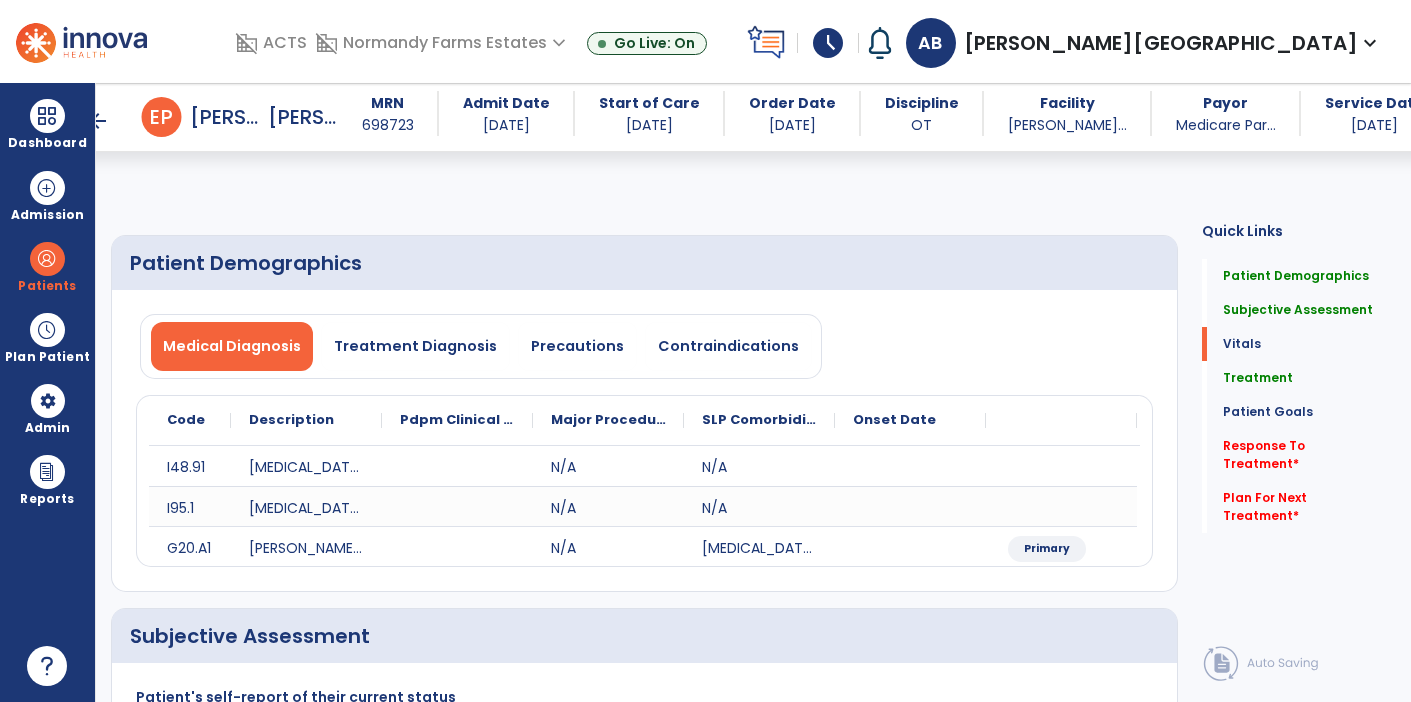 select on "*" 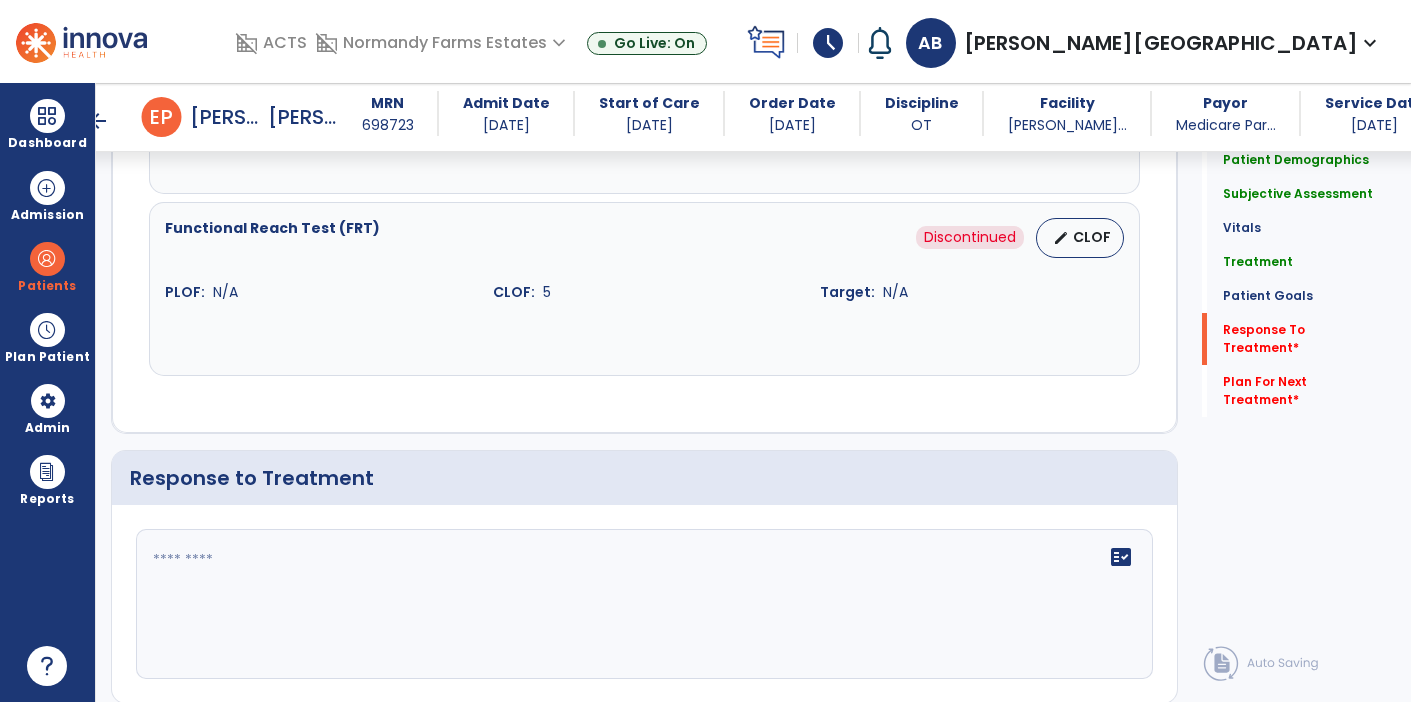 scroll, scrollTop: 2748, scrollLeft: 0, axis: vertical 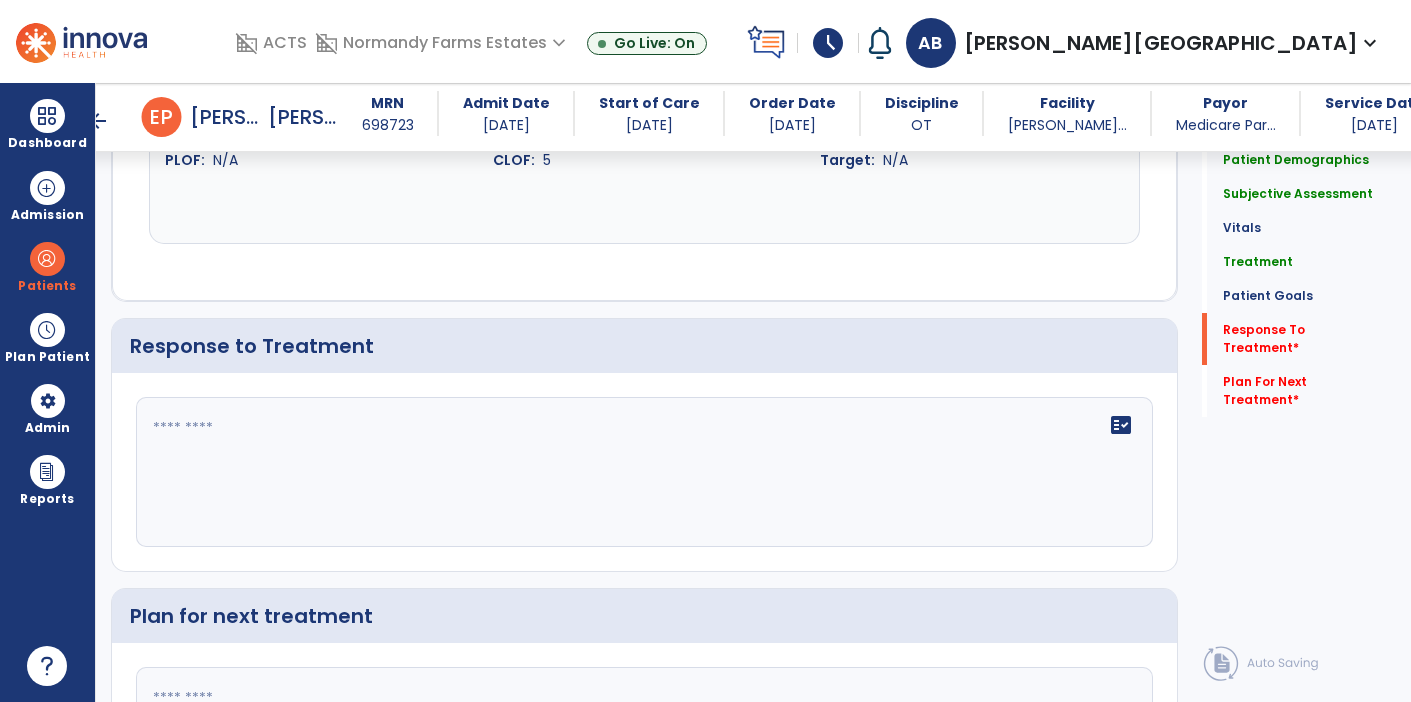 click on "fact_check" 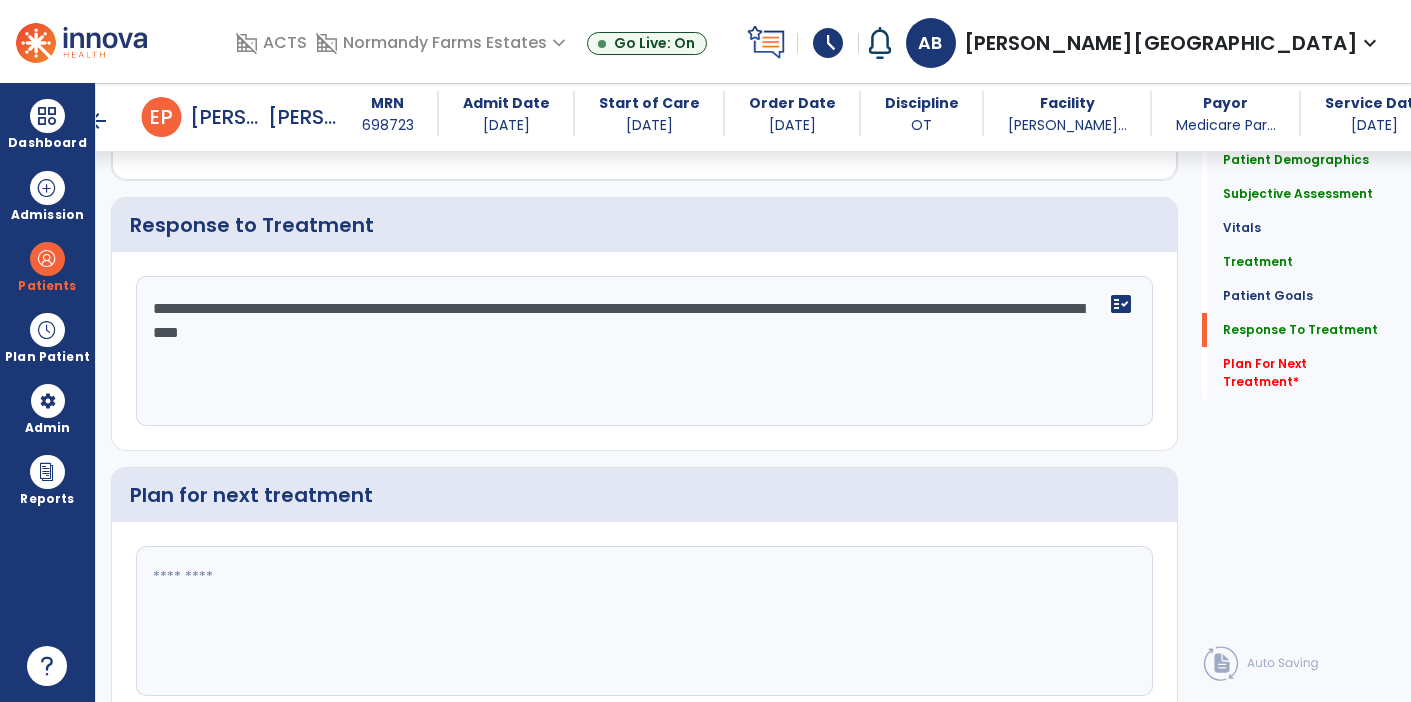scroll, scrollTop: 2929, scrollLeft: 0, axis: vertical 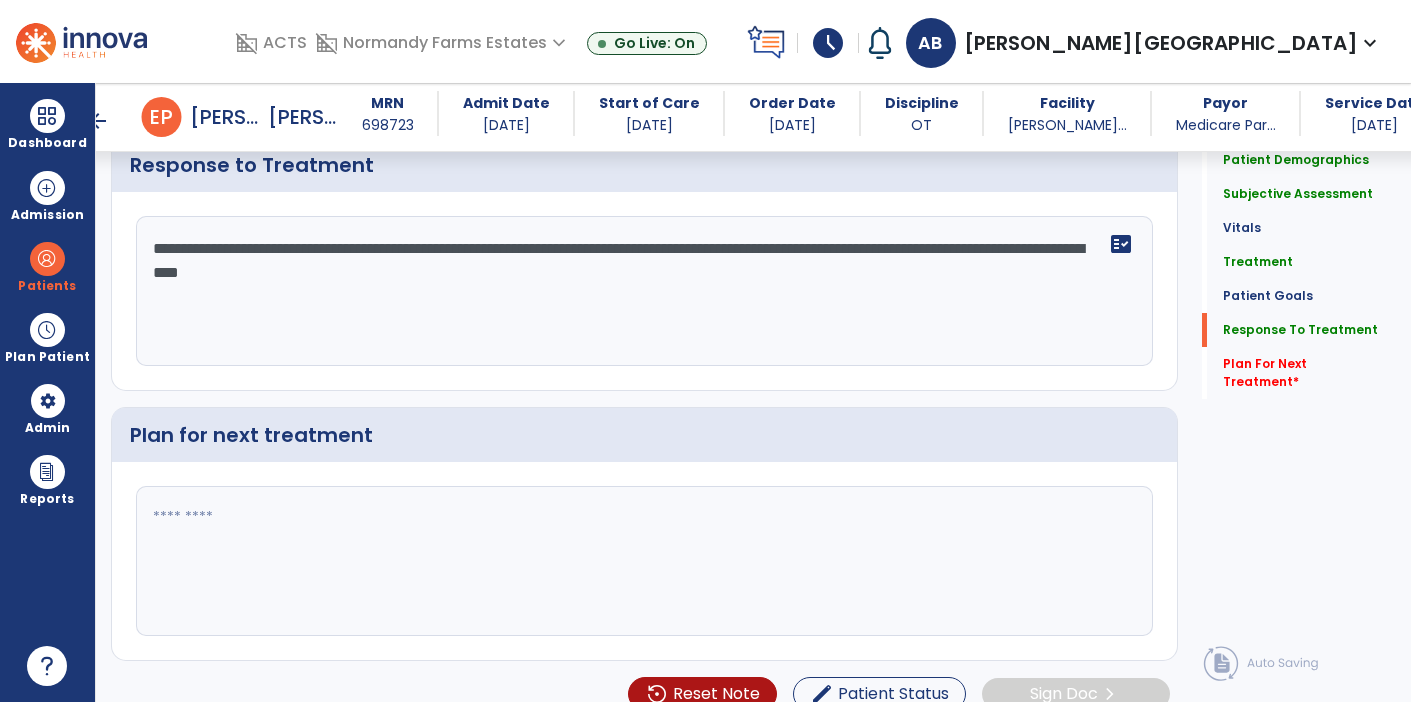 type on "**********" 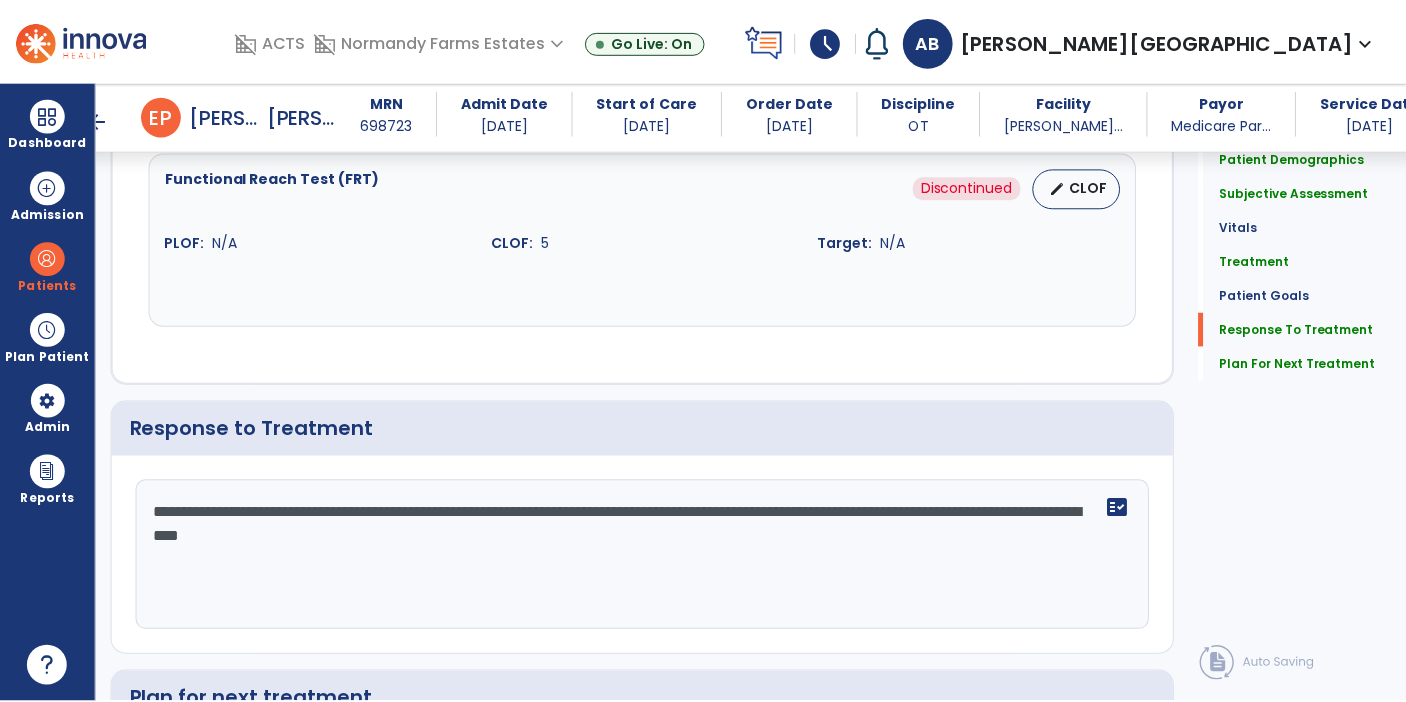 scroll, scrollTop: 2941, scrollLeft: 0, axis: vertical 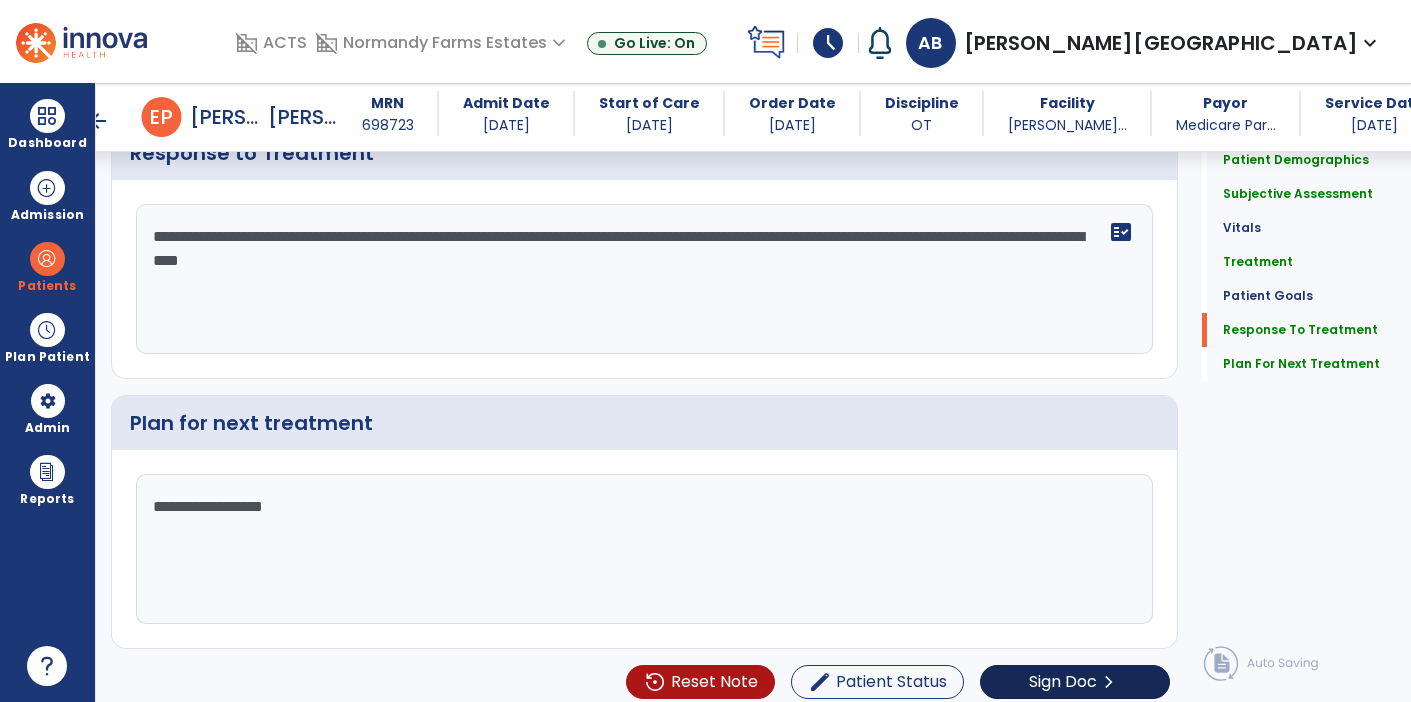 type on "**********" 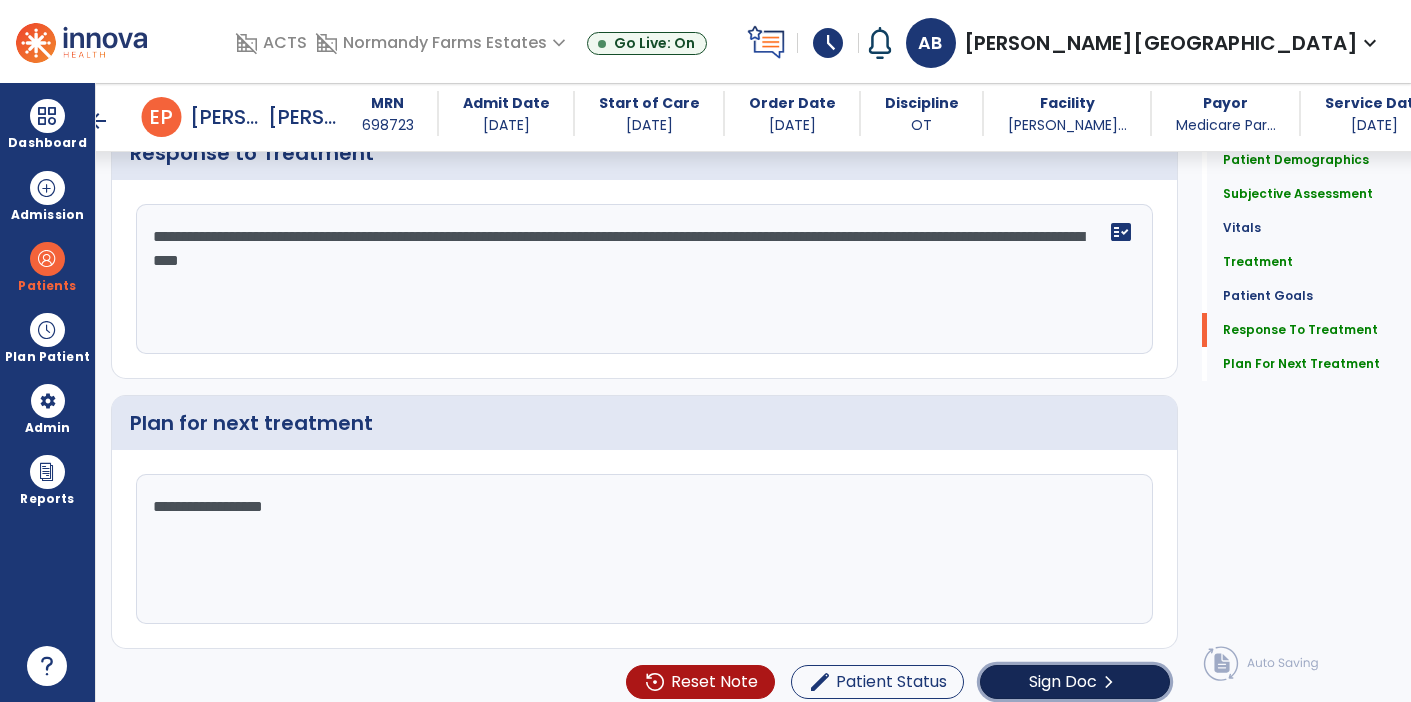 click on "Sign Doc" 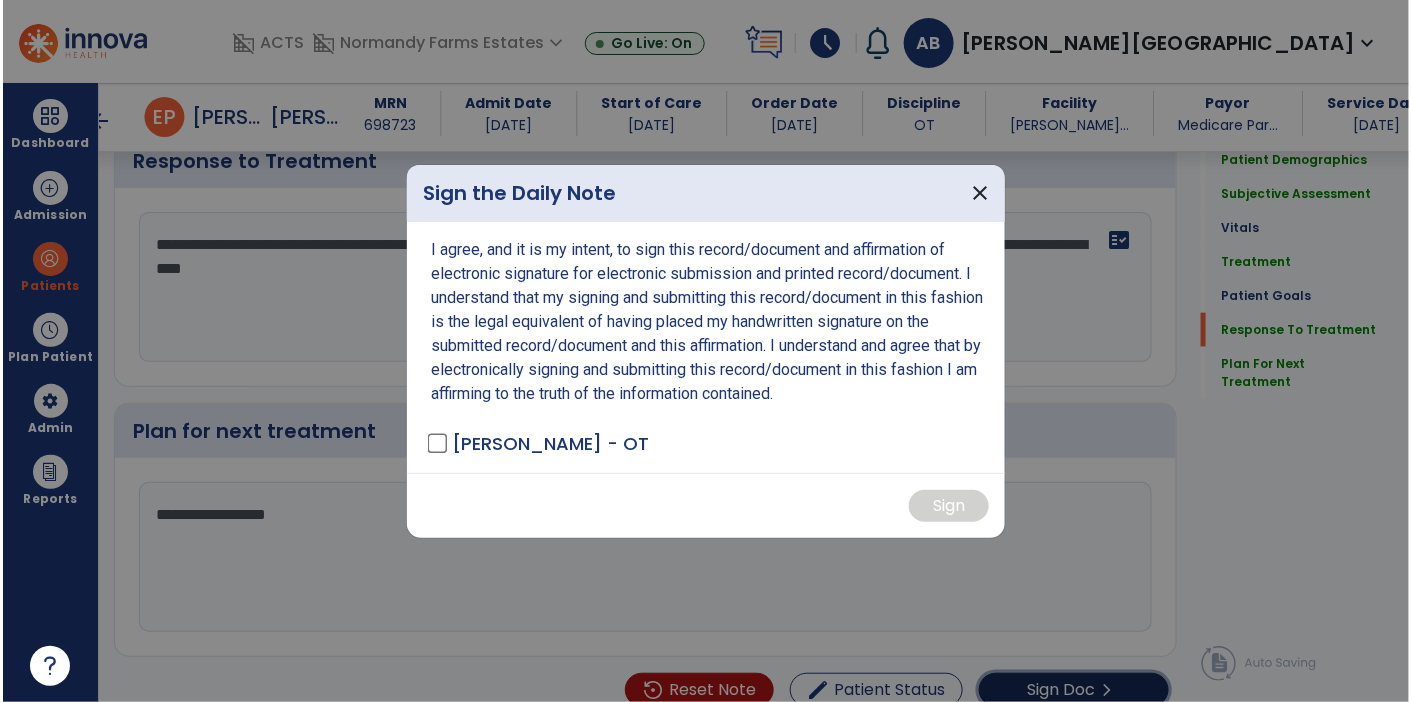 scroll, scrollTop: 2941, scrollLeft: 0, axis: vertical 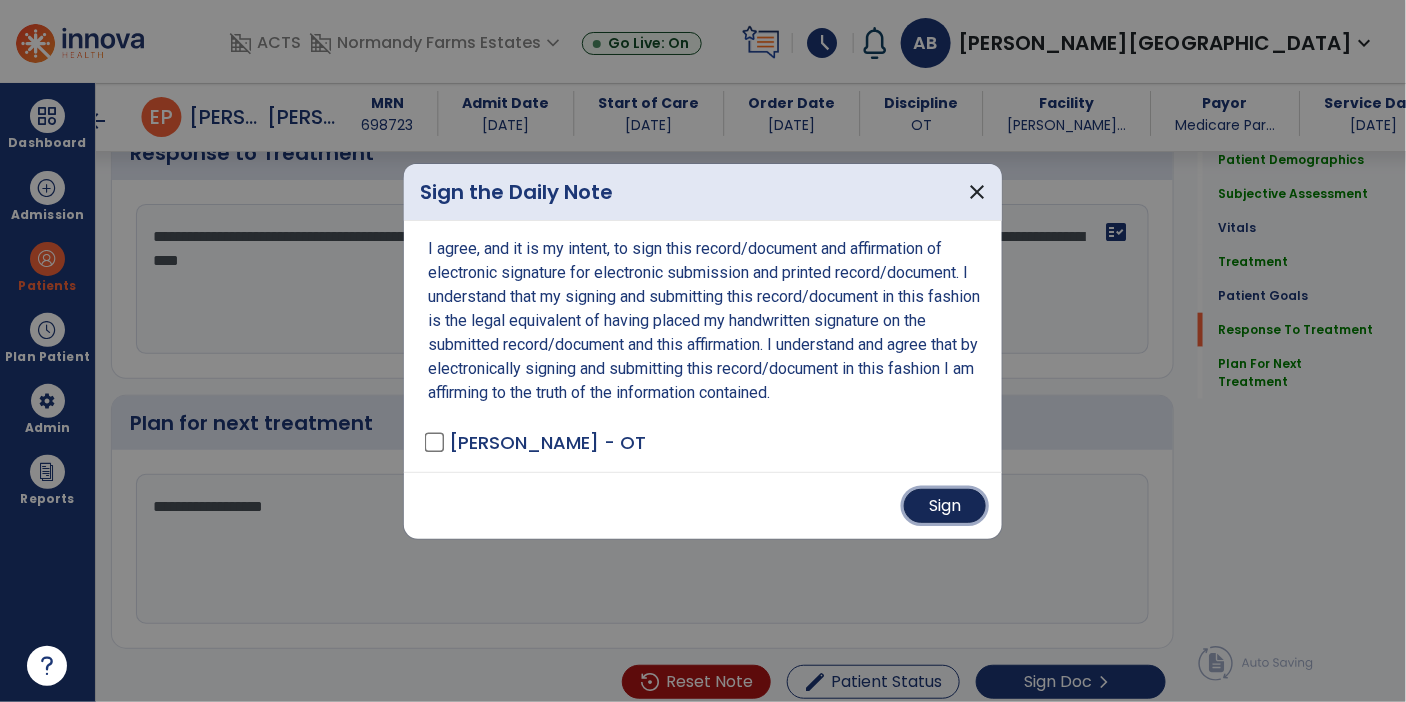 click on "Sign" at bounding box center (945, 506) 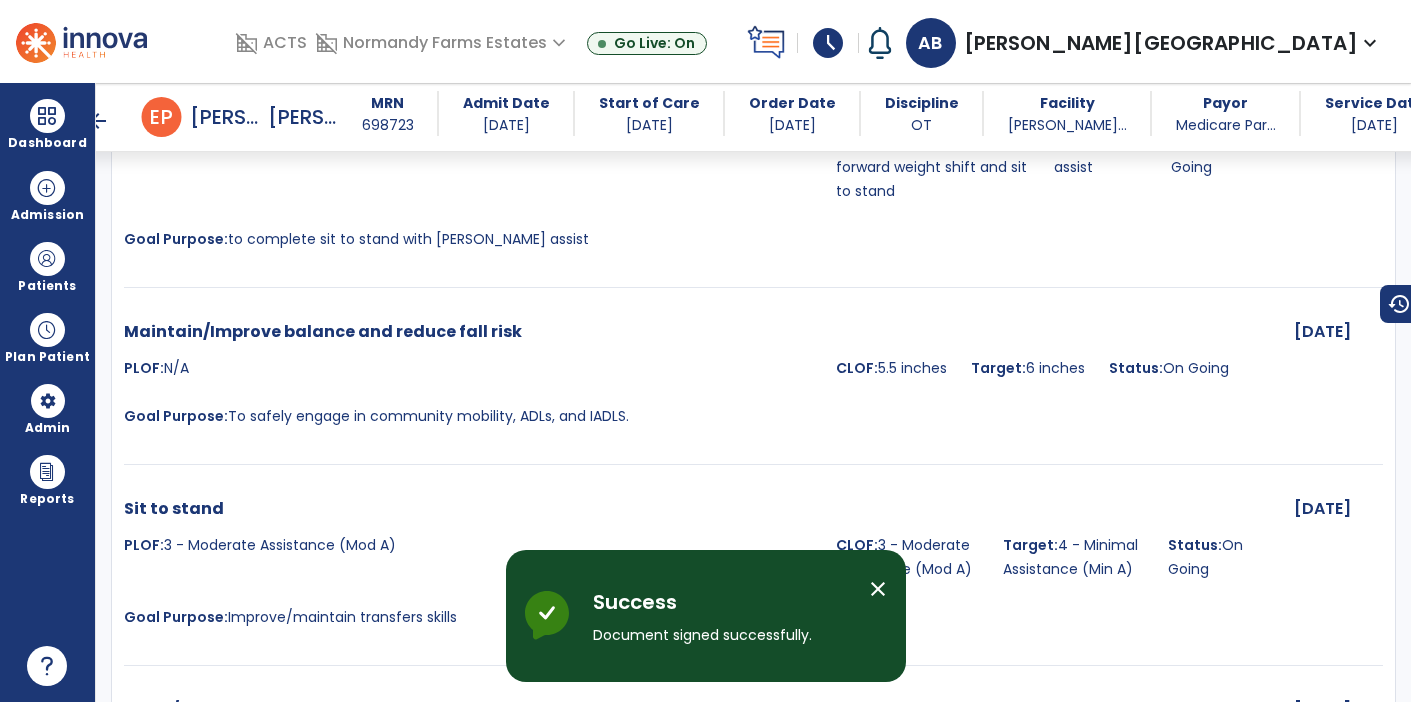 scroll, scrollTop: 2519, scrollLeft: 0, axis: vertical 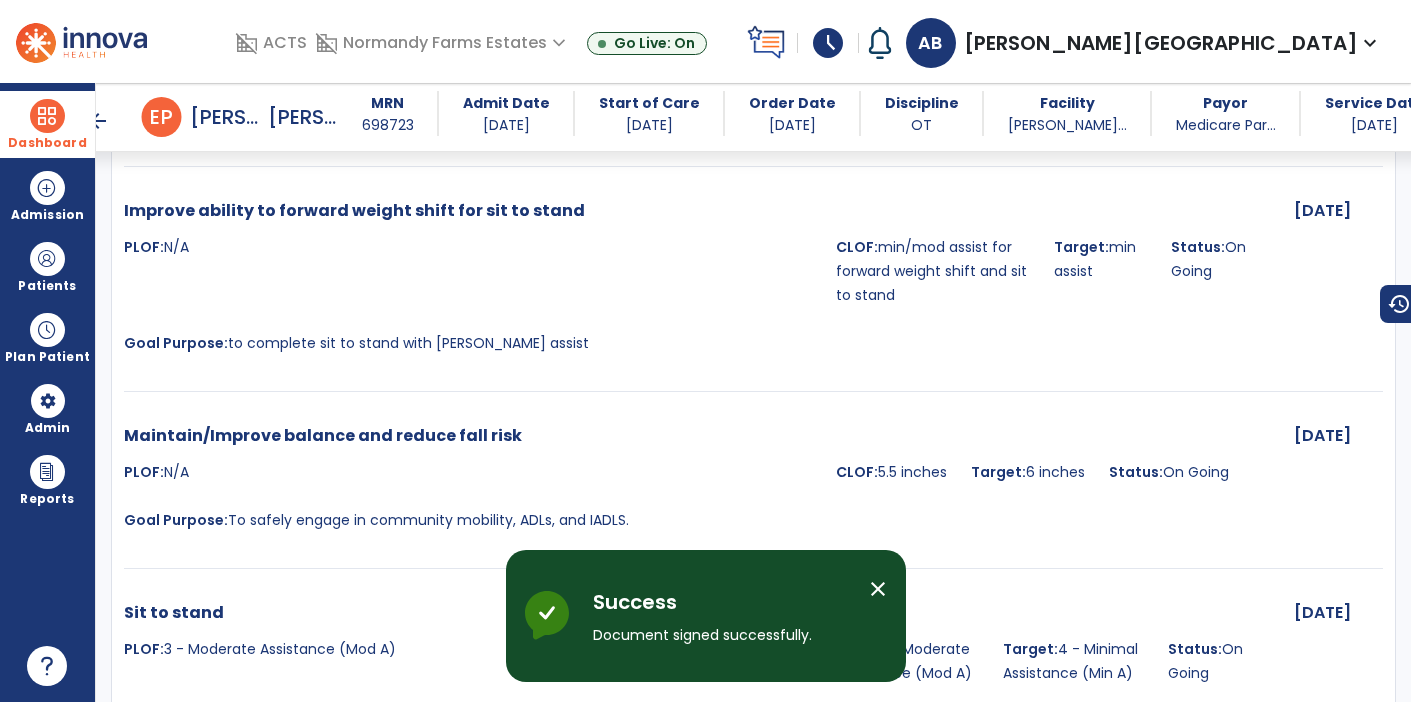 click on "Dashboard" at bounding box center [47, 143] 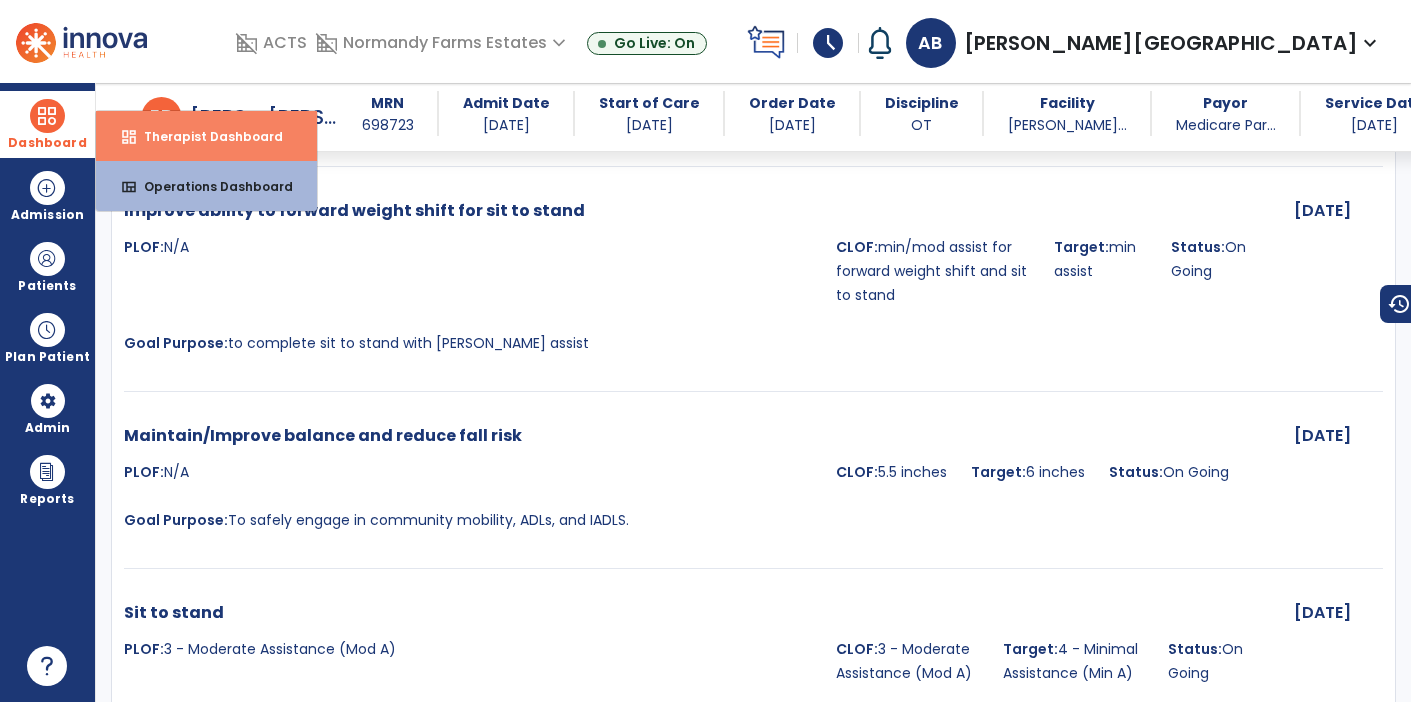 click on "dashboard  Therapist Dashboard" at bounding box center (206, 136) 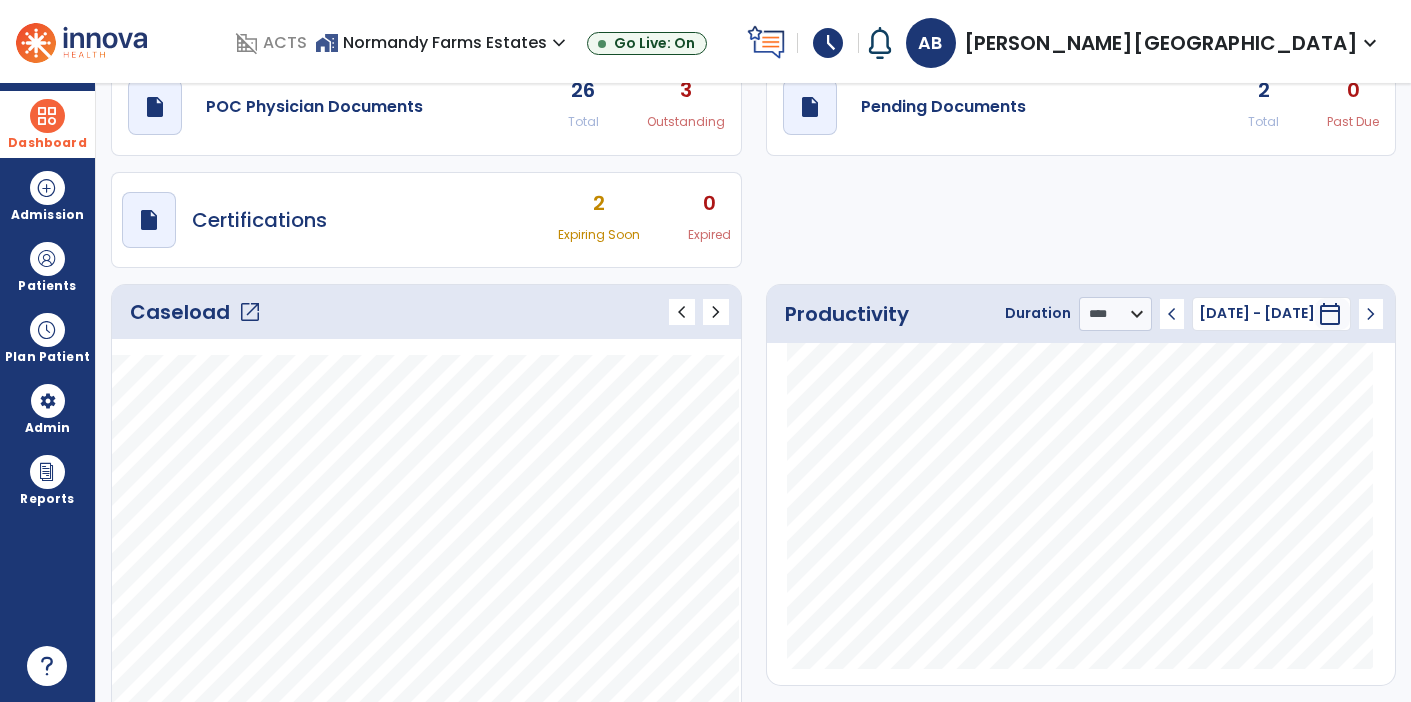 scroll, scrollTop: 80, scrollLeft: 0, axis: vertical 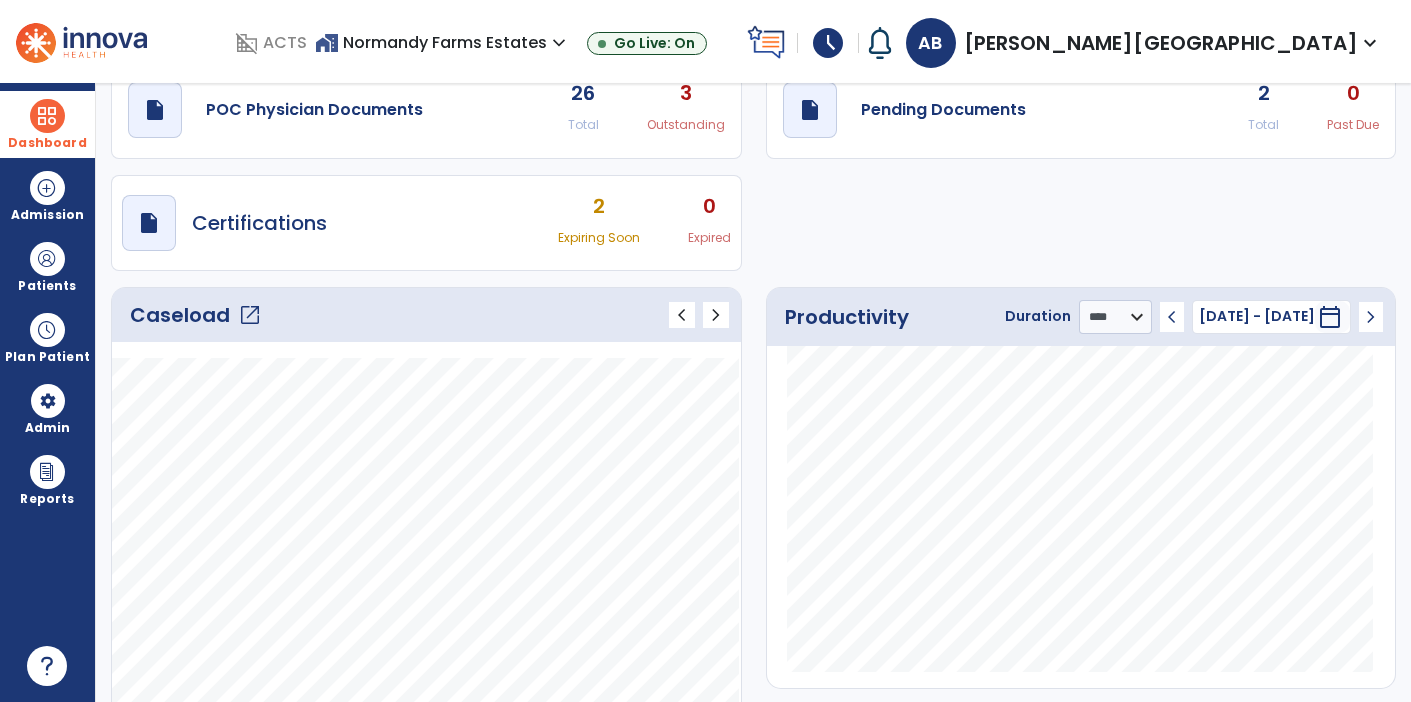click on "open_in_new" 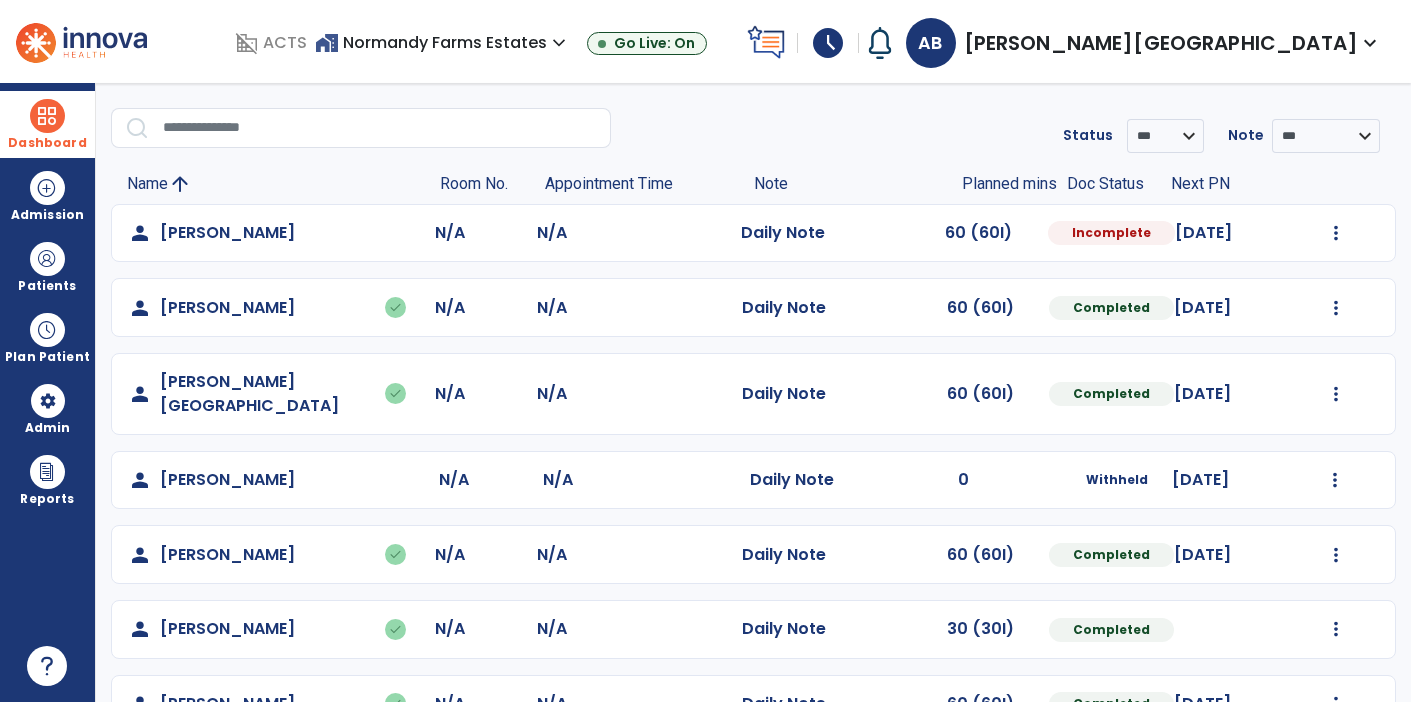 scroll, scrollTop: 0, scrollLeft: 0, axis: both 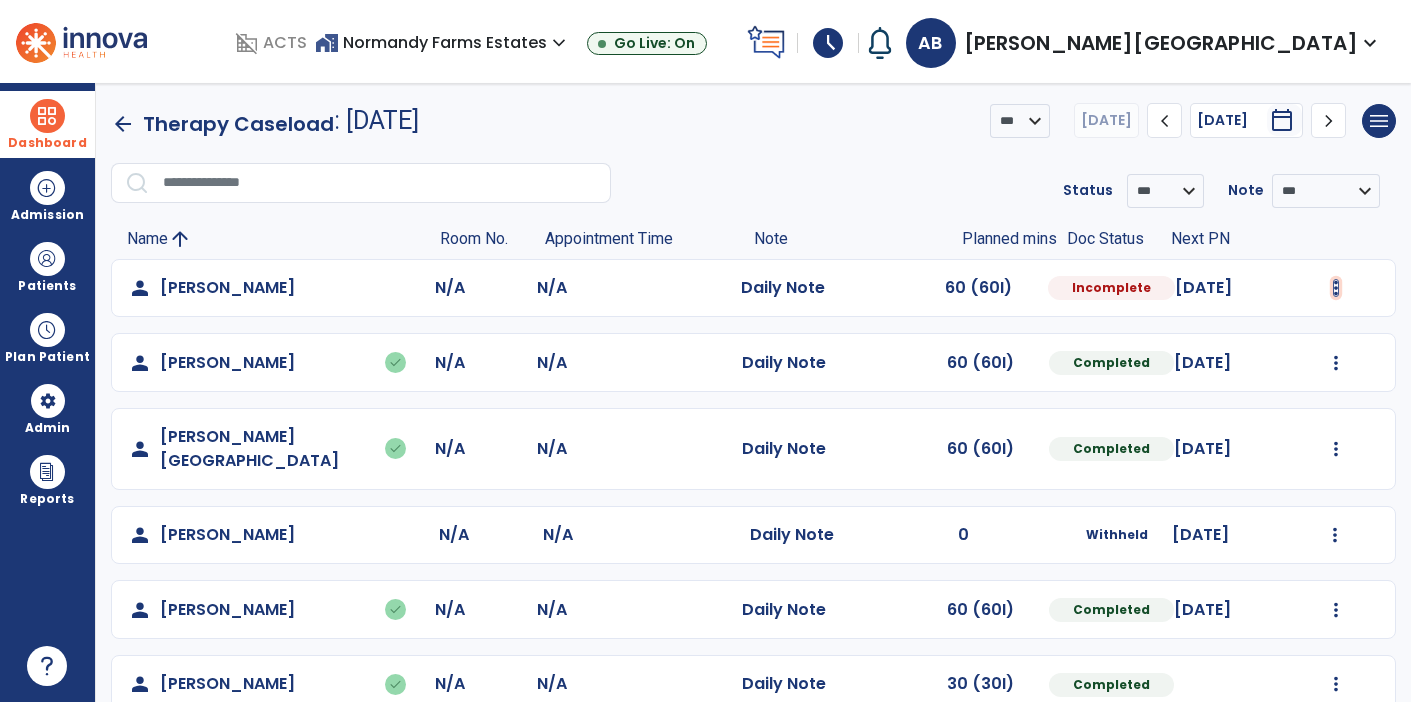click at bounding box center (1336, 288) 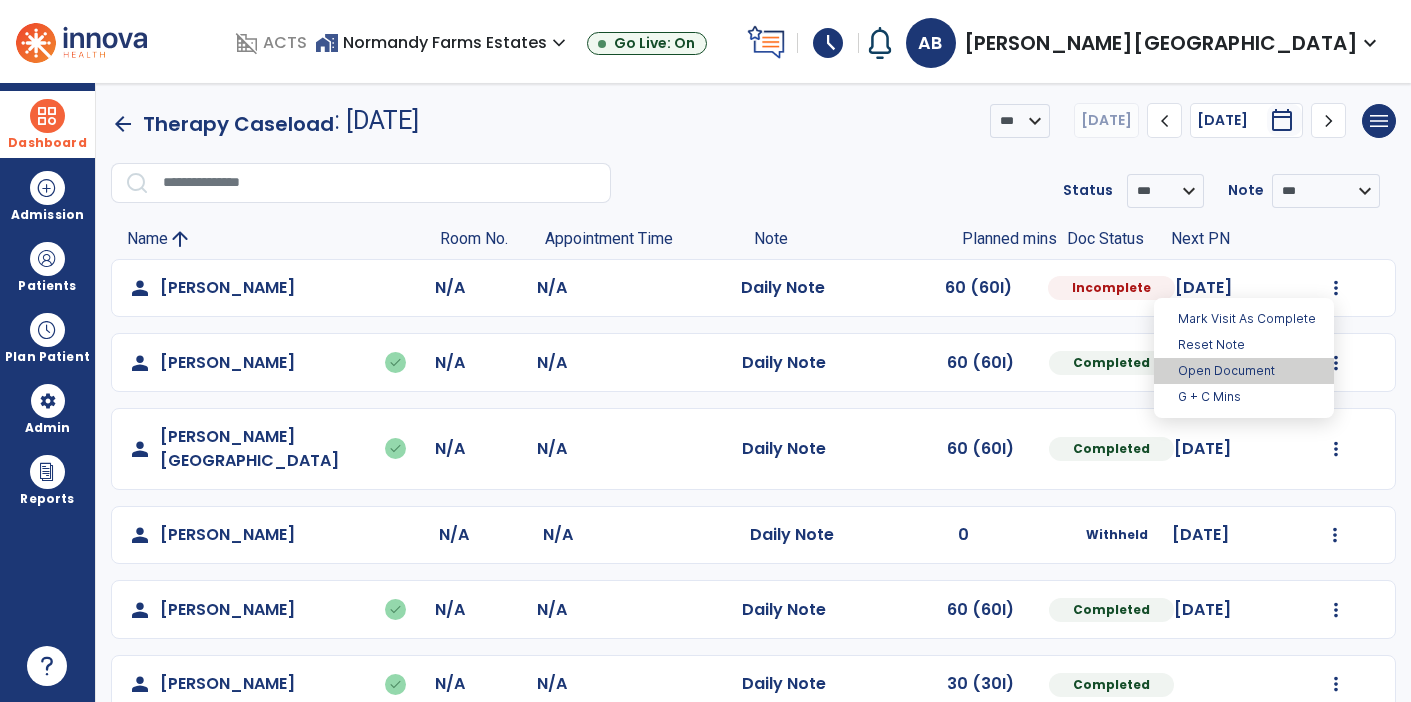 click on "Open Document" at bounding box center (1244, 371) 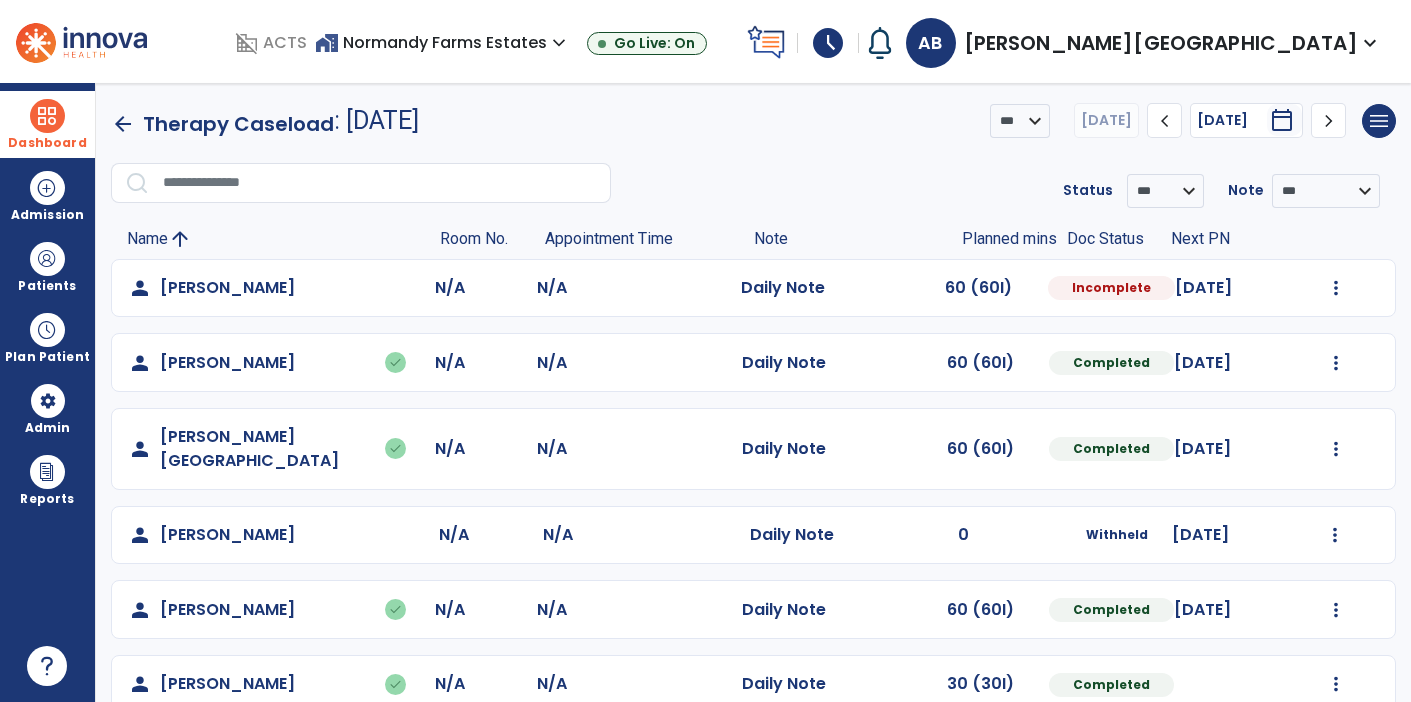 select on "*" 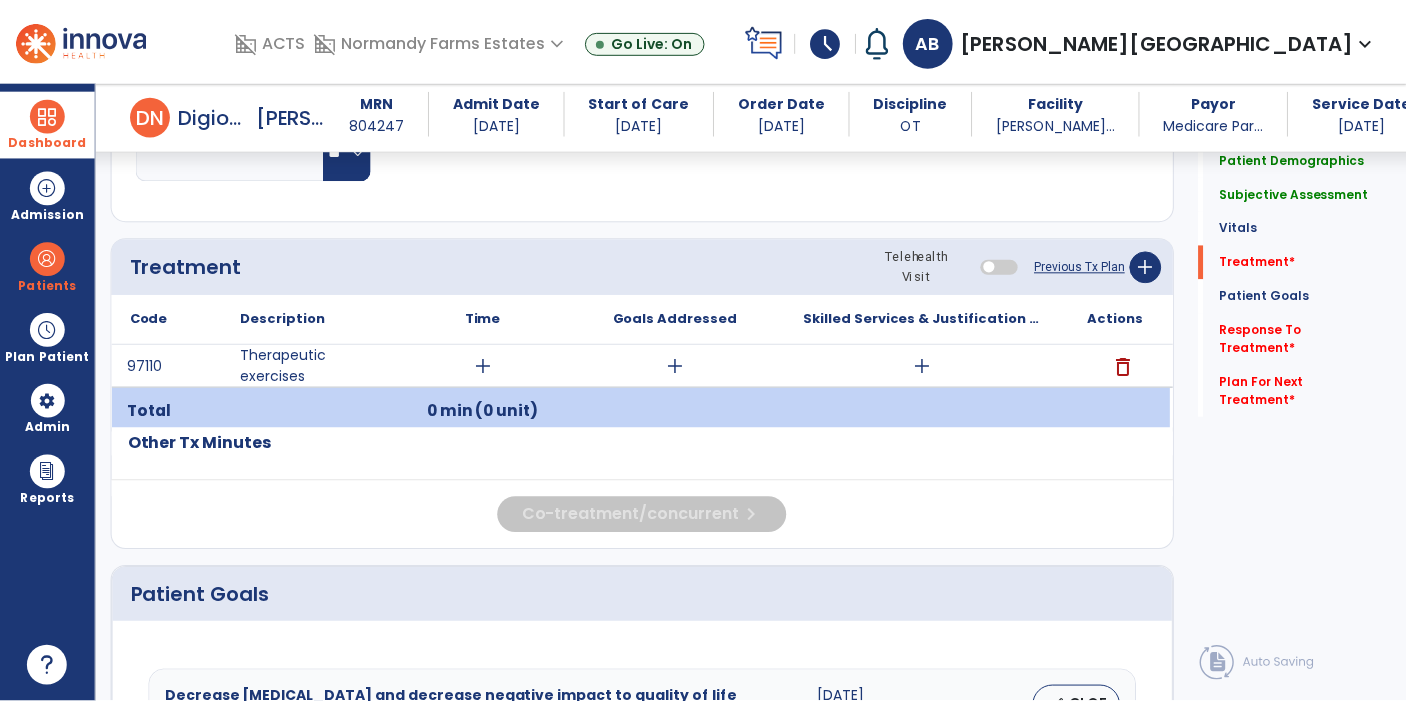 scroll, scrollTop: 1133, scrollLeft: 0, axis: vertical 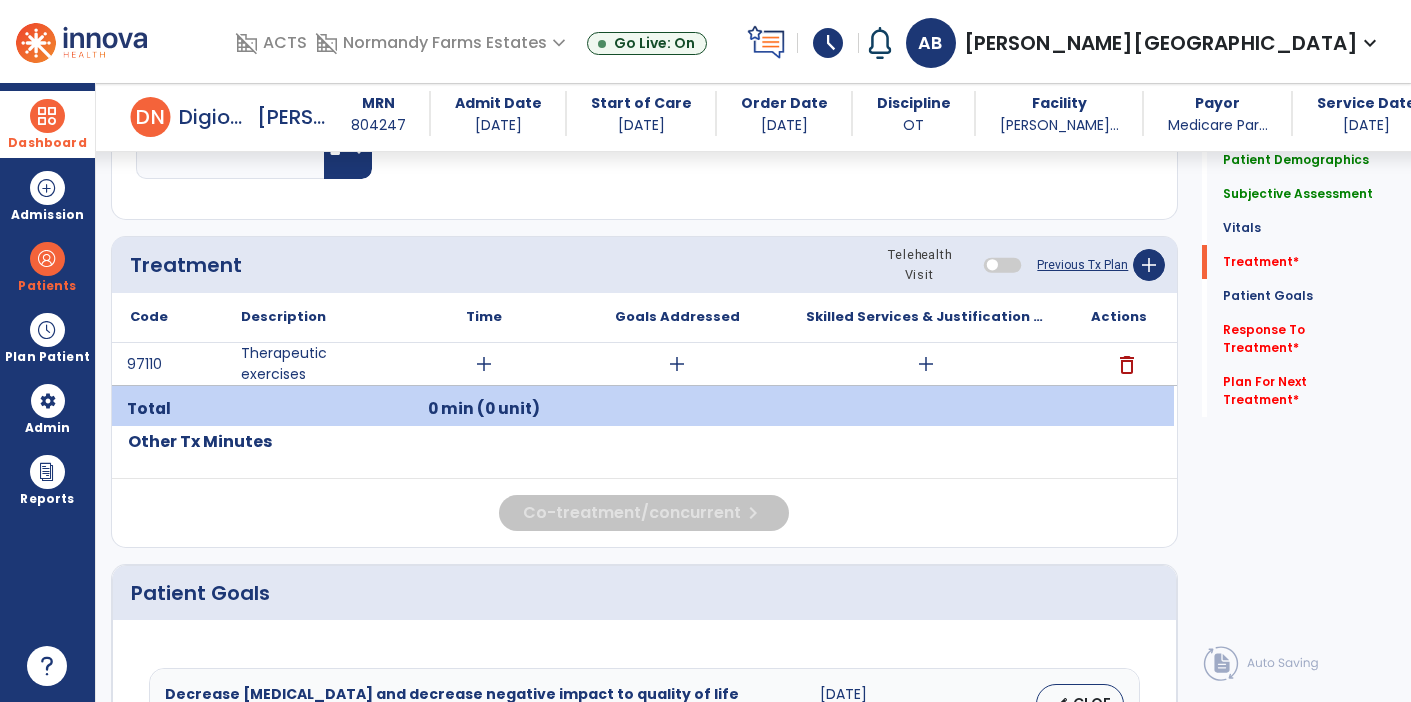 click on "add" at bounding box center (926, 364) 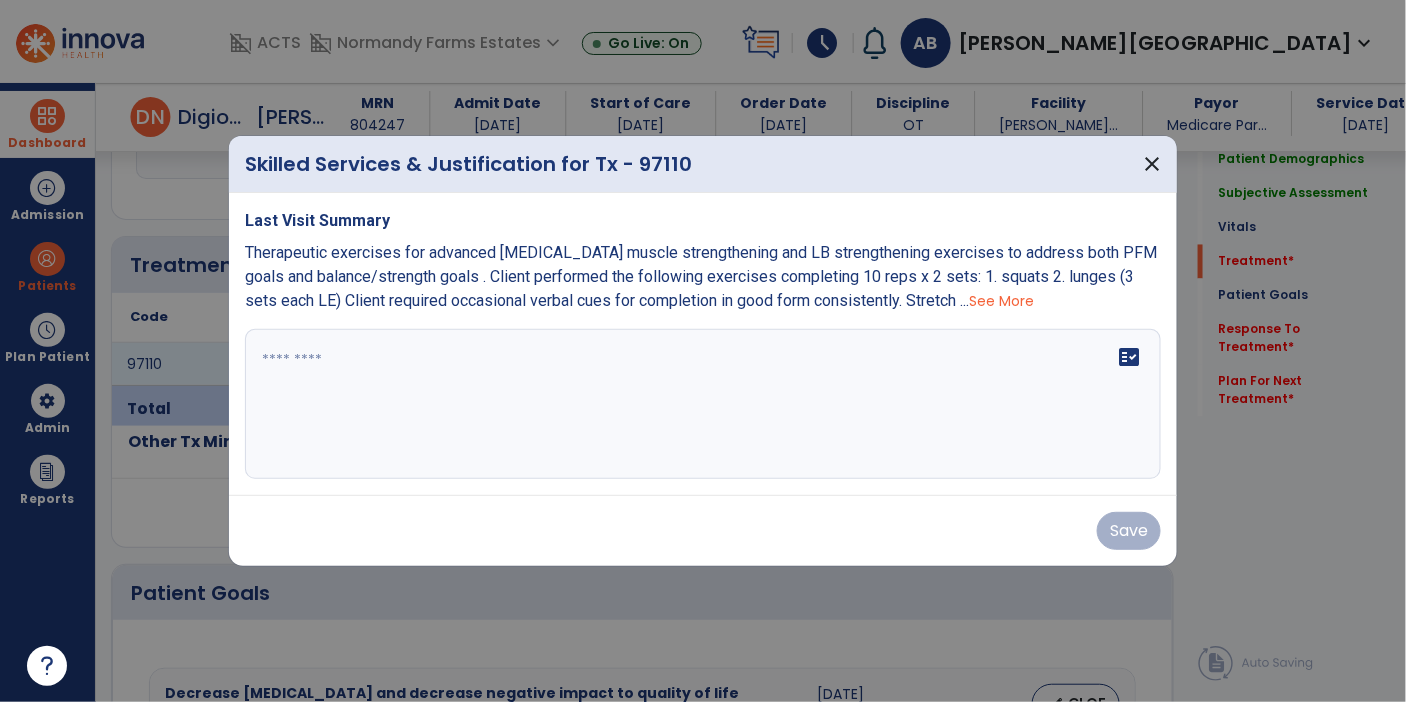 scroll, scrollTop: 1133, scrollLeft: 0, axis: vertical 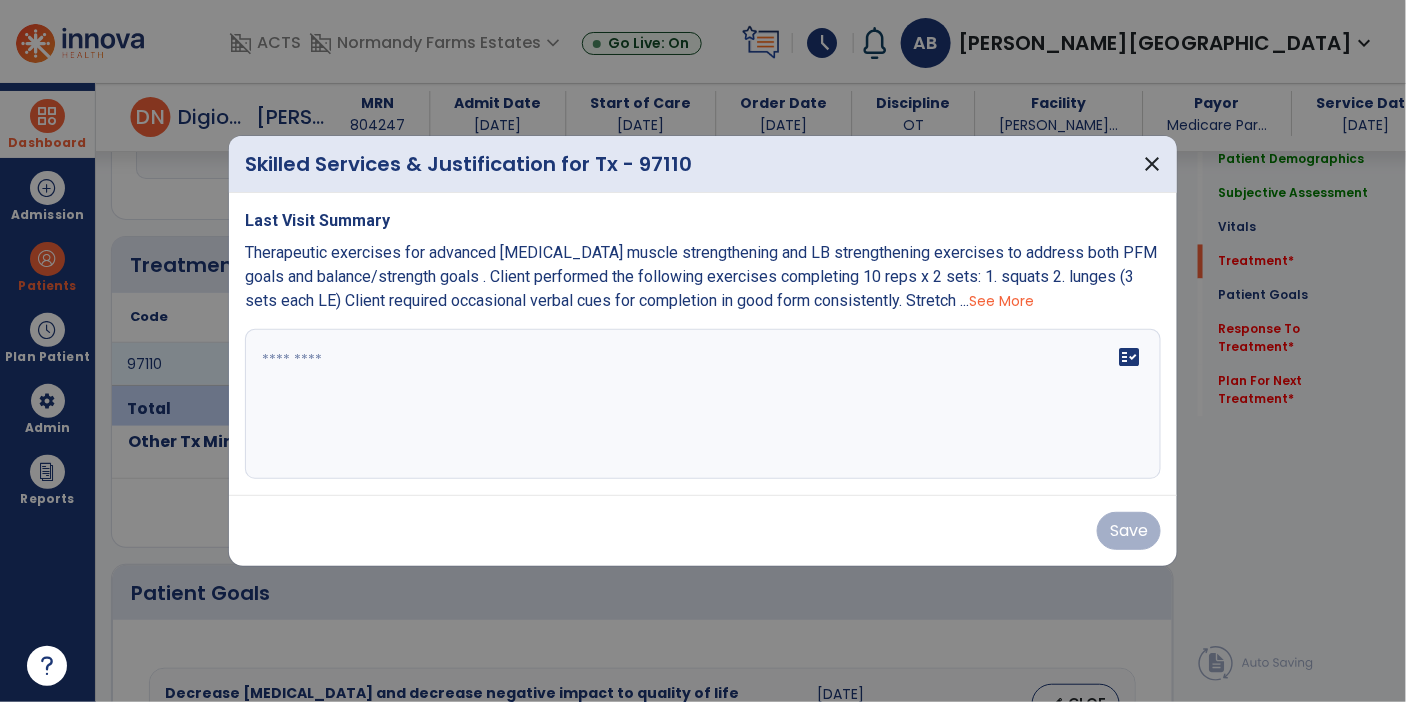 click on "fact_check" at bounding box center (703, 404) 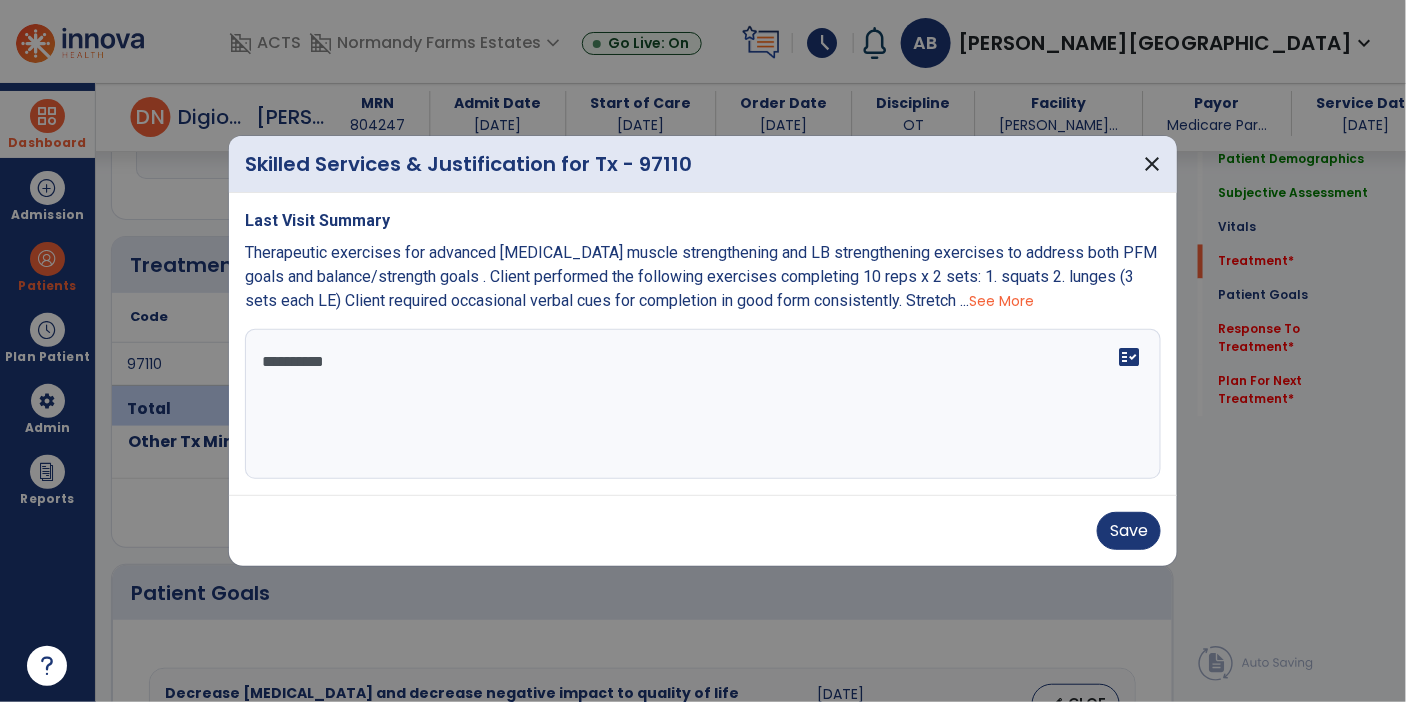 type on "**********" 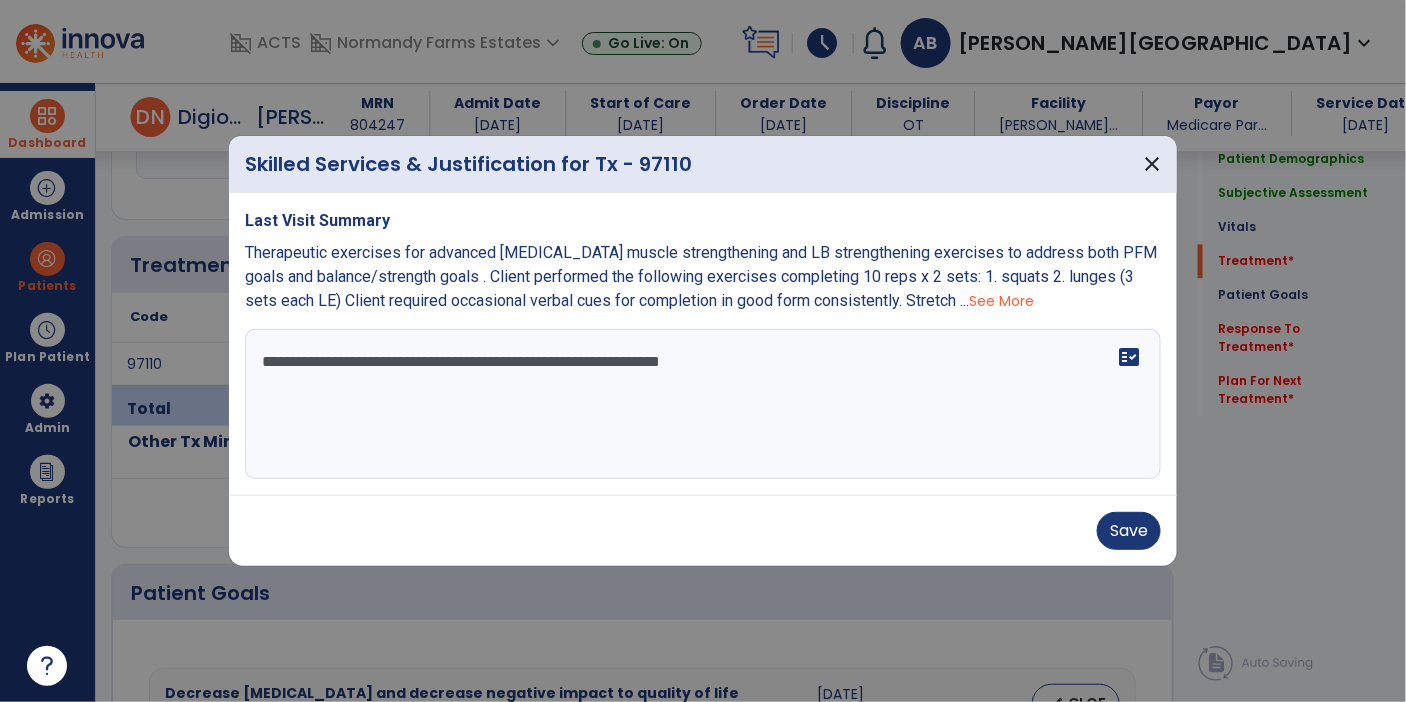 click on "**********" at bounding box center [703, 404] 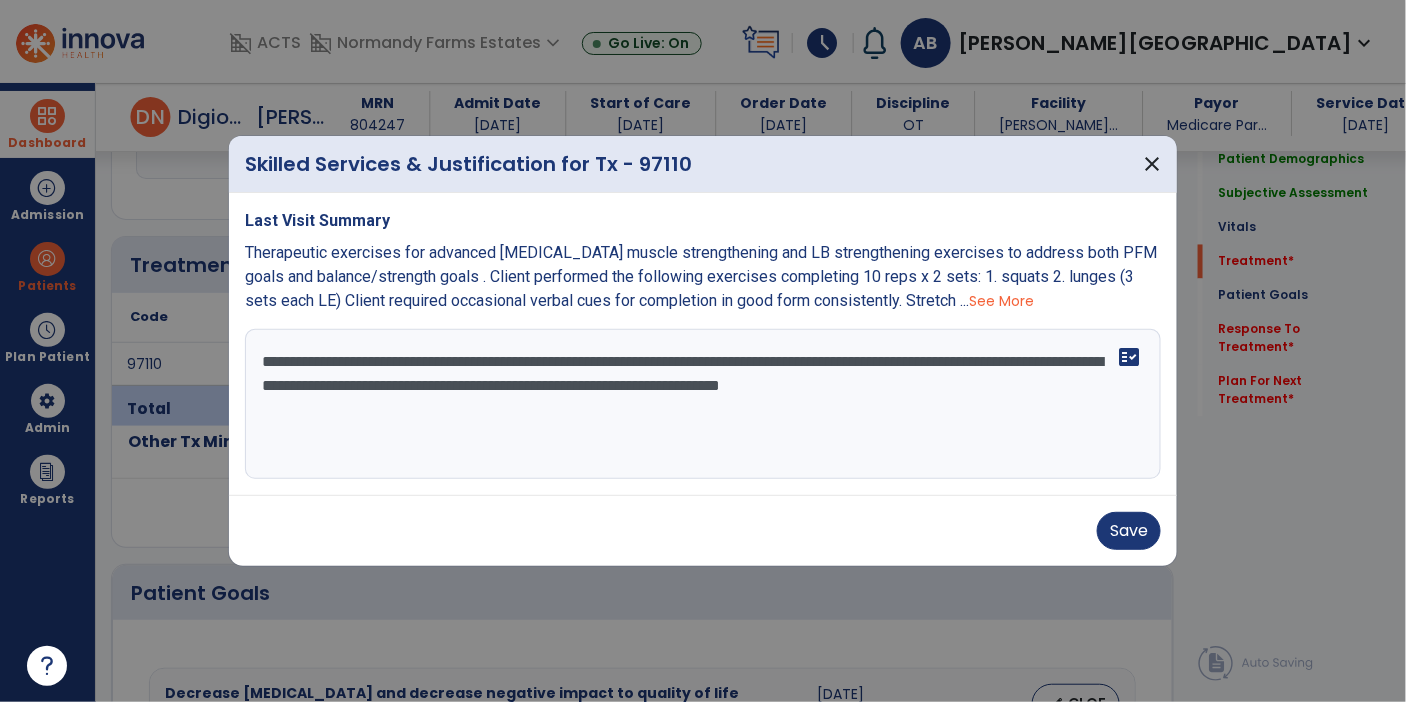 click on "**********" at bounding box center (703, 404) 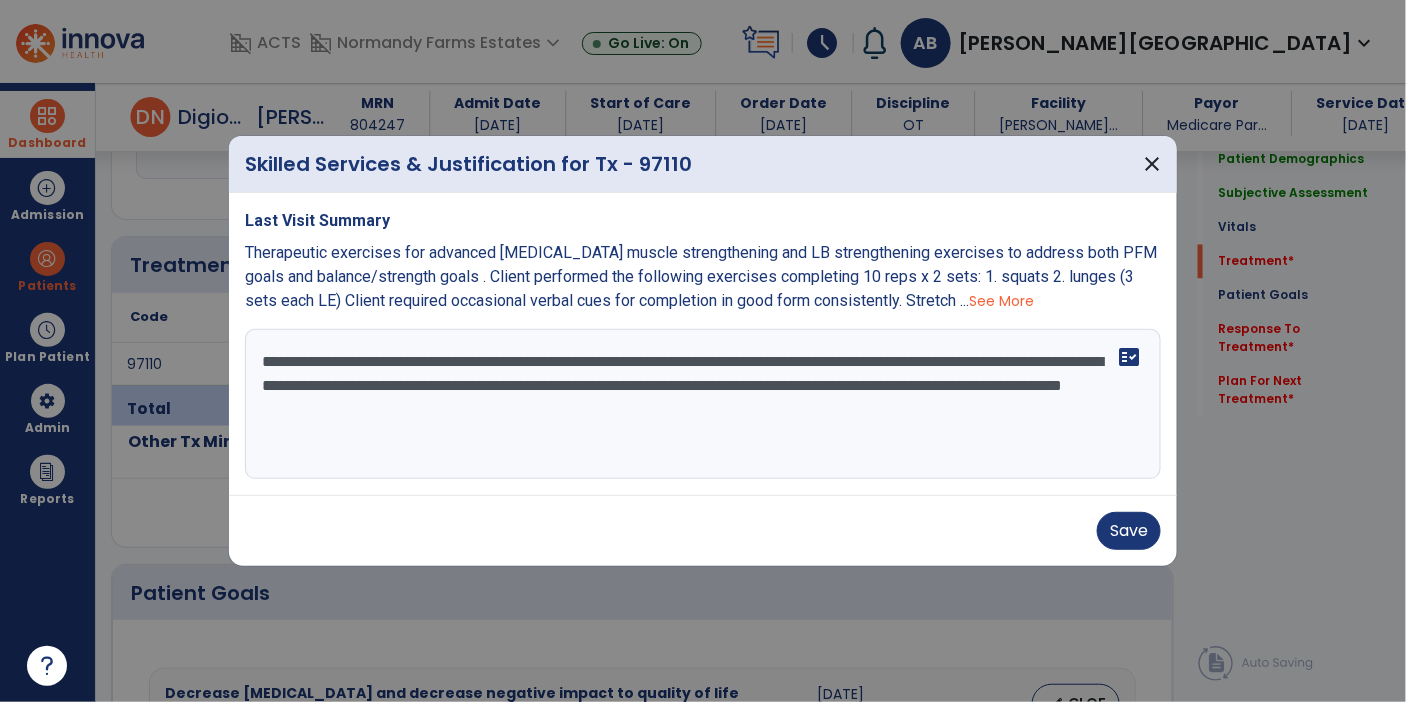 click on "**********" at bounding box center [703, 404] 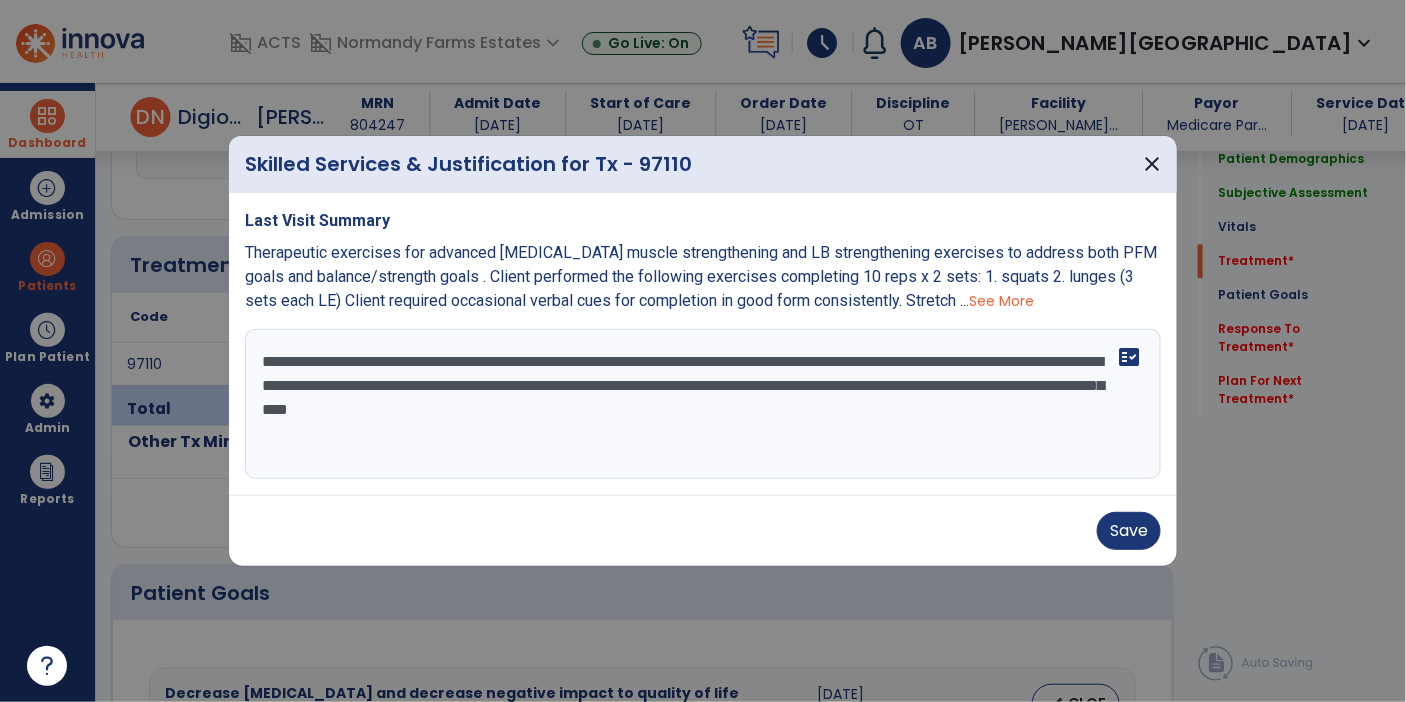 click on "**********" at bounding box center (703, 404) 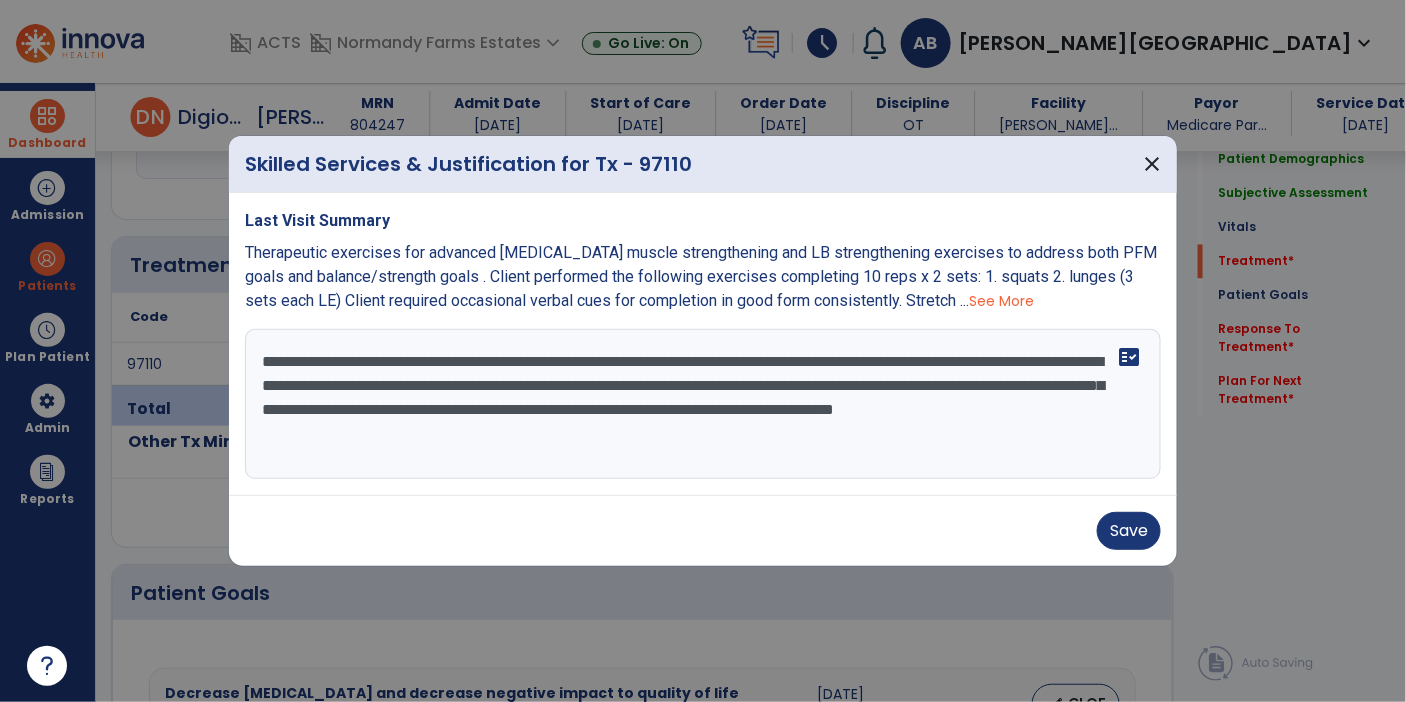 click on "**********" at bounding box center [703, 404] 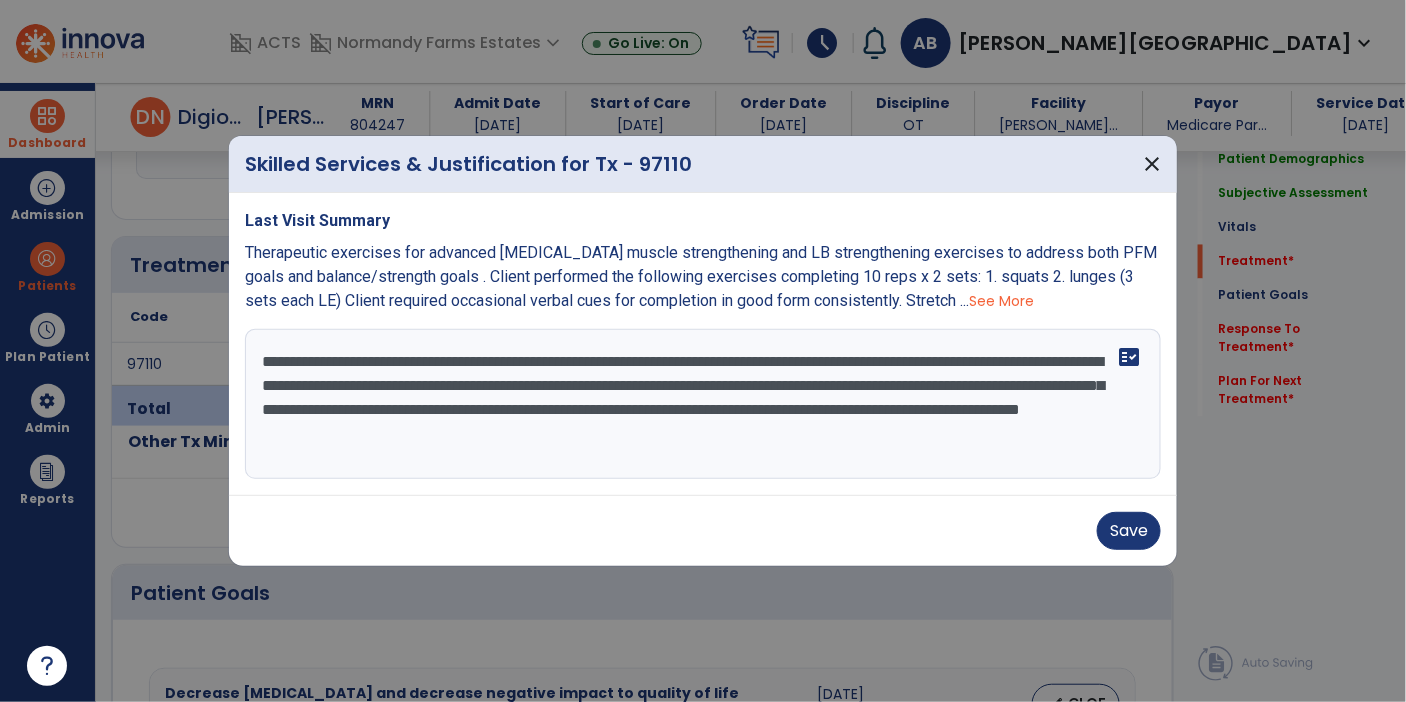 click on "**********" at bounding box center (703, 404) 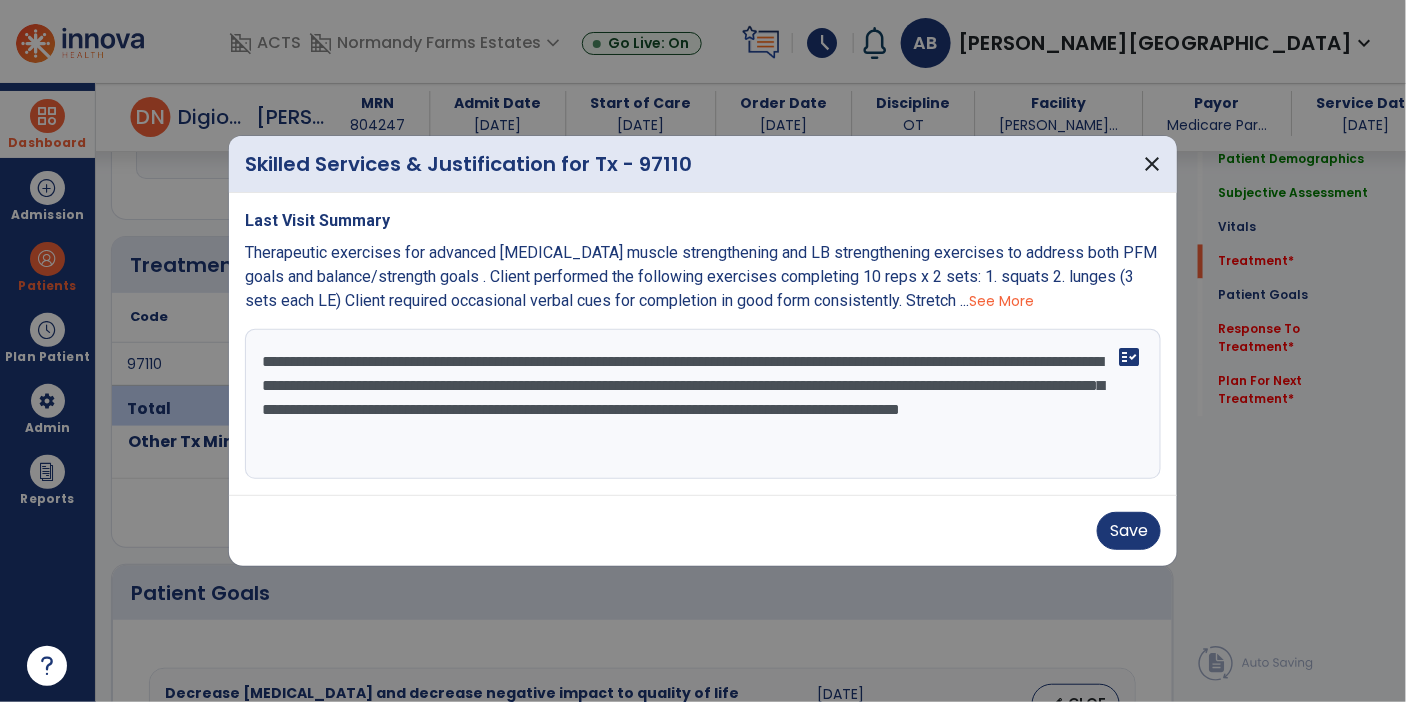 click on "**********" at bounding box center (703, 404) 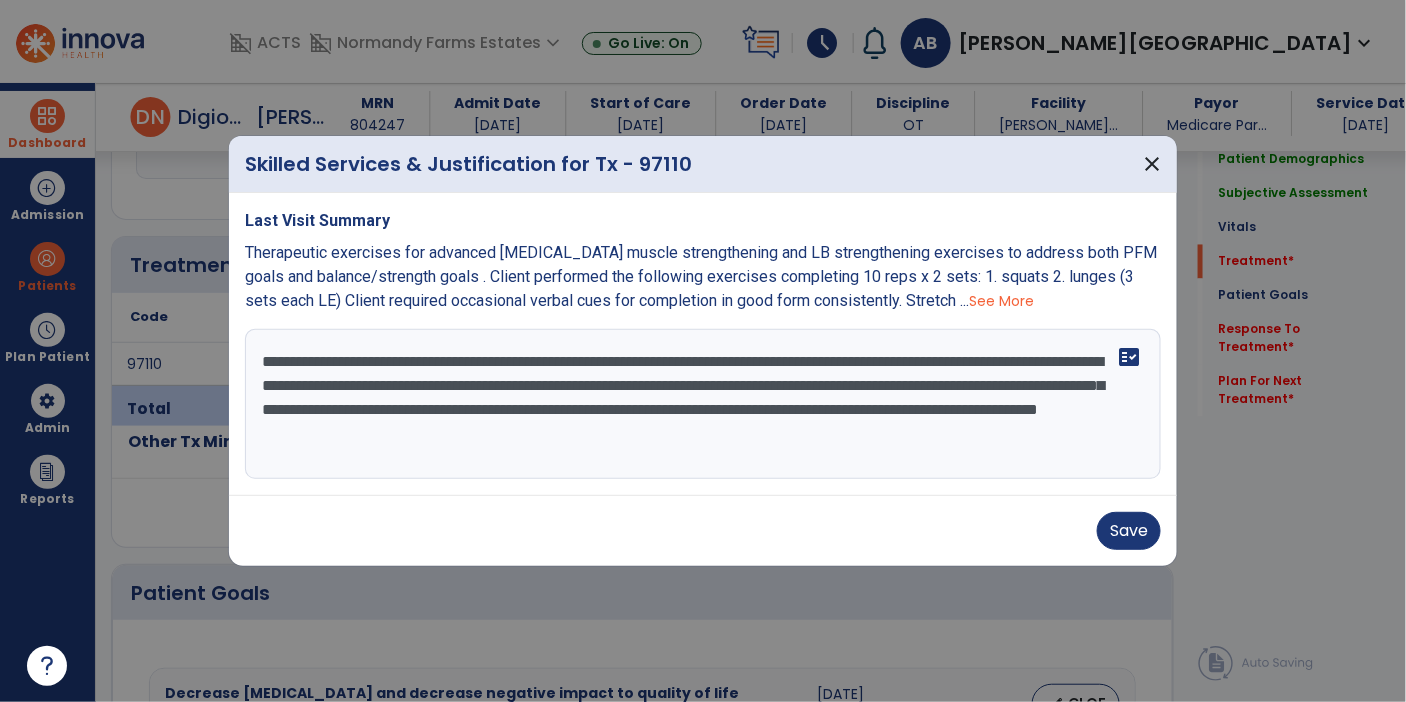 click on "**********" at bounding box center (703, 404) 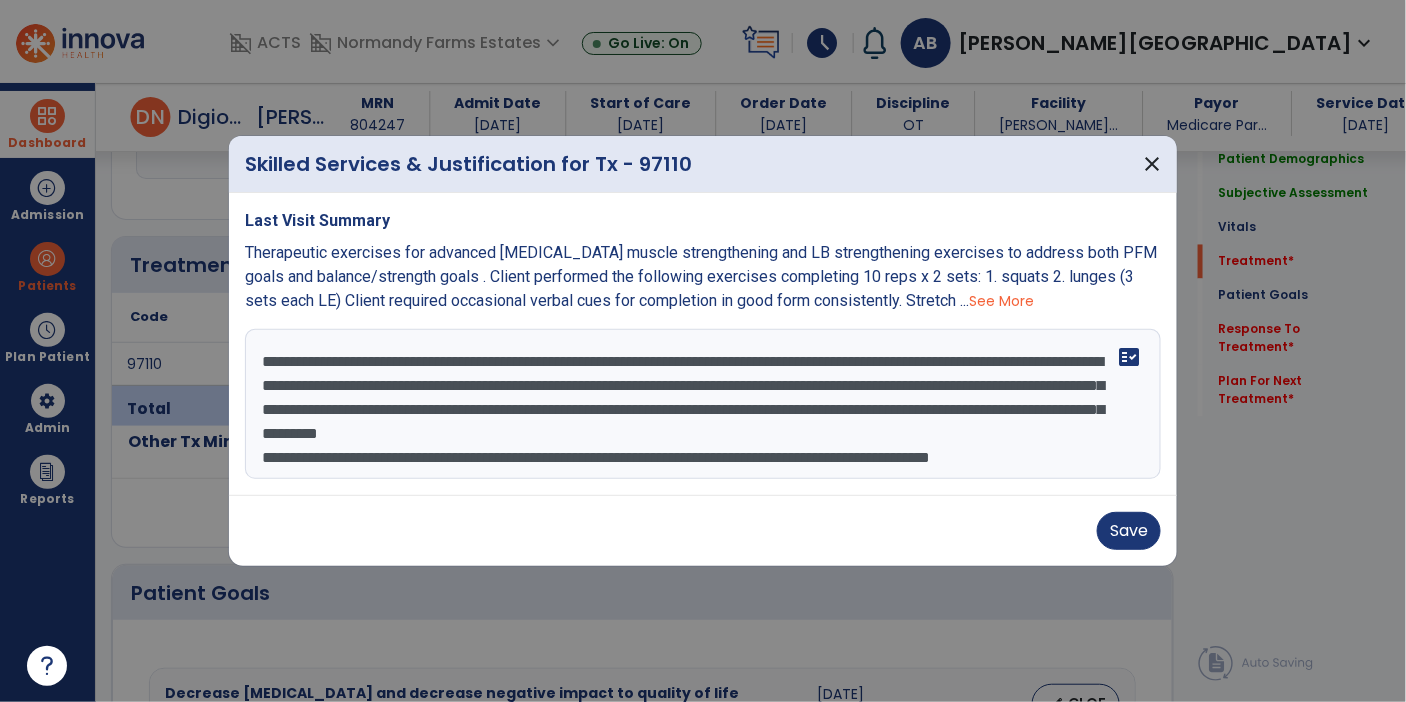 scroll, scrollTop: 15, scrollLeft: 0, axis: vertical 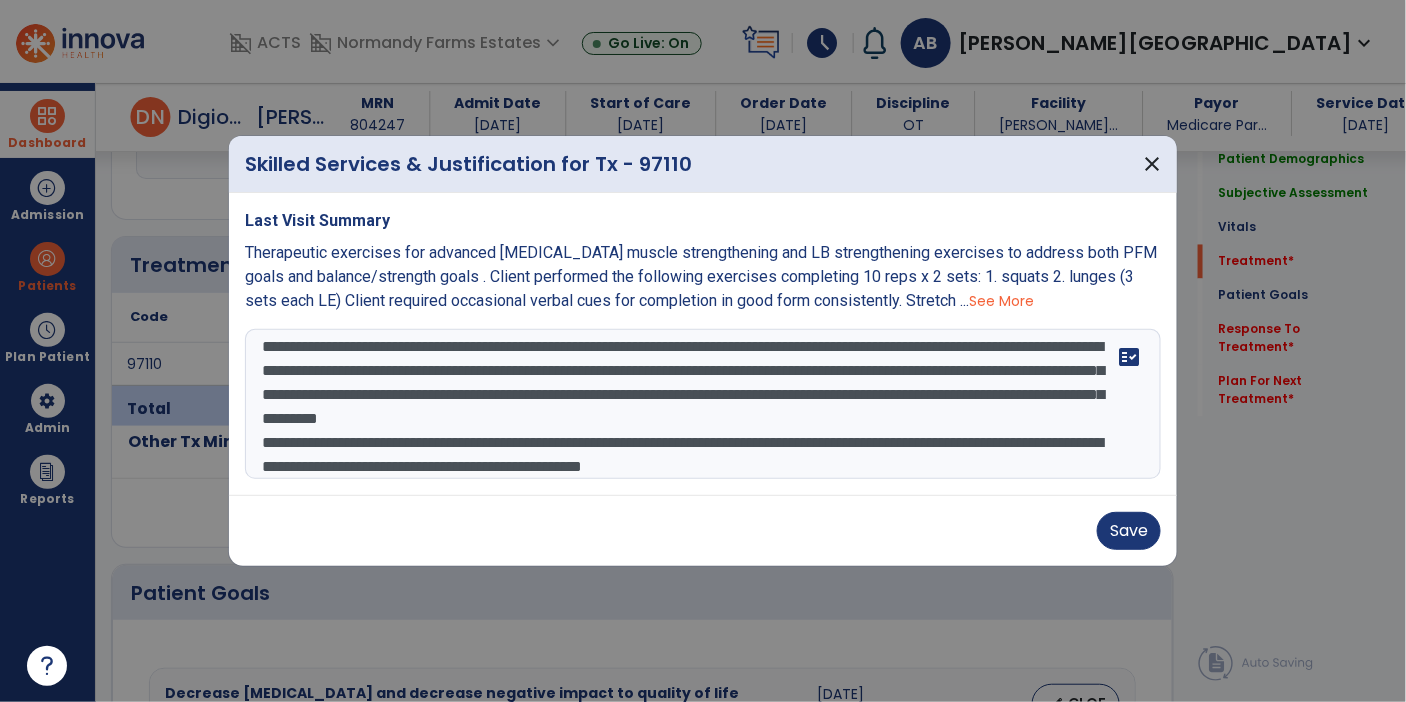 click on "**********" at bounding box center (703, 404) 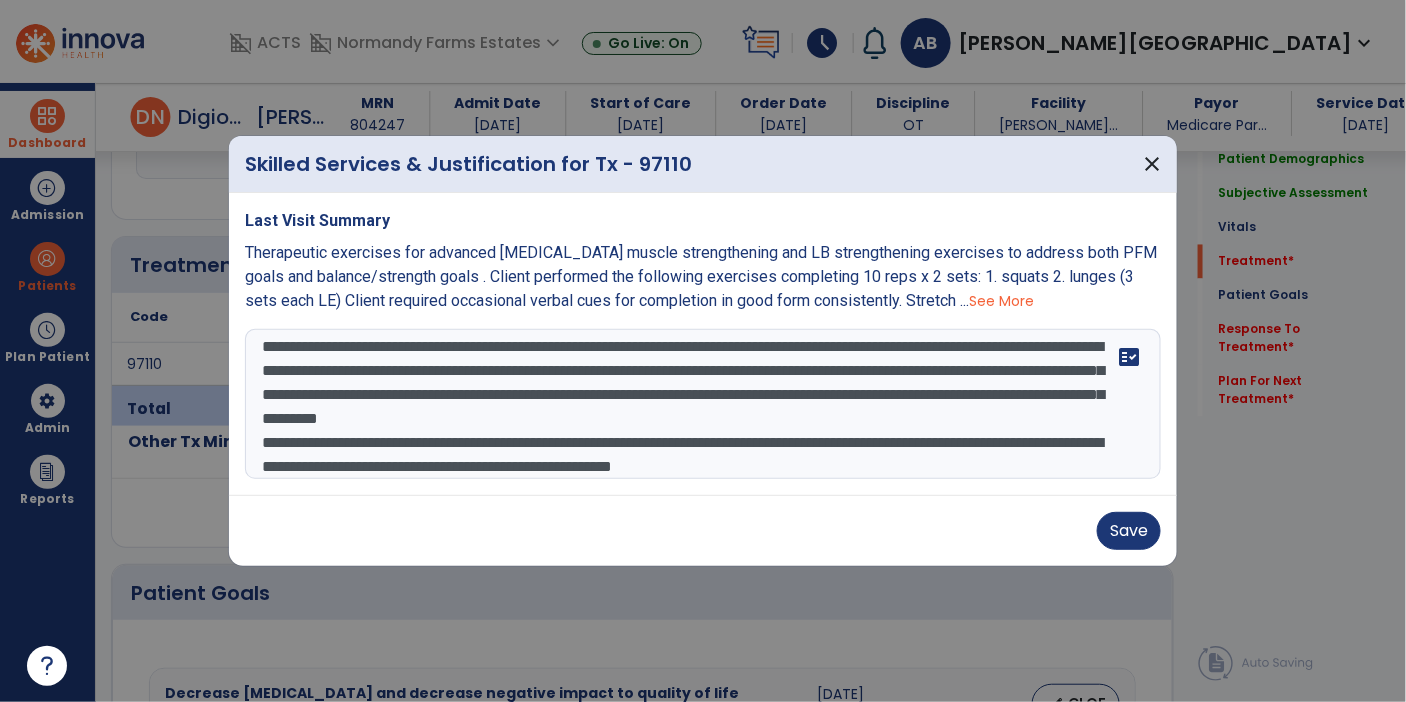 click on "**********" at bounding box center (703, 404) 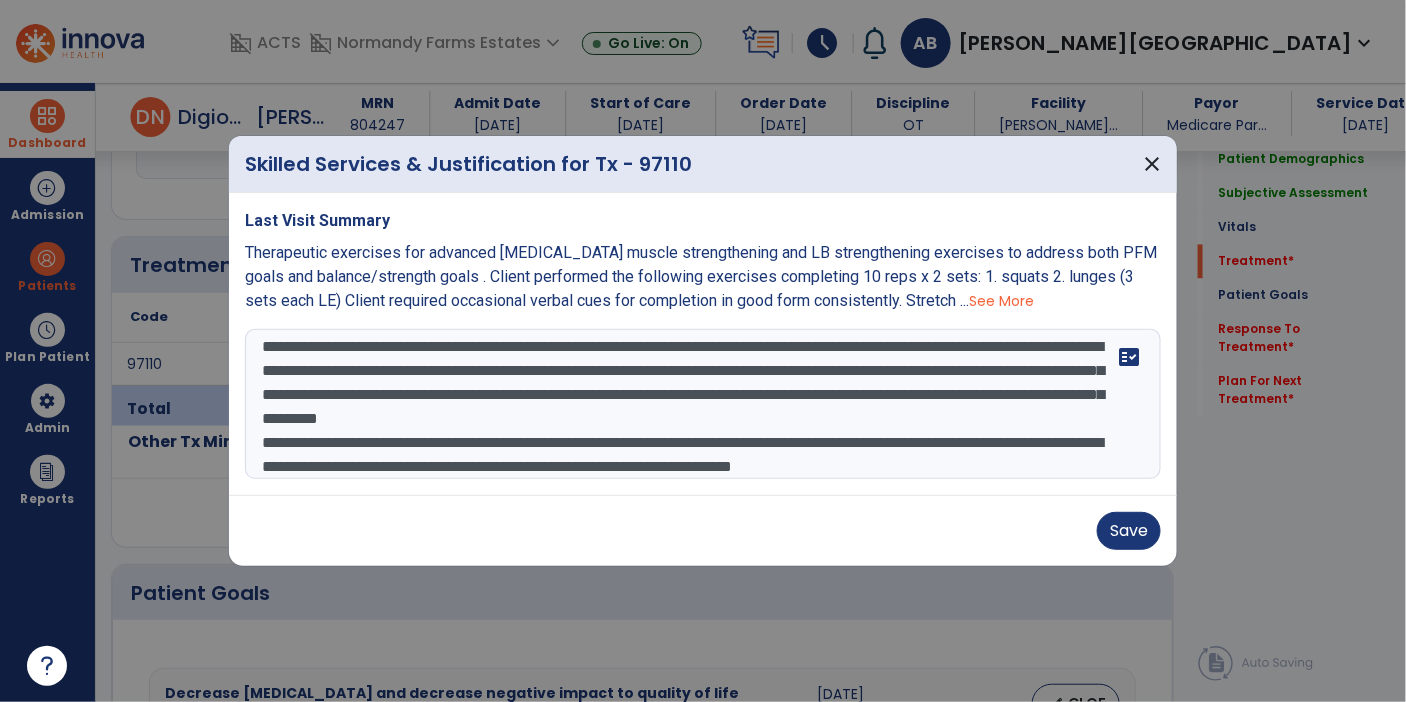 scroll, scrollTop: 39, scrollLeft: 0, axis: vertical 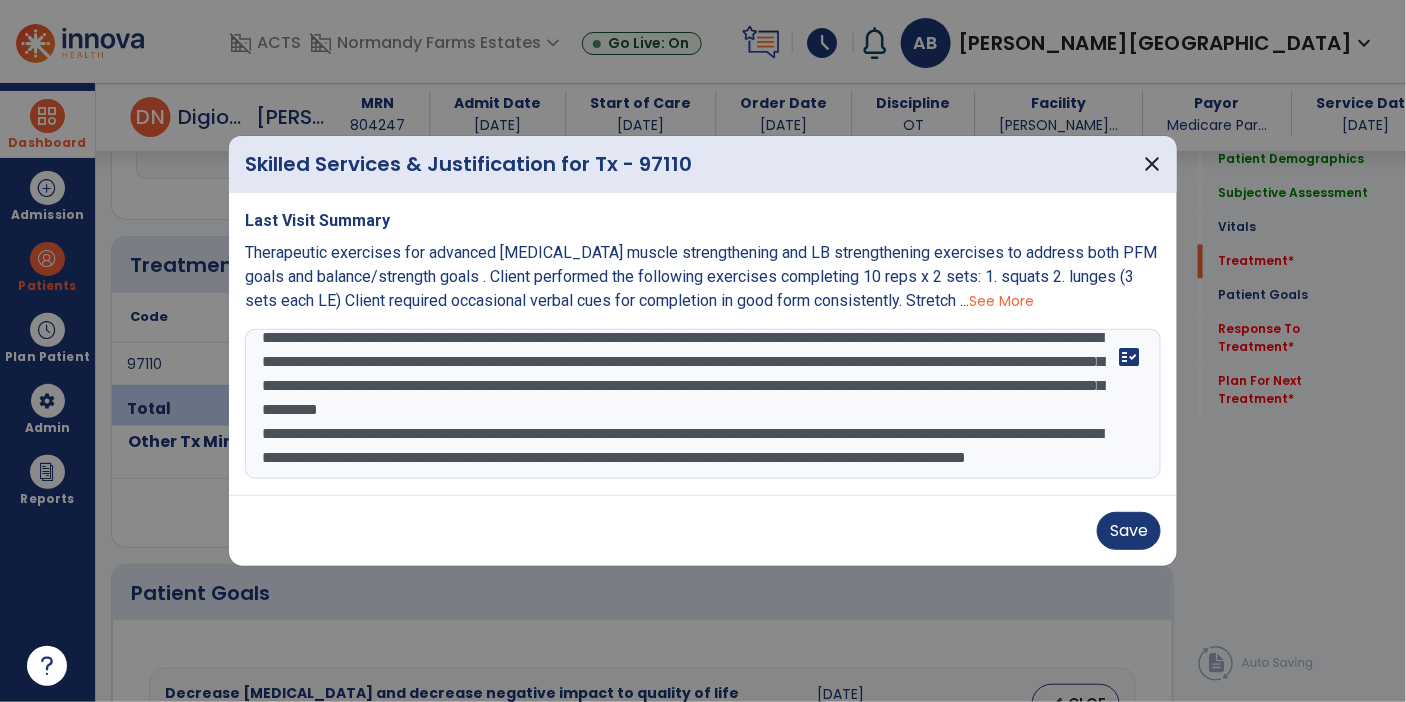click on "**********" at bounding box center [703, 404] 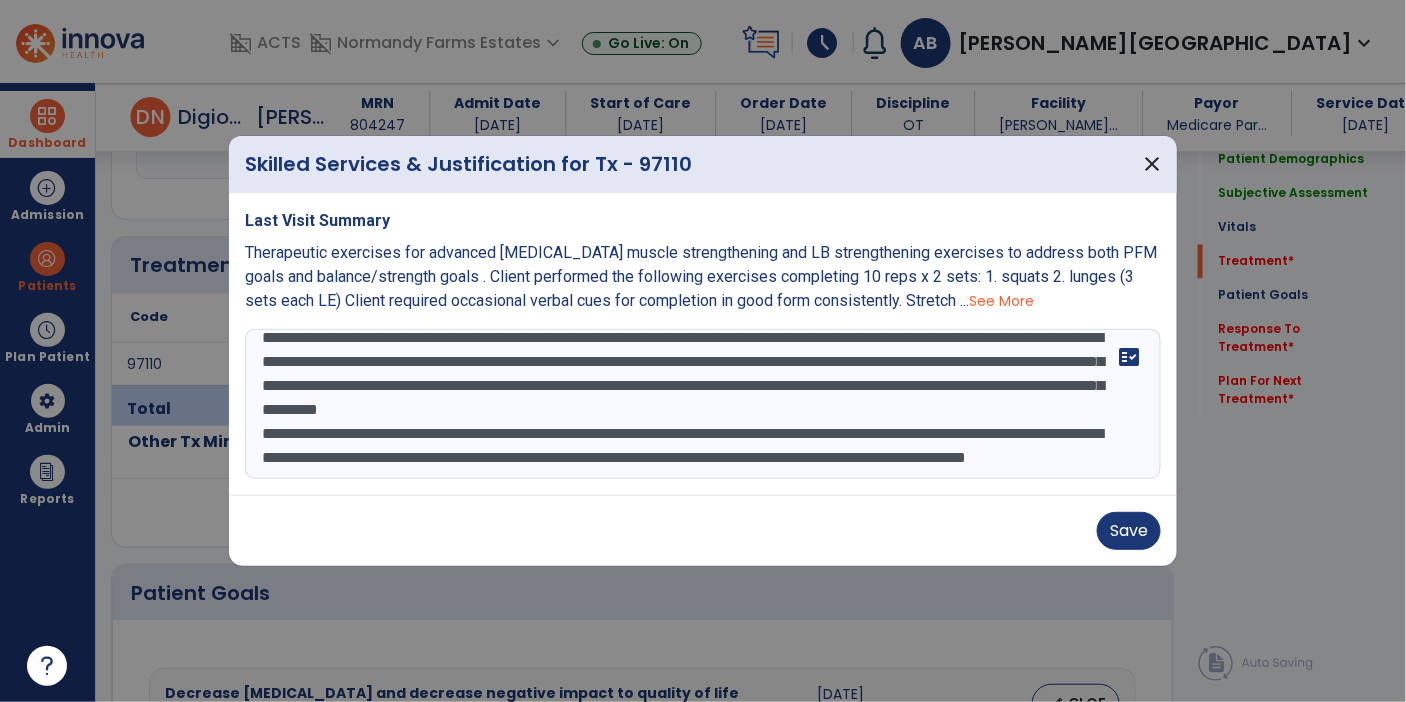 click on "**********" at bounding box center (703, 404) 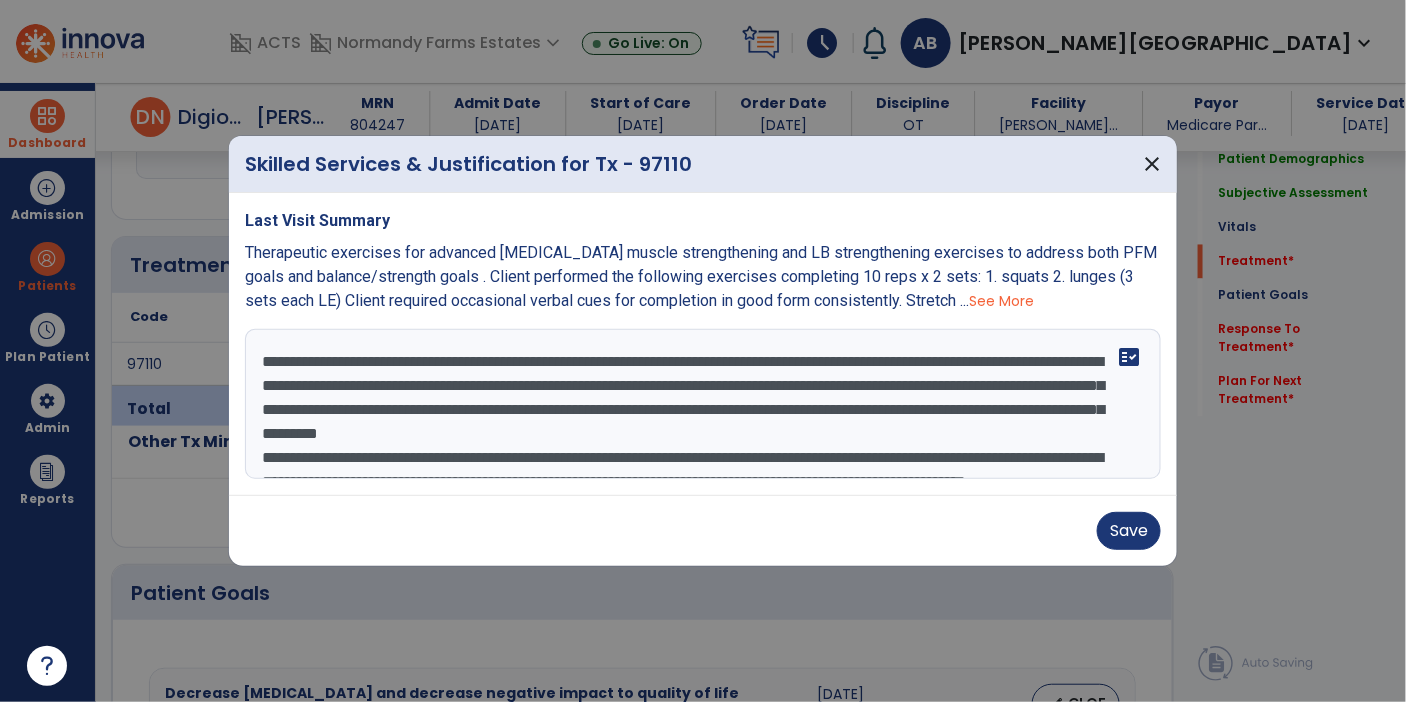 scroll, scrollTop: 0, scrollLeft: 0, axis: both 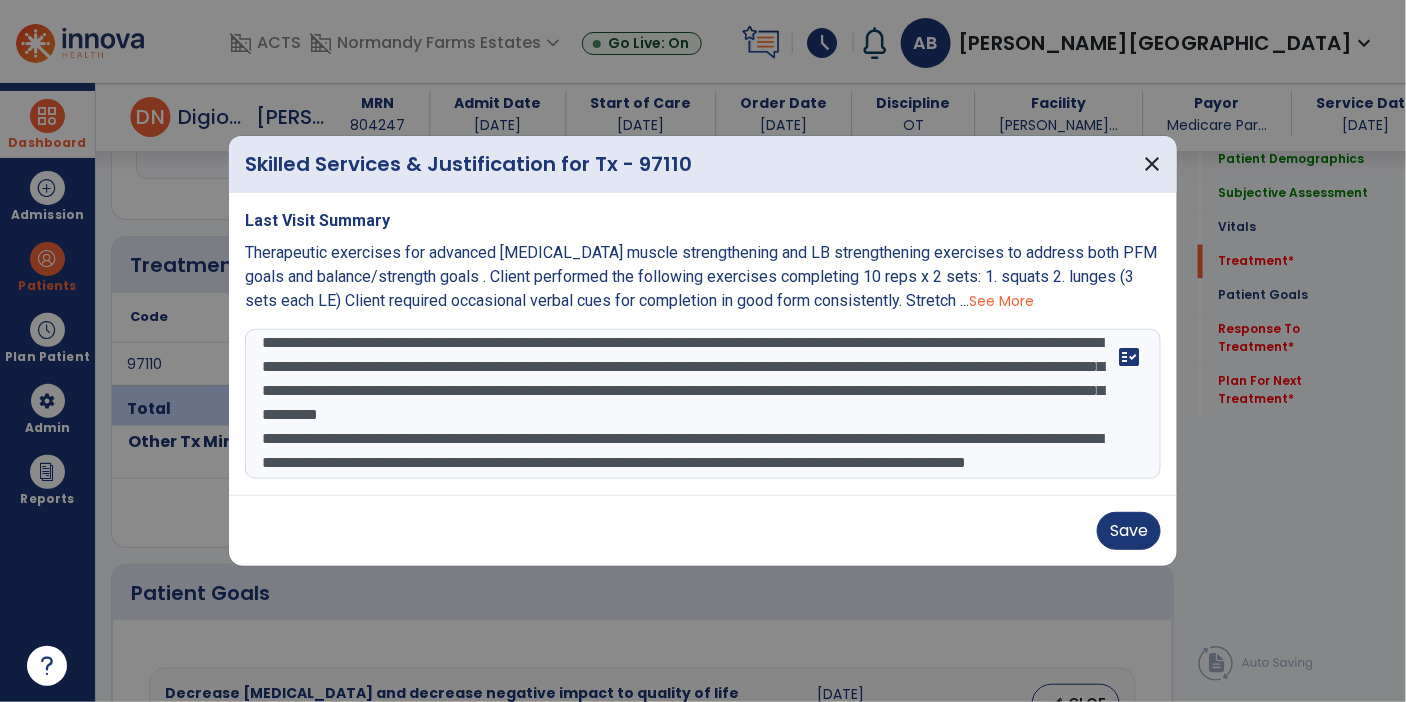 click on "**********" at bounding box center [703, 404] 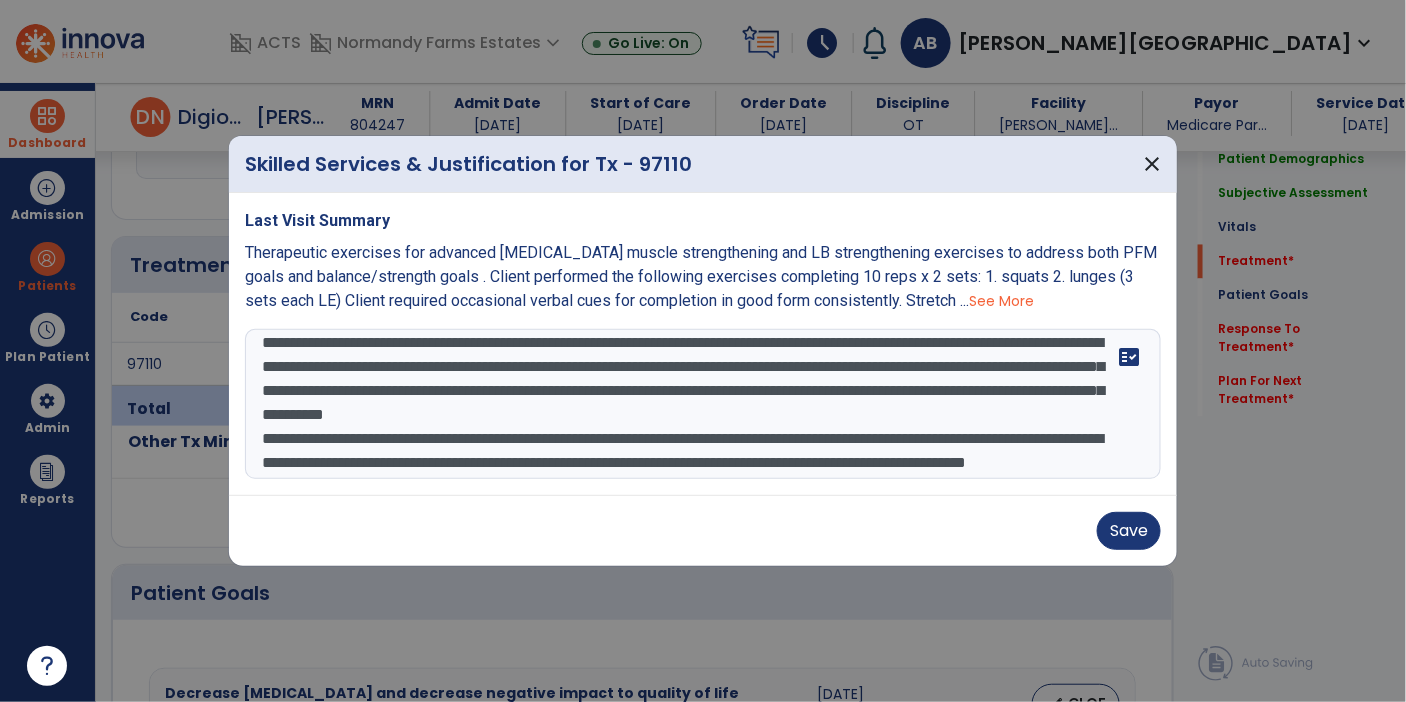 scroll, scrollTop: 0, scrollLeft: 0, axis: both 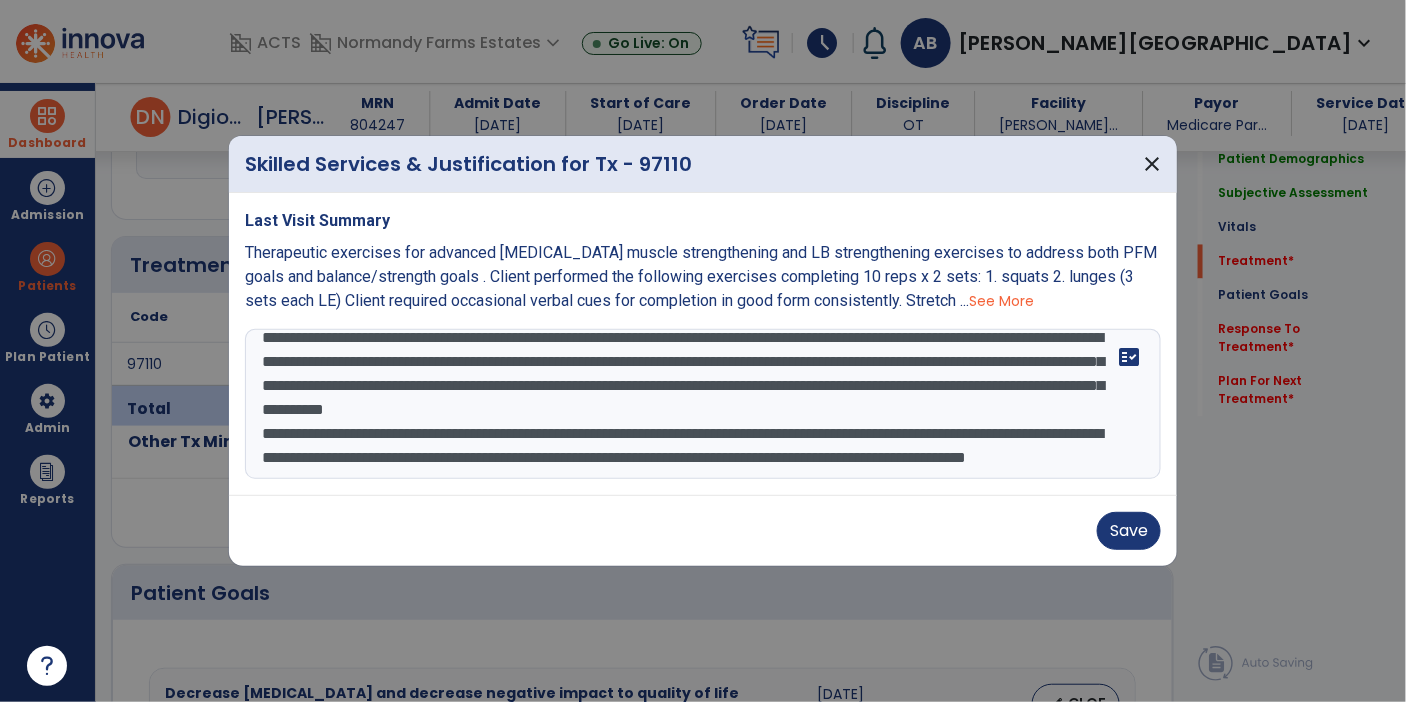 type on "**********" 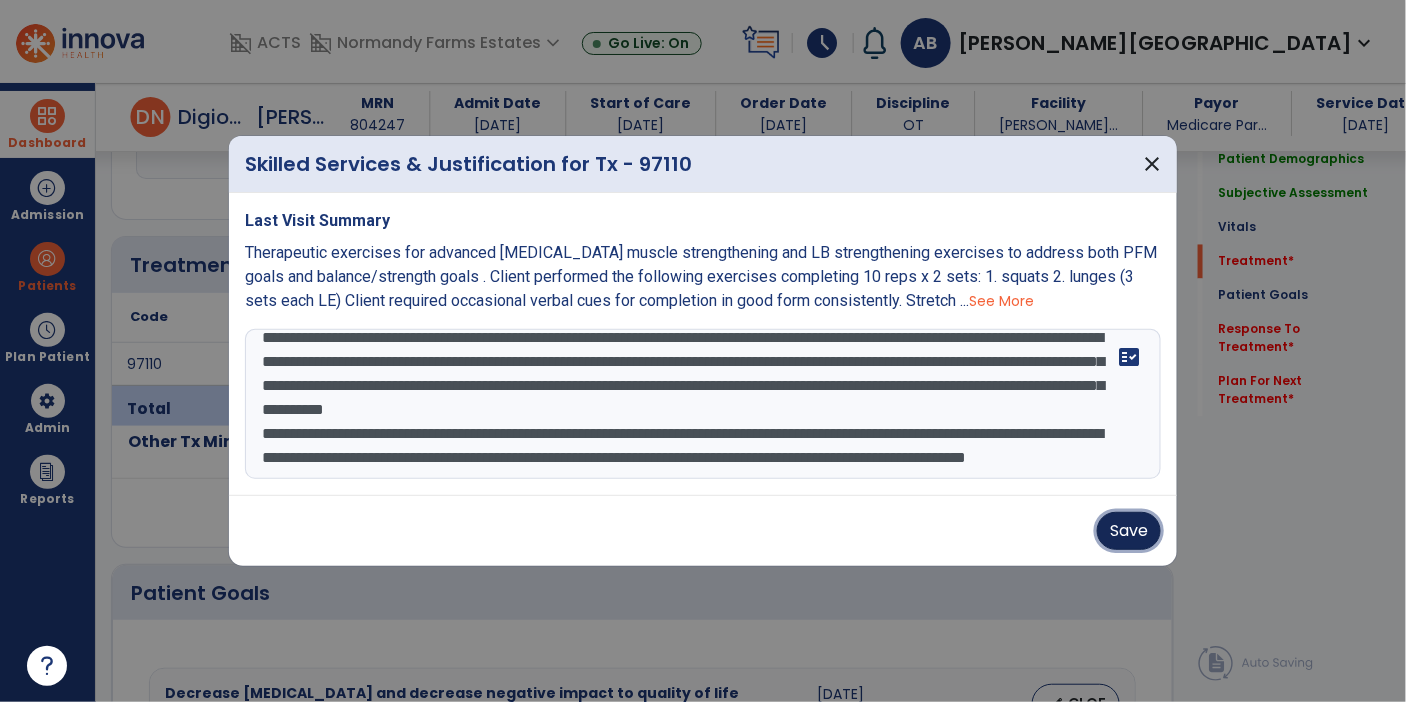 click on "Save" at bounding box center (1129, 531) 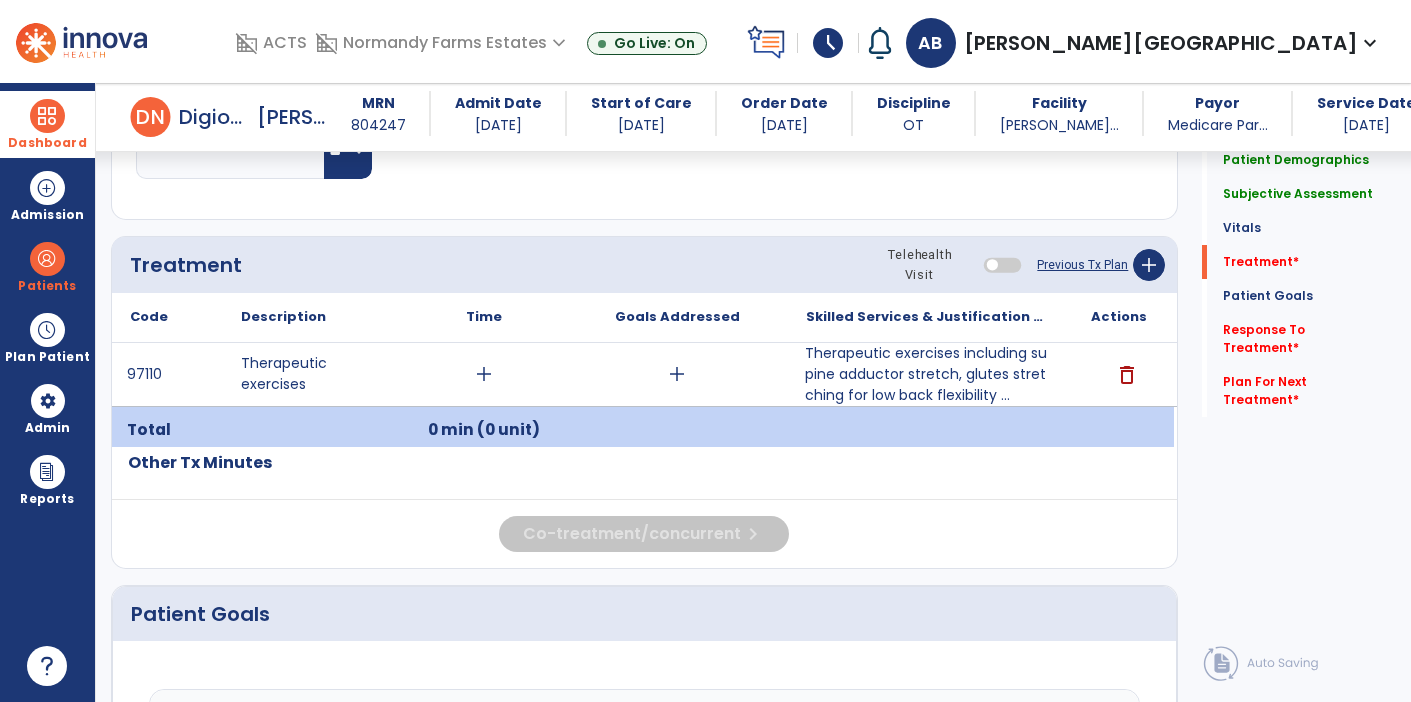 click on "add" at bounding box center (677, 374) 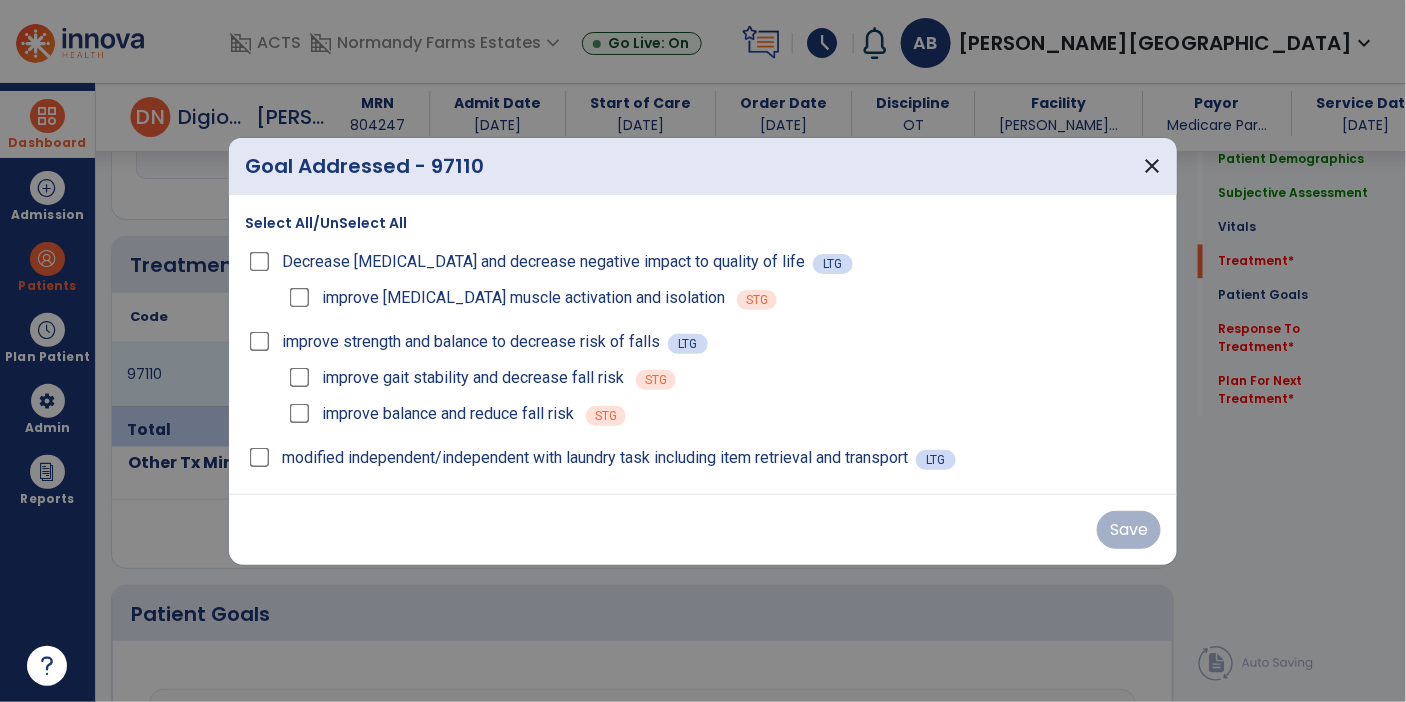 scroll, scrollTop: 1133, scrollLeft: 0, axis: vertical 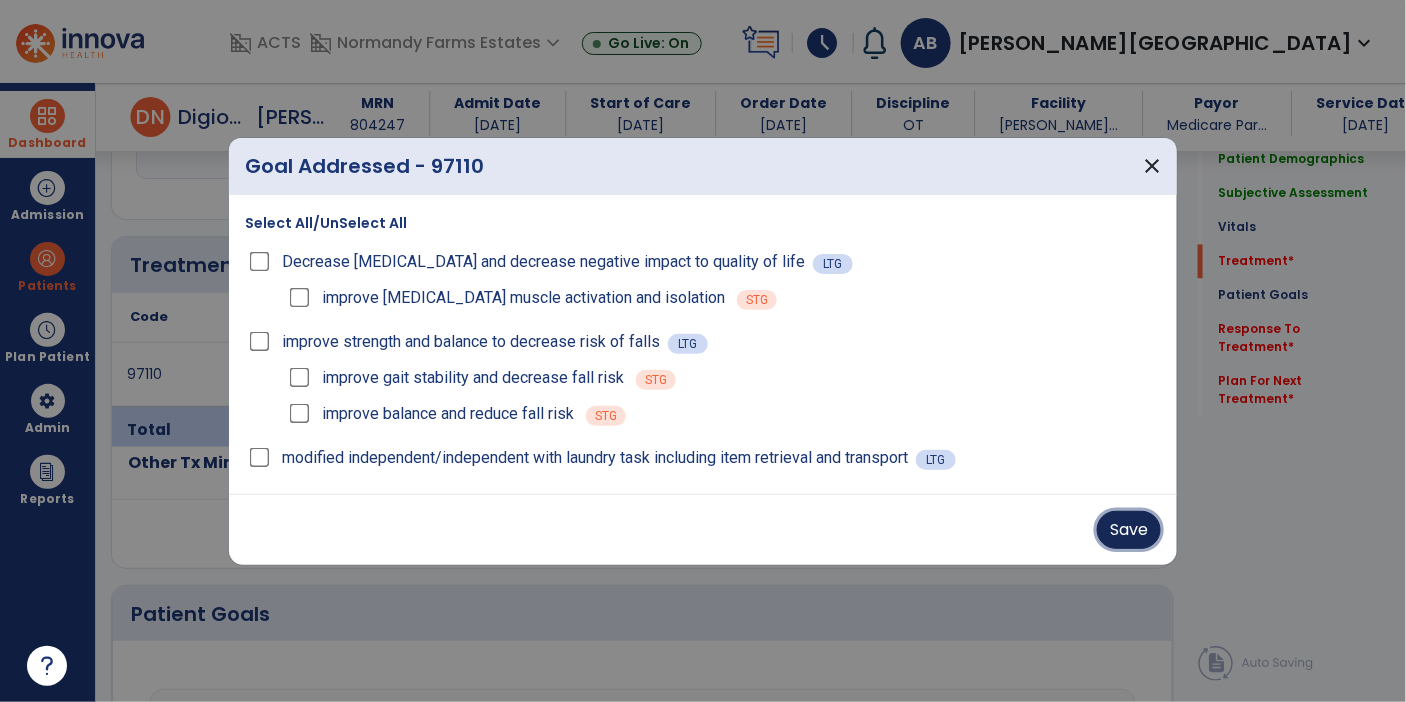 click on "Save" at bounding box center (1129, 530) 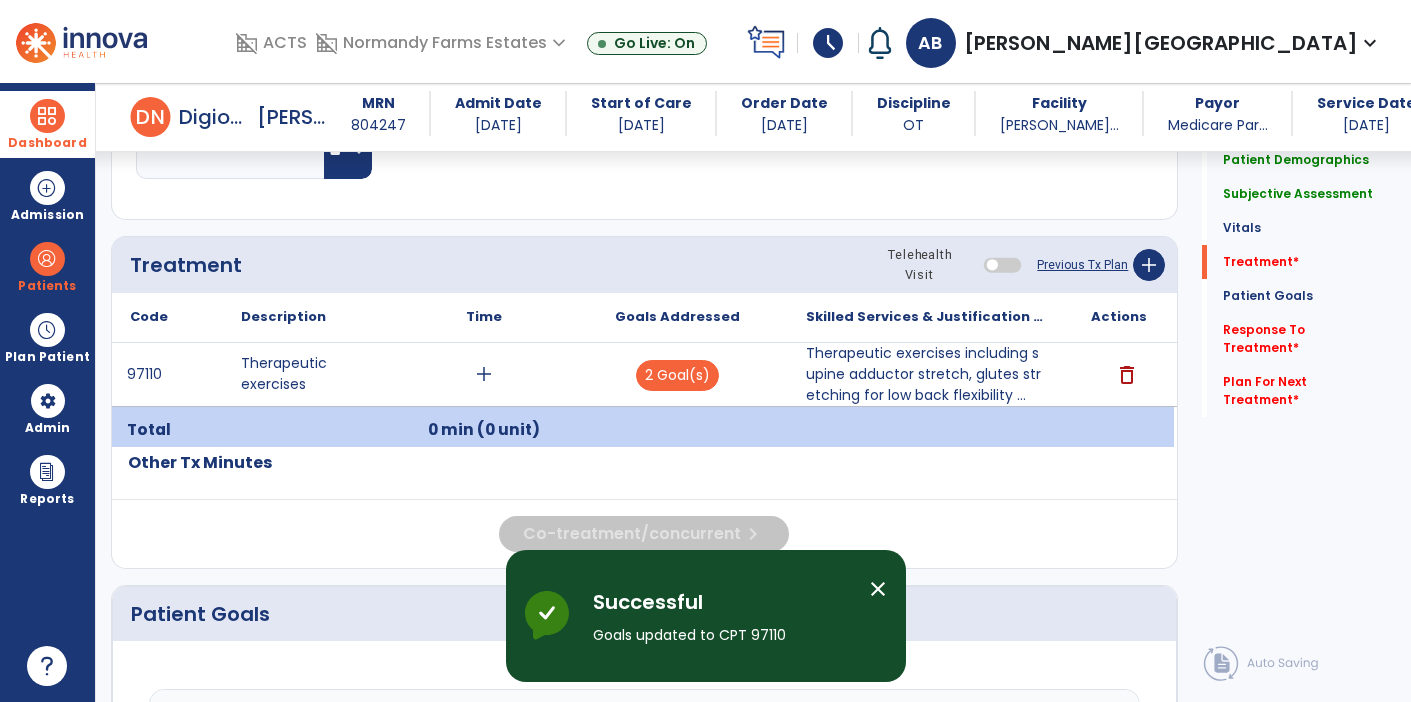click on "add" at bounding box center (484, 374) 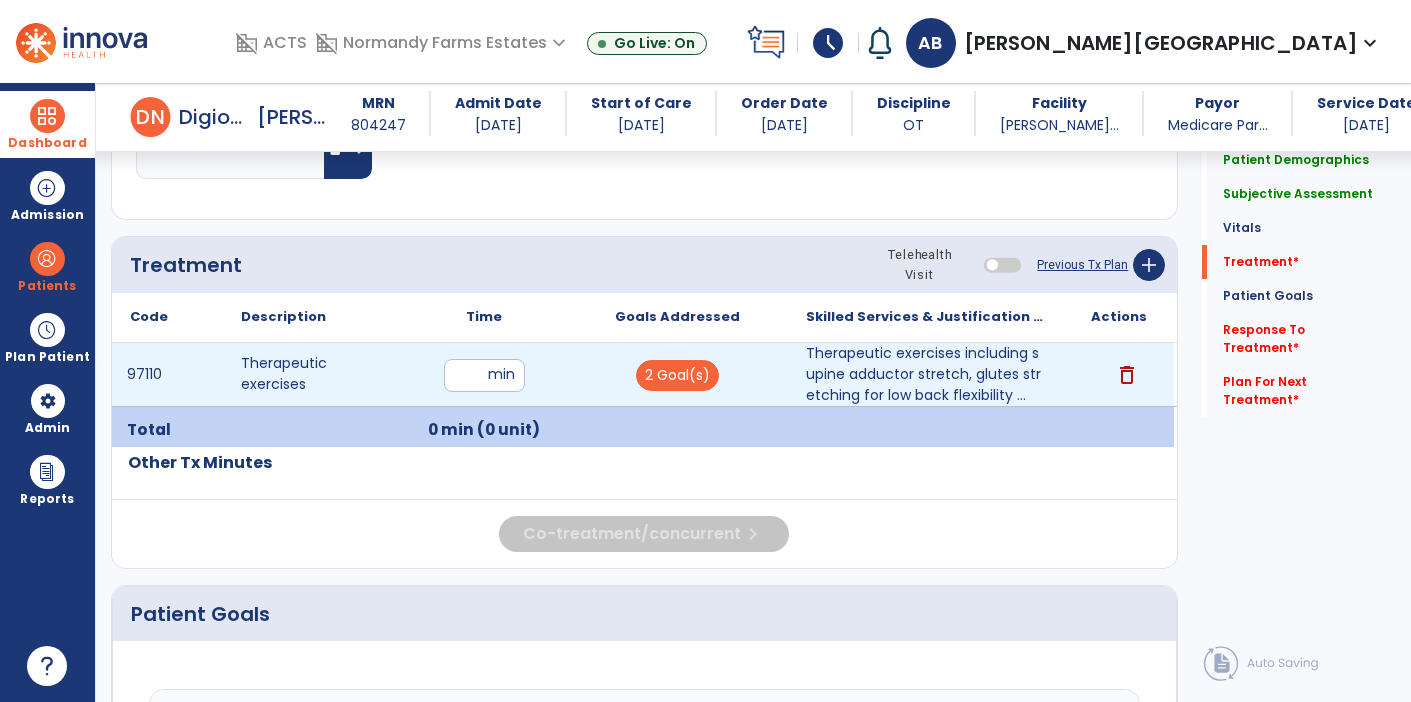type on "**" 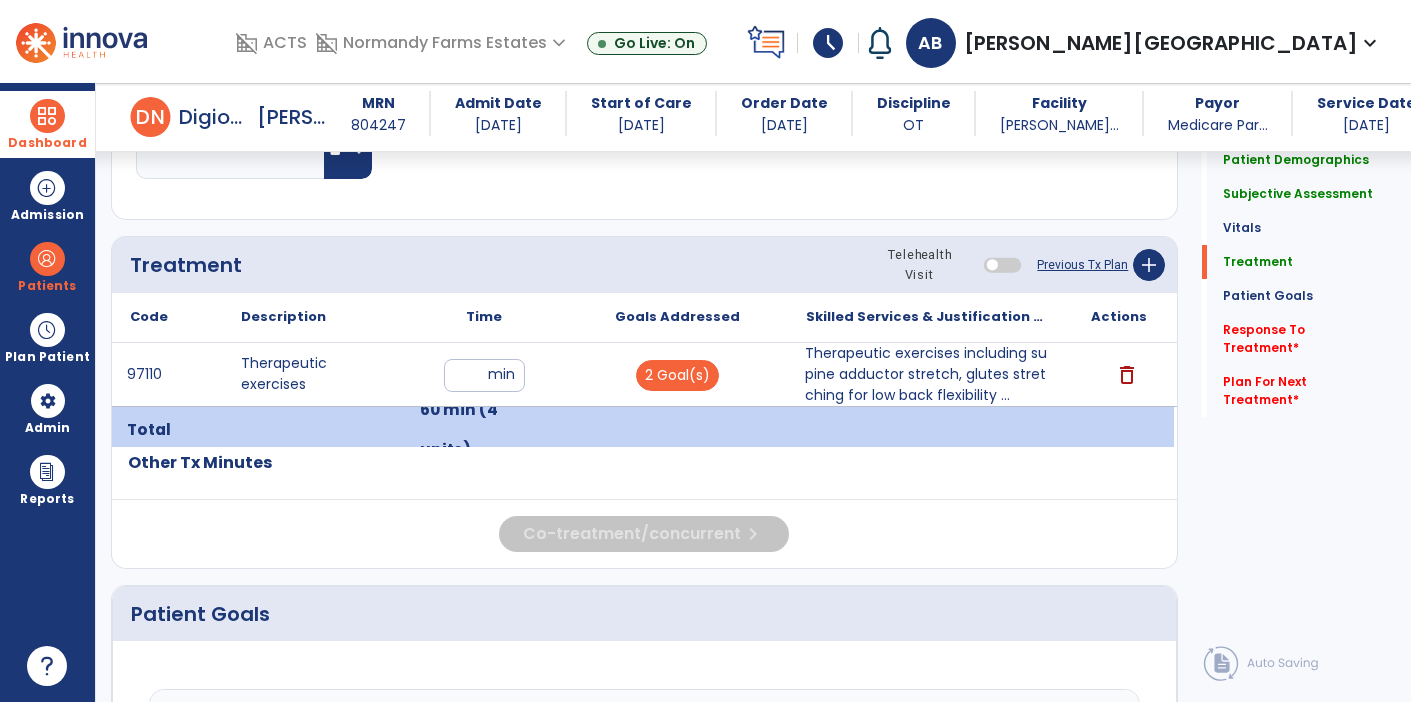 click at bounding box center [926, 430] 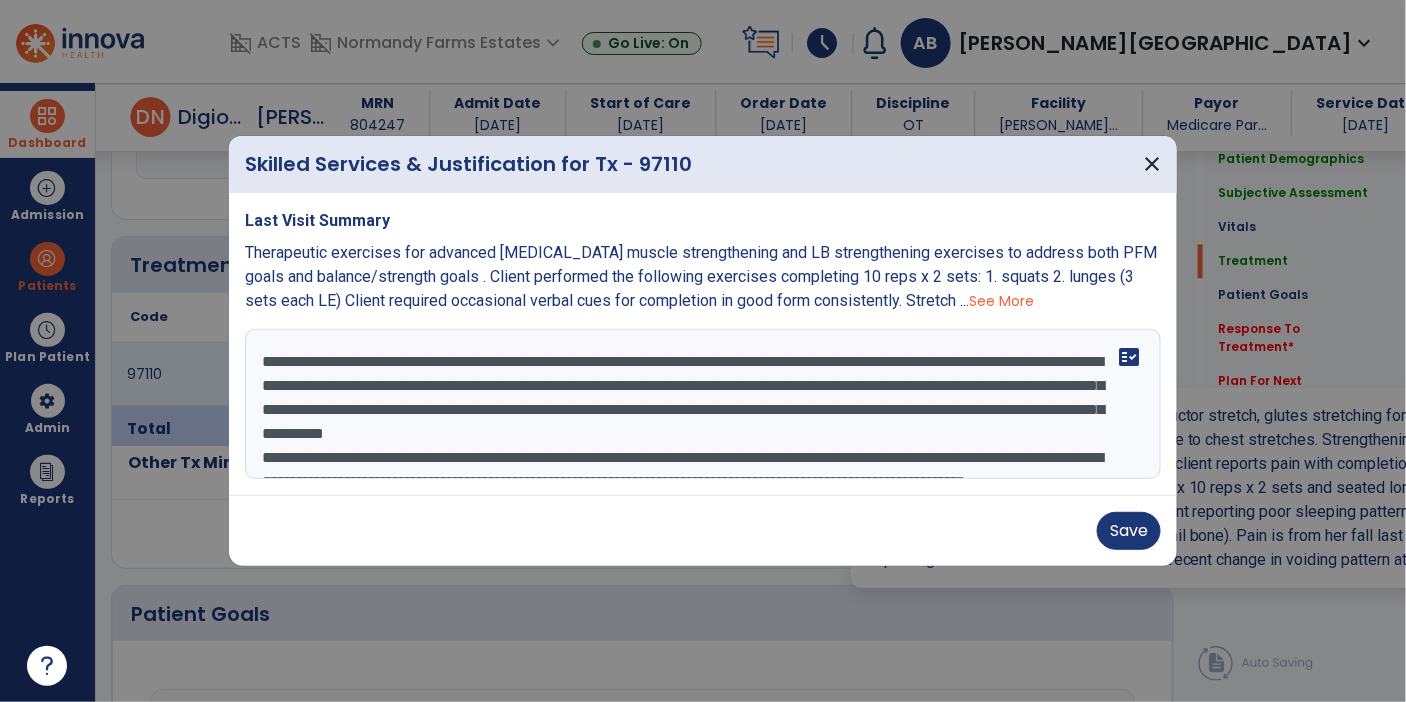 scroll, scrollTop: 1133, scrollLeft: 0, axis: vertical 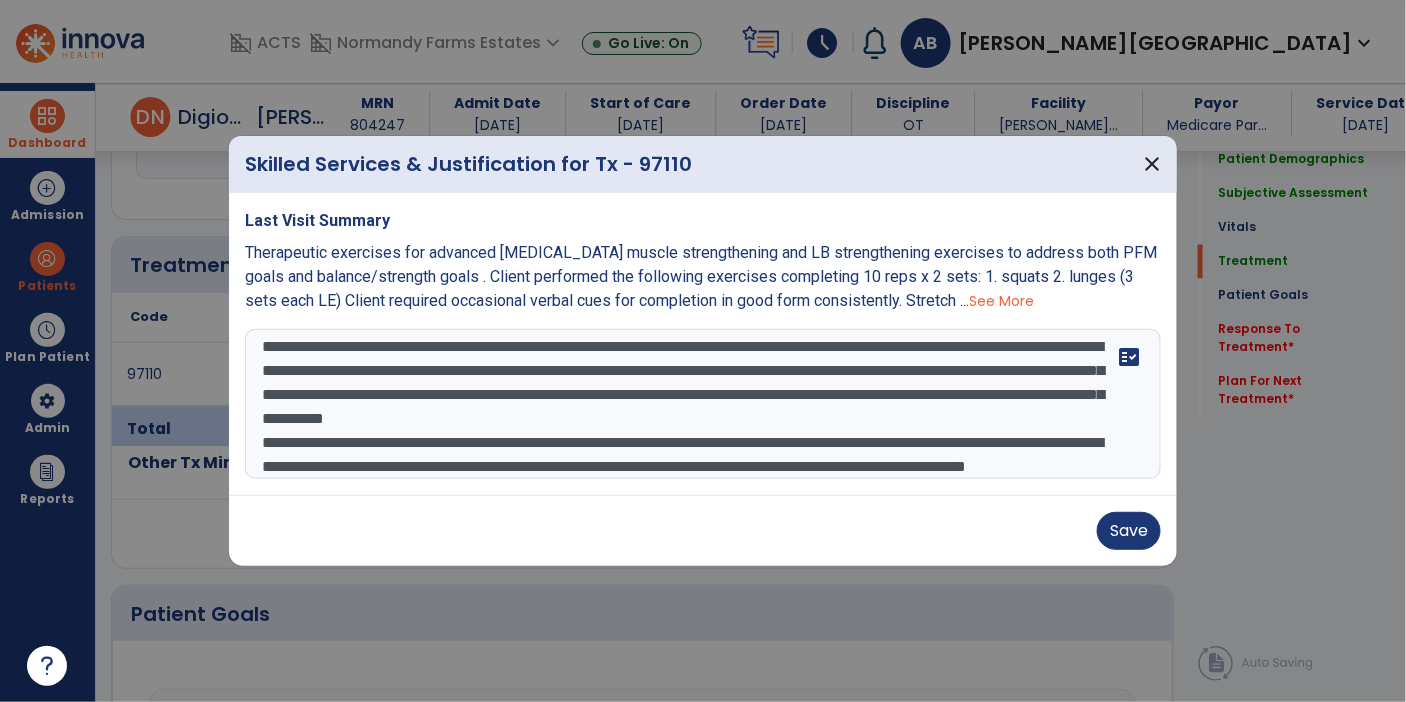 click on "Save" at bounding box center (703, 531) 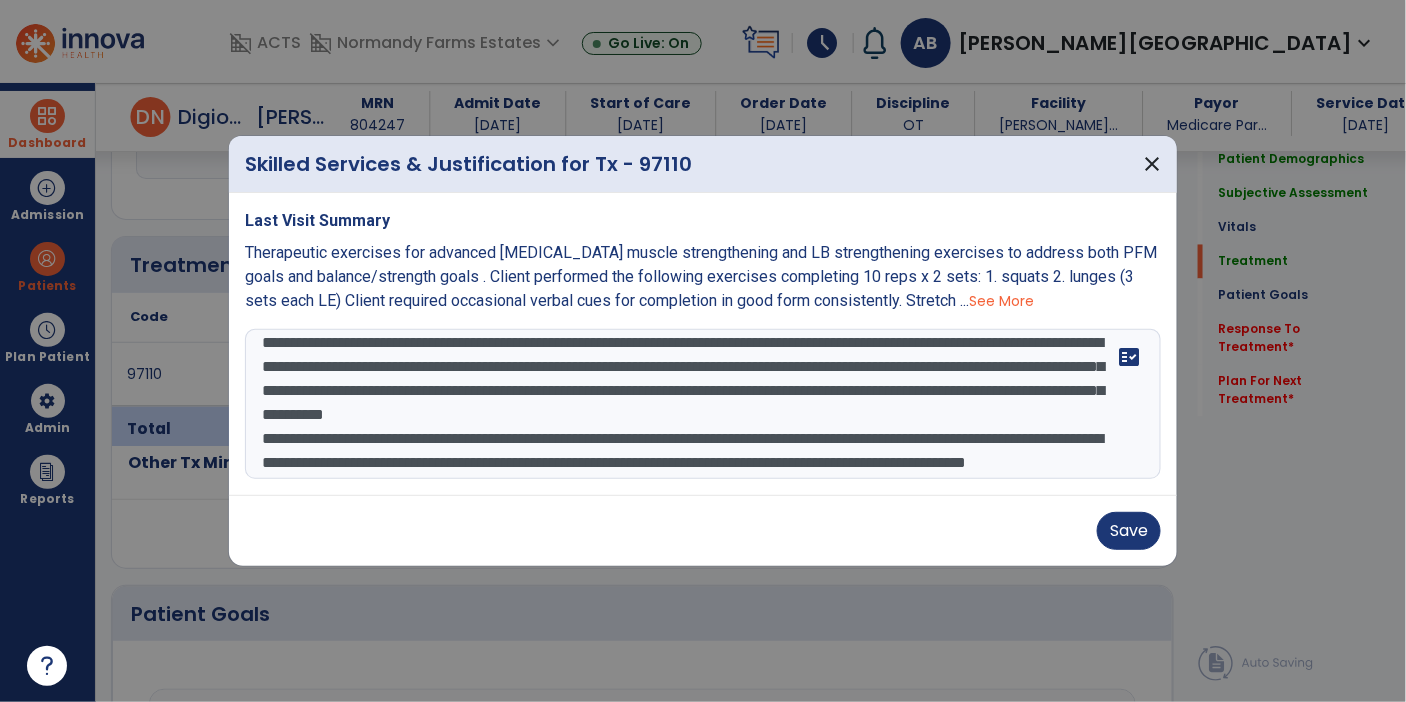 click on "**********" at bounding box center [703, 404] 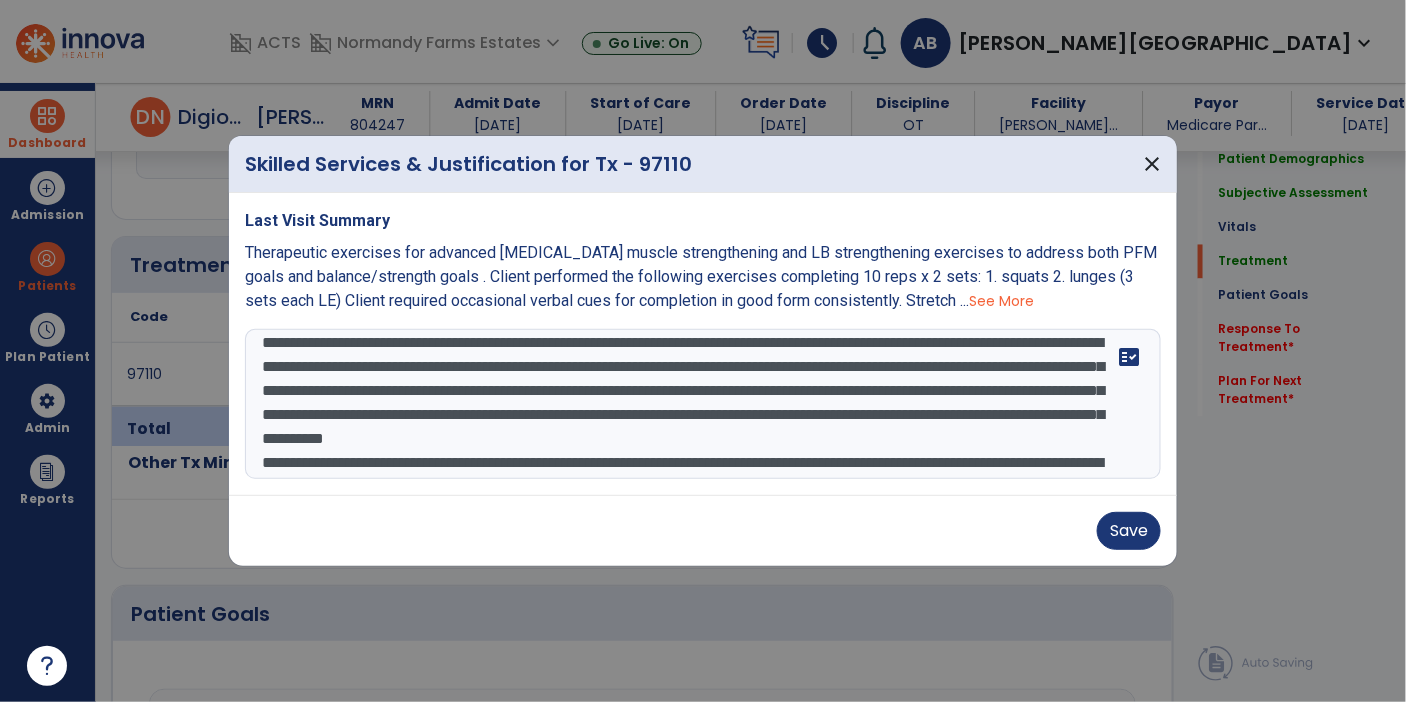 click on "**********" at bounding box center [703, 404] 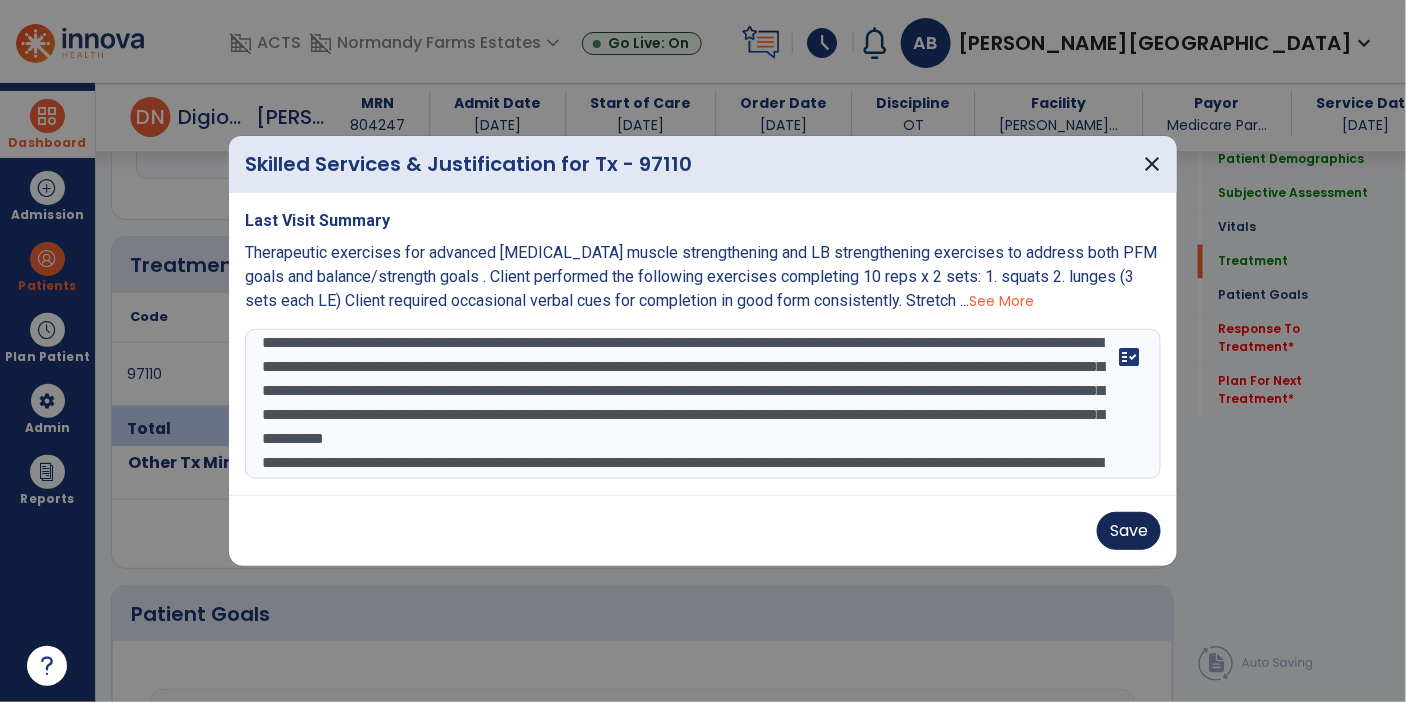 type on "**********" 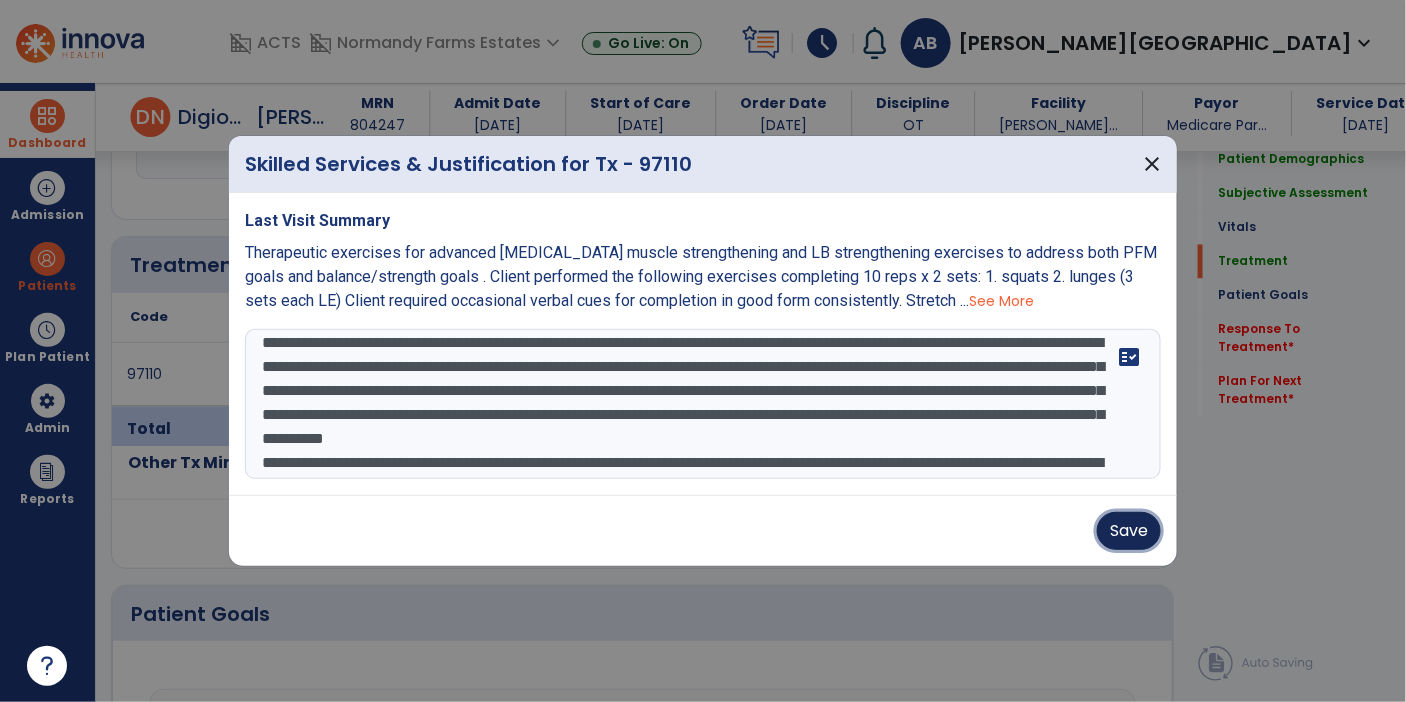 click on "Save" at bounding box center (1129, 531) 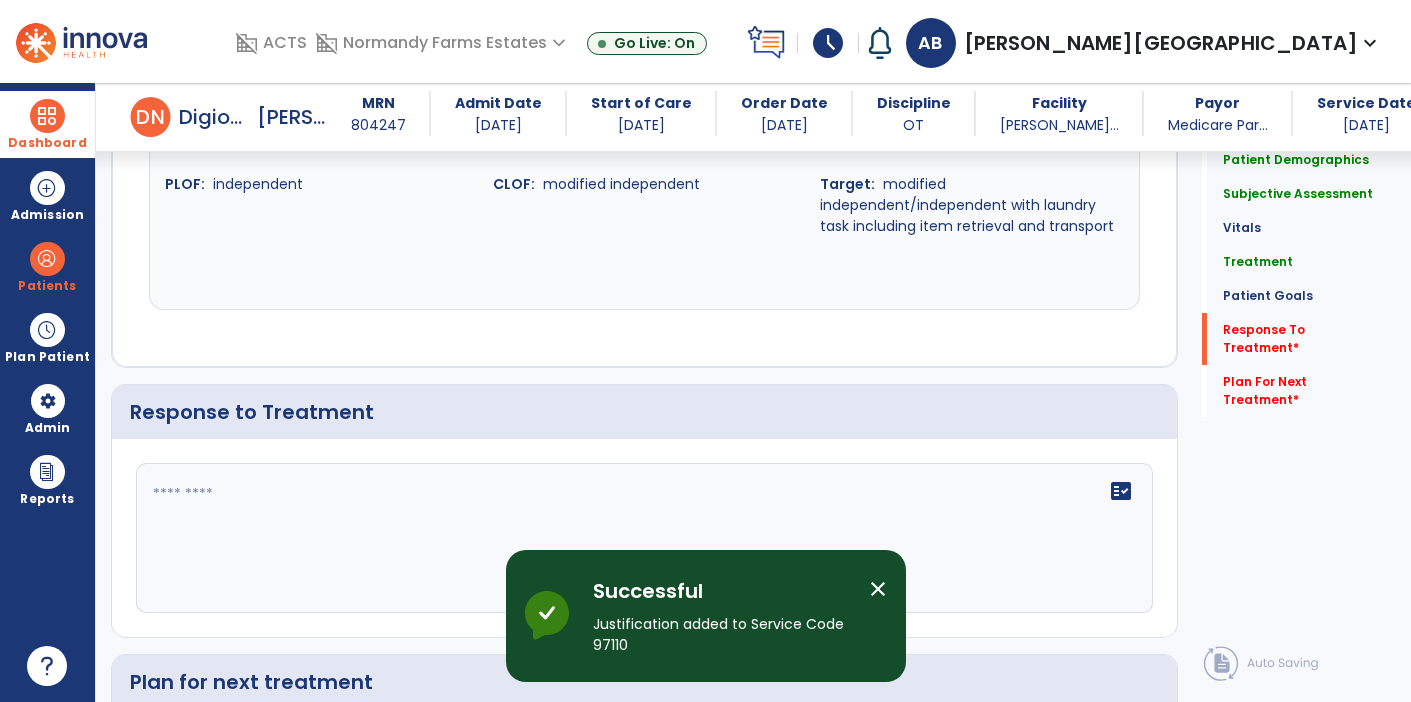 scroll, scrollTop: 2869, scrollLeft: 0, axis: vertical 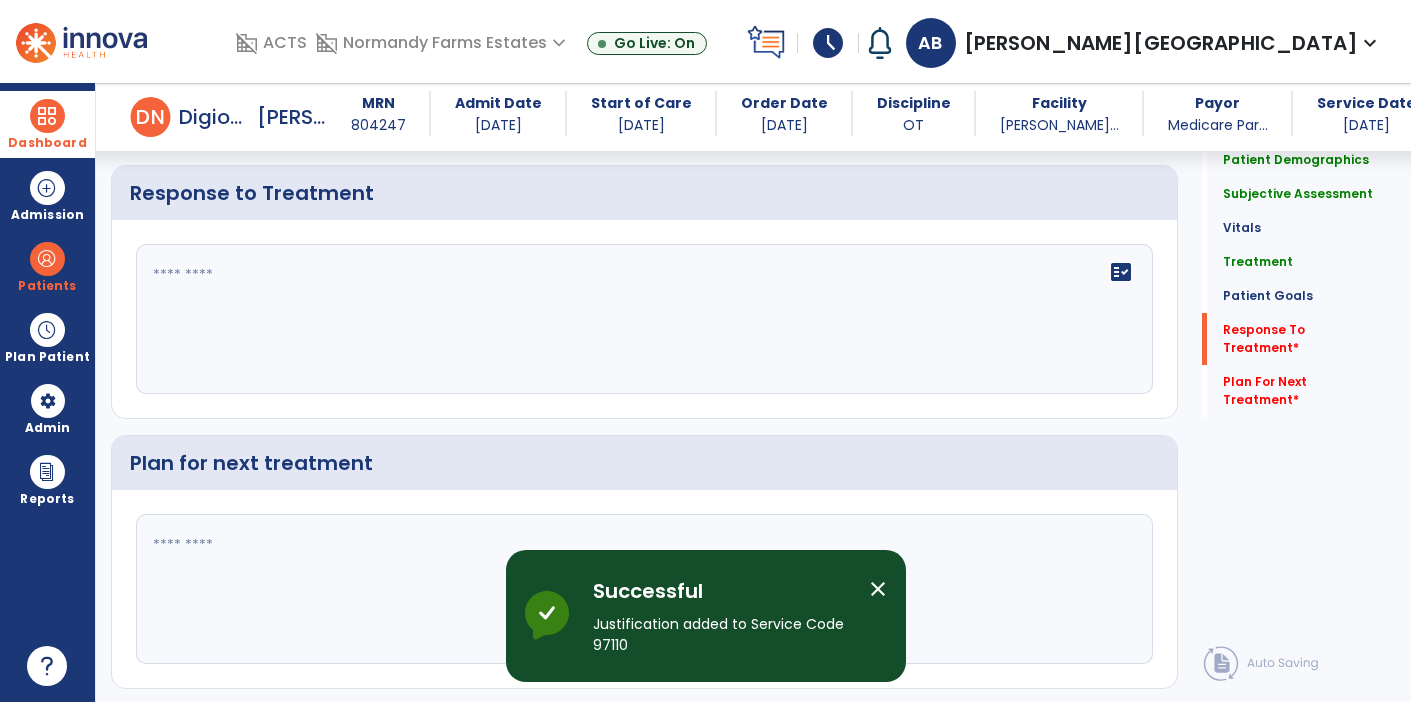 click 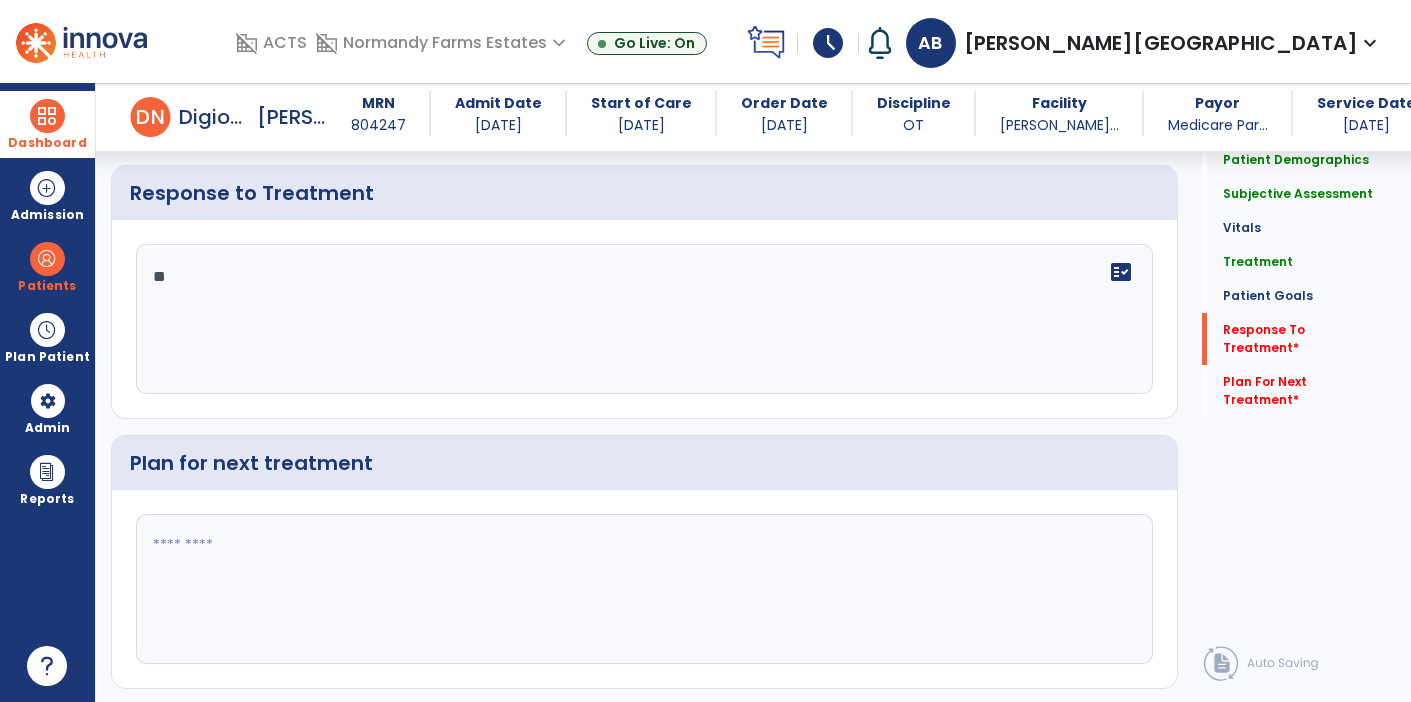 type on "*" 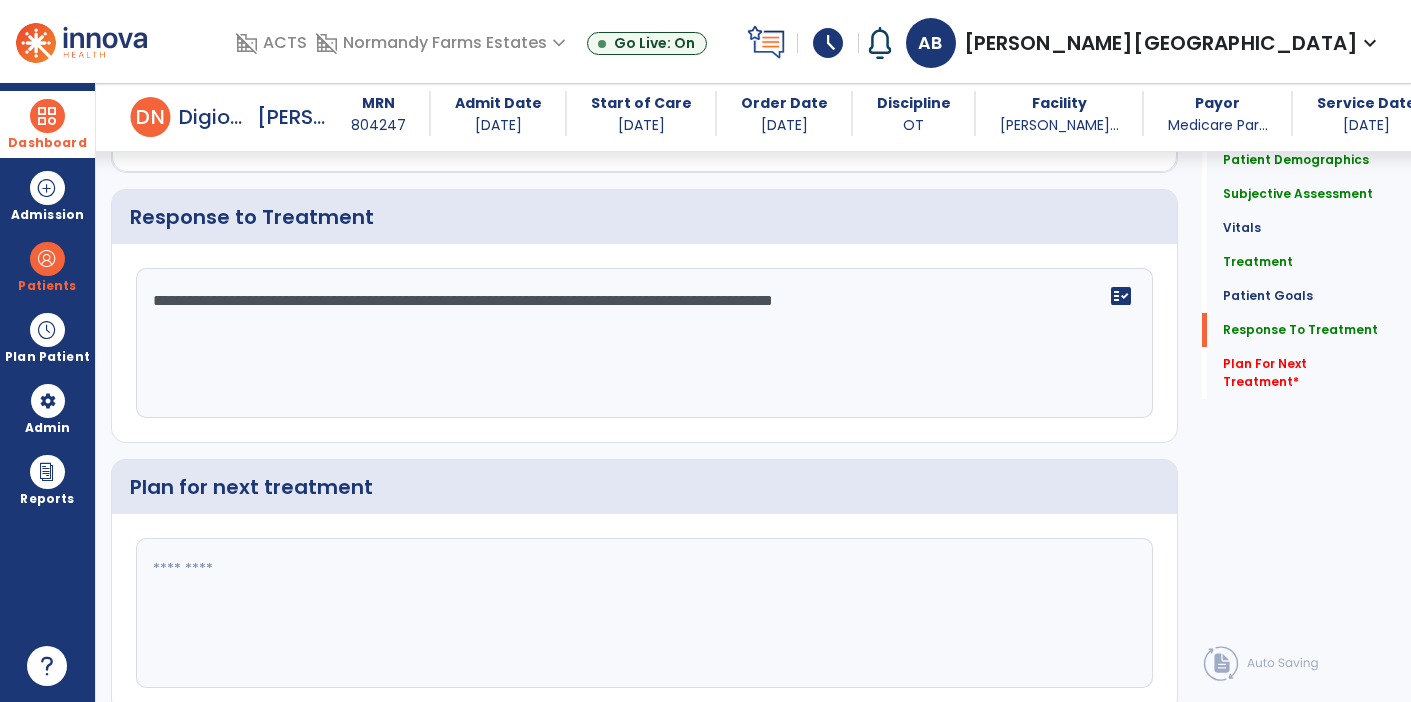 scroll, scrollTop: 2869, scrollLeft: 0, axis: vertical 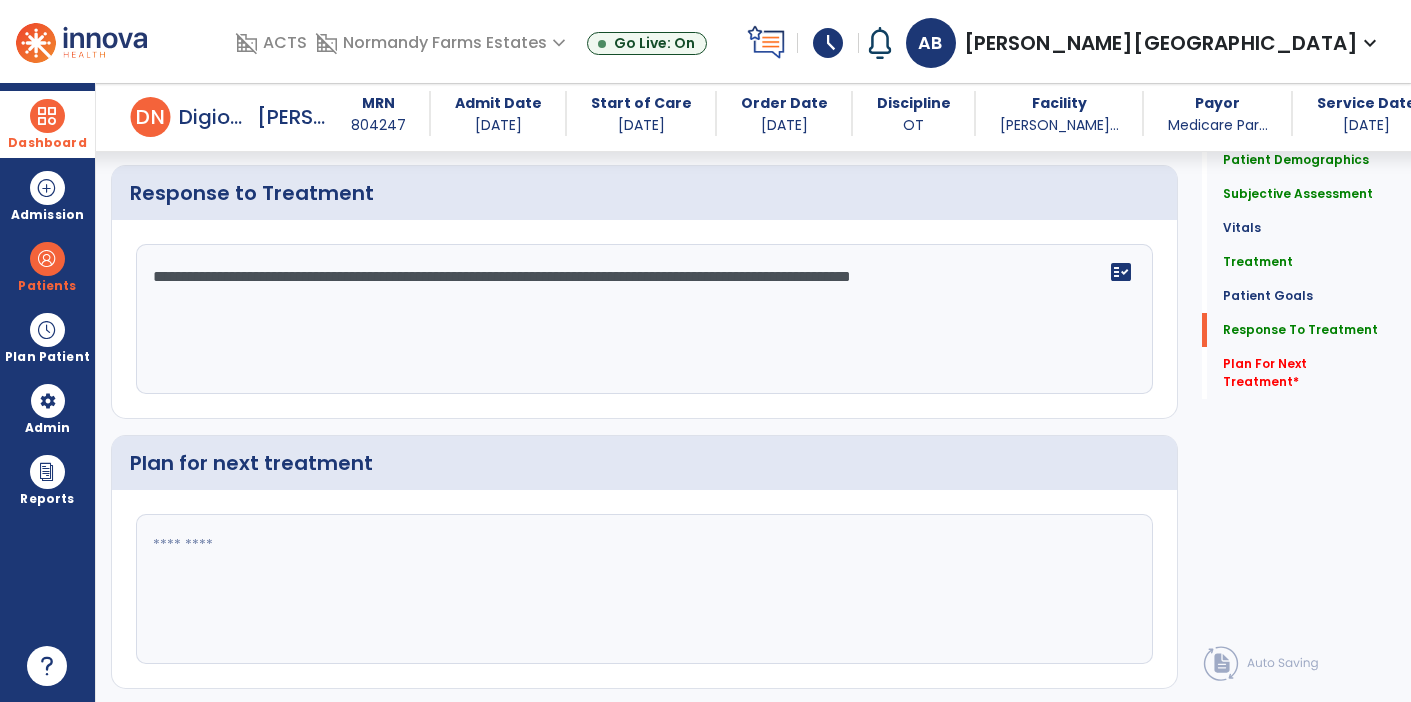 type on "**********" 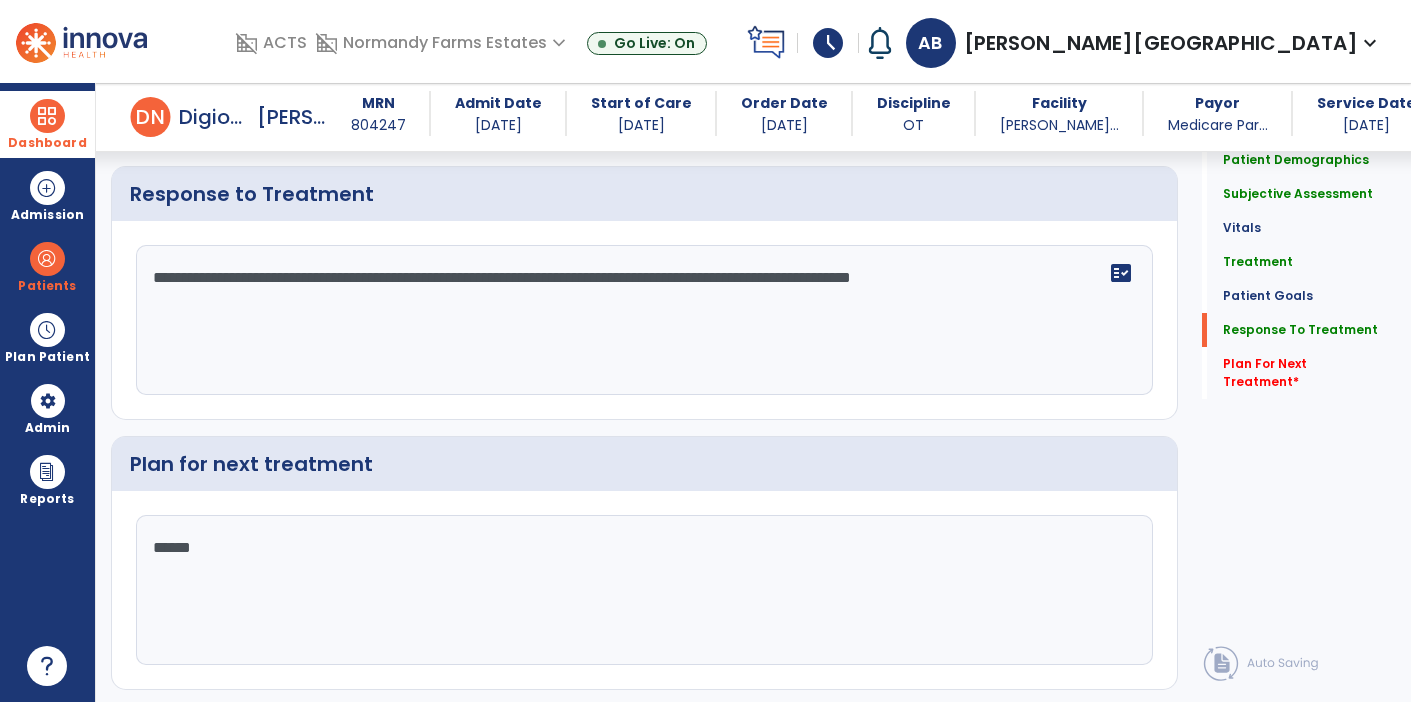 scroll, scrollTop: 2869, scrollLeft: 0, axis: vertical 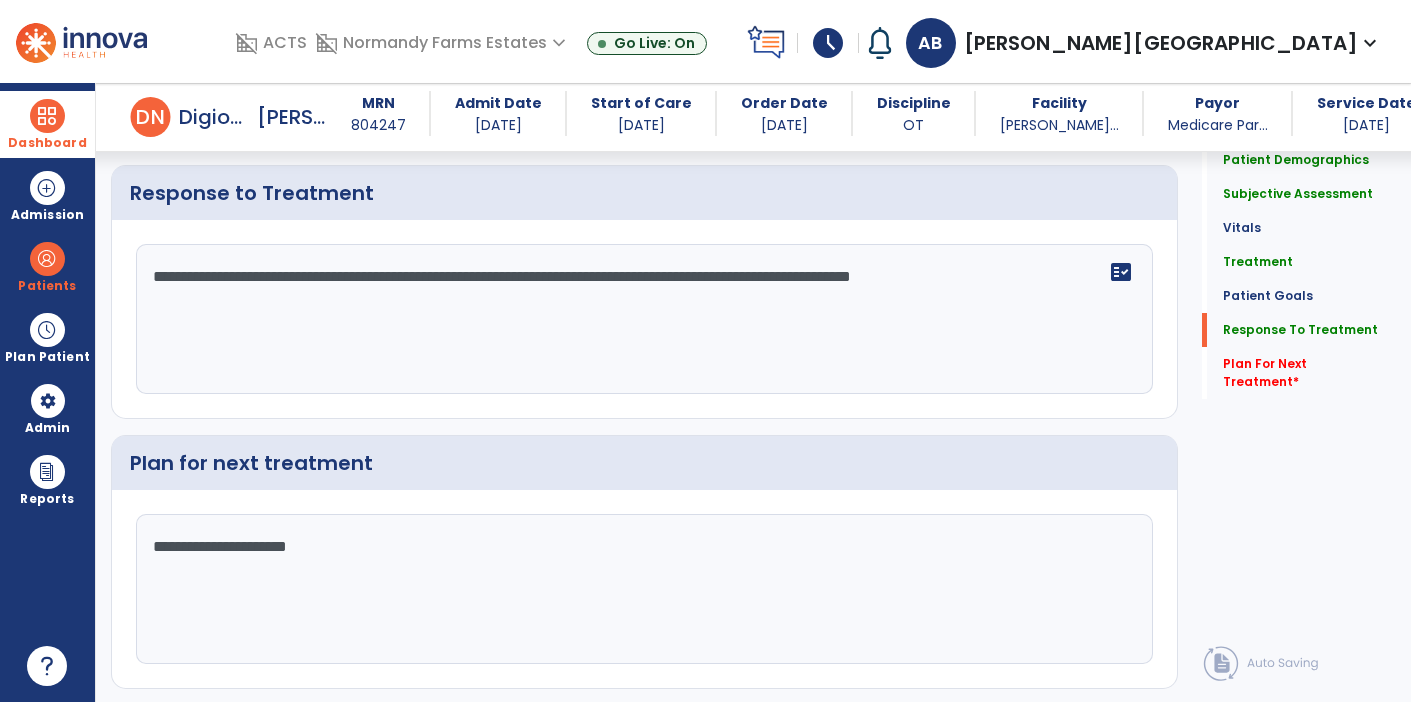 click on "**********" 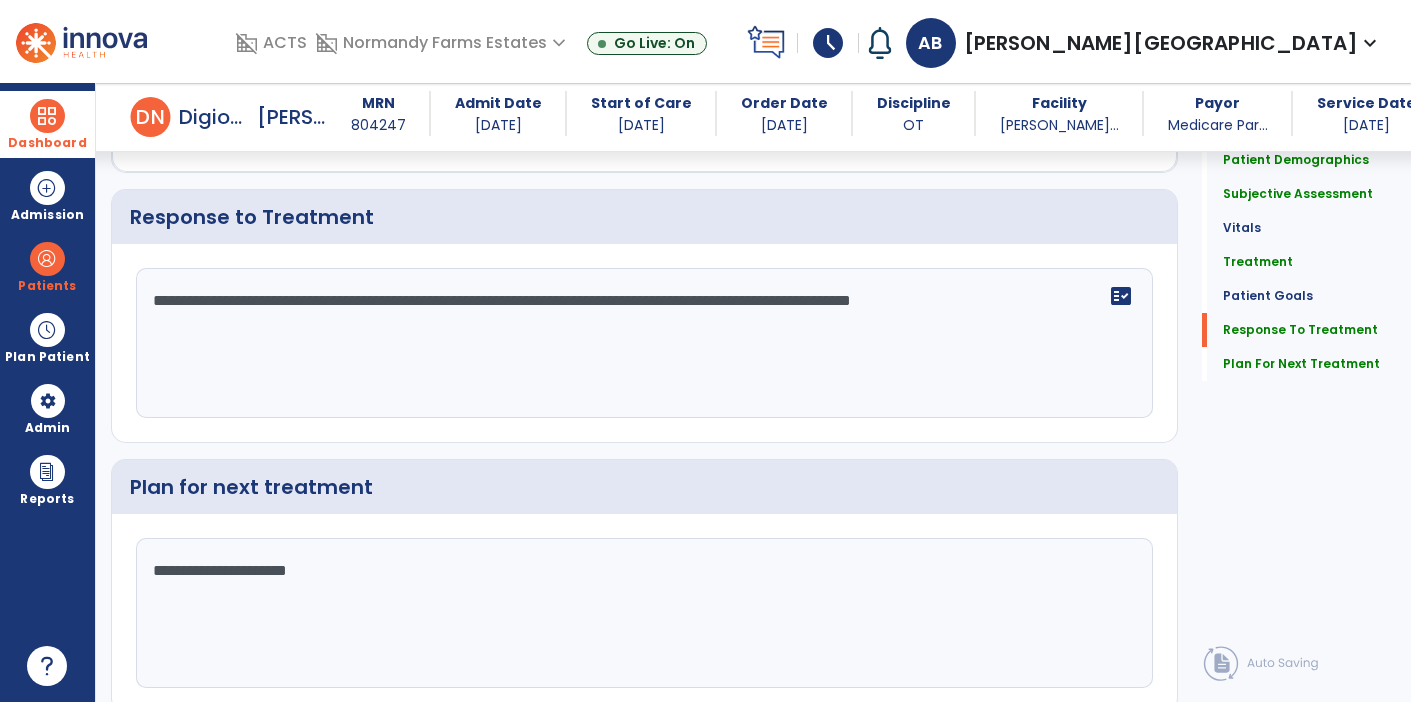 scroll, scrollTop: 2869, scrollLeft: 0, axis: vertical 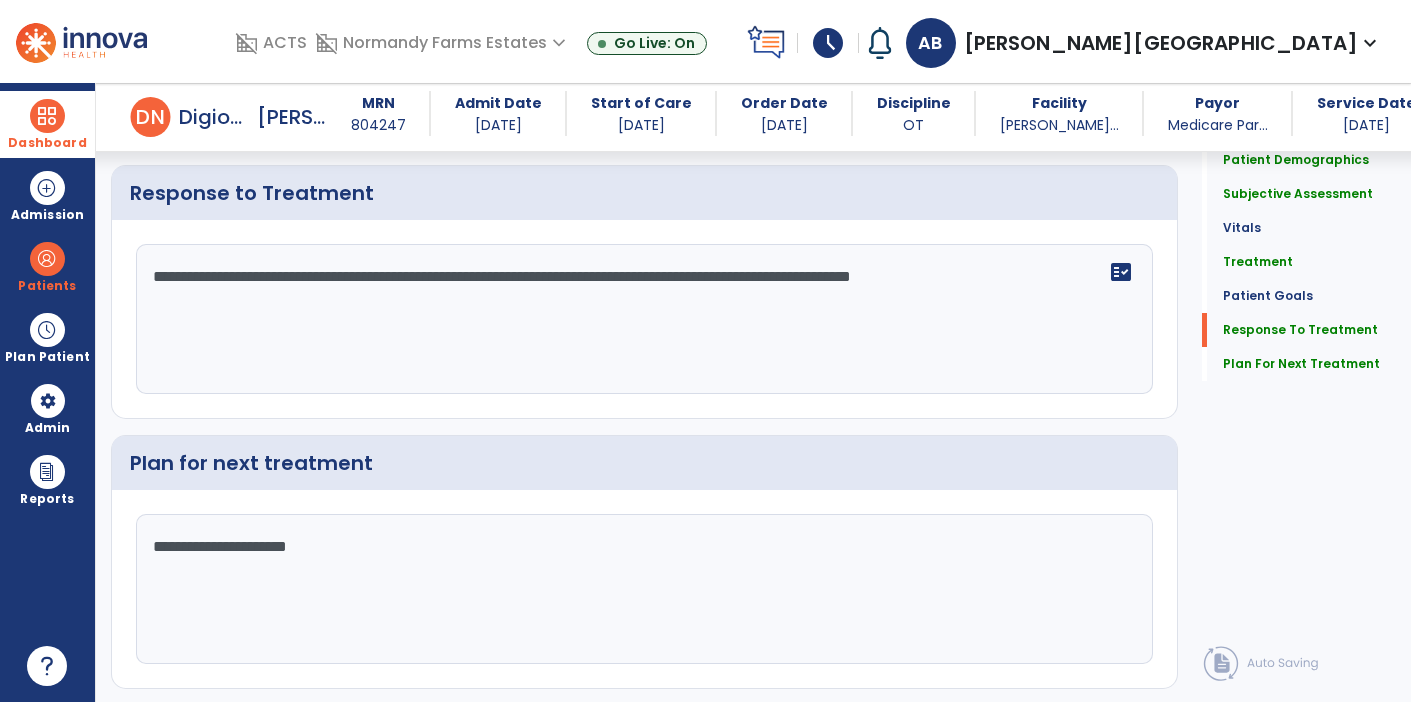 click on "**********" 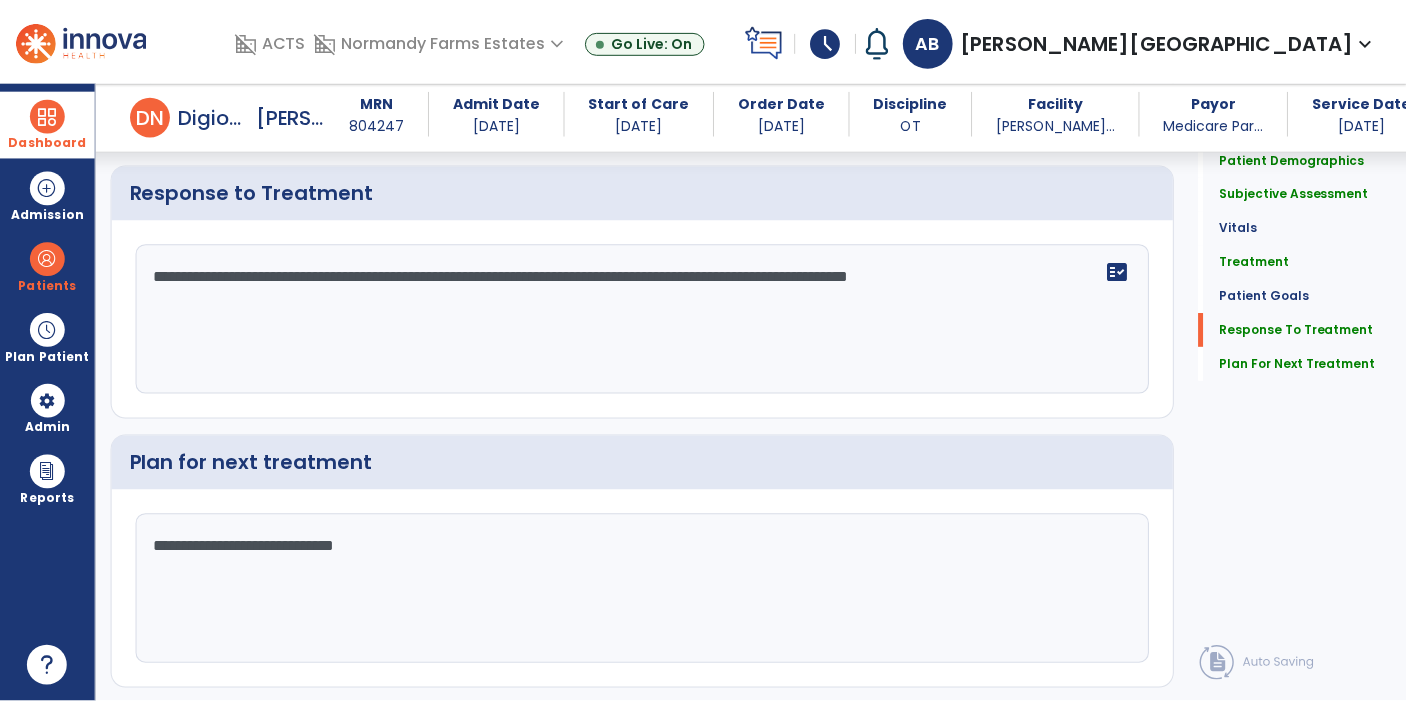 scroll, scrollTop: 2869, scrollLeft: 0, axis: vertical 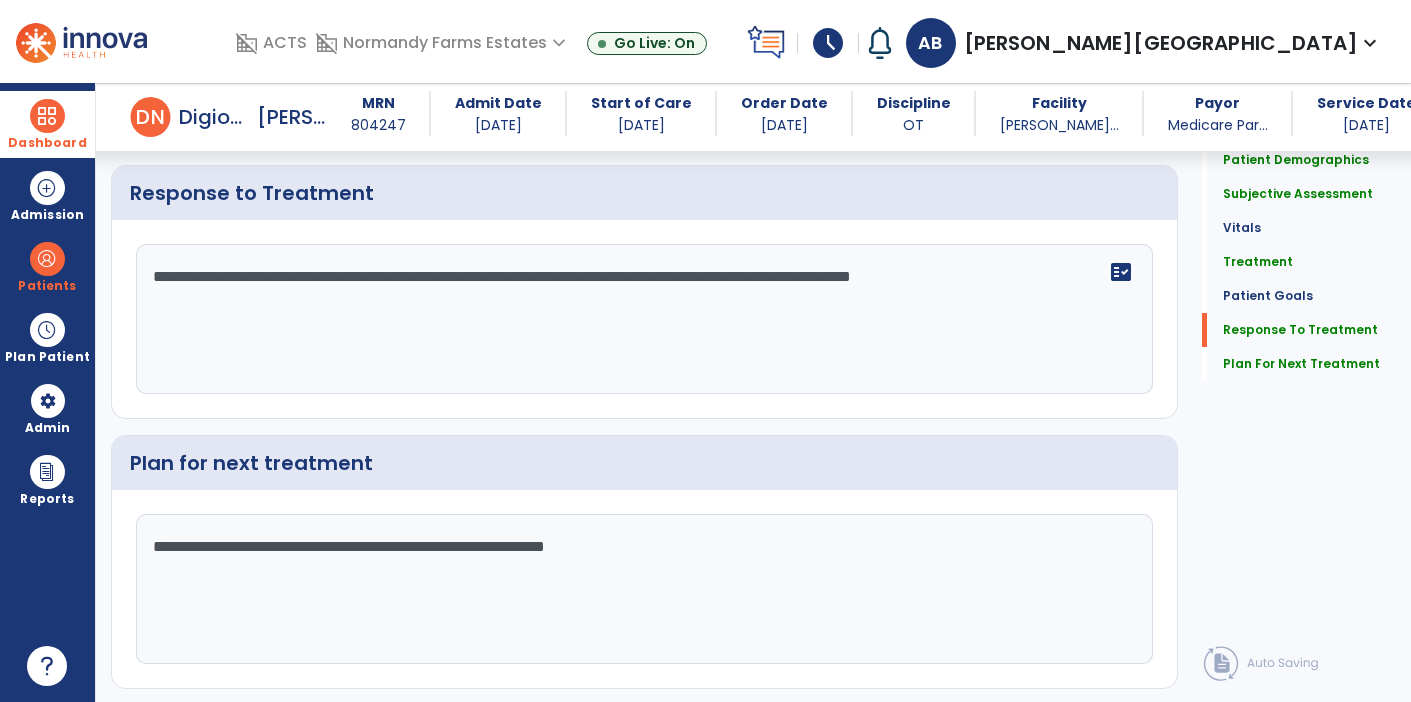 type on "**********" 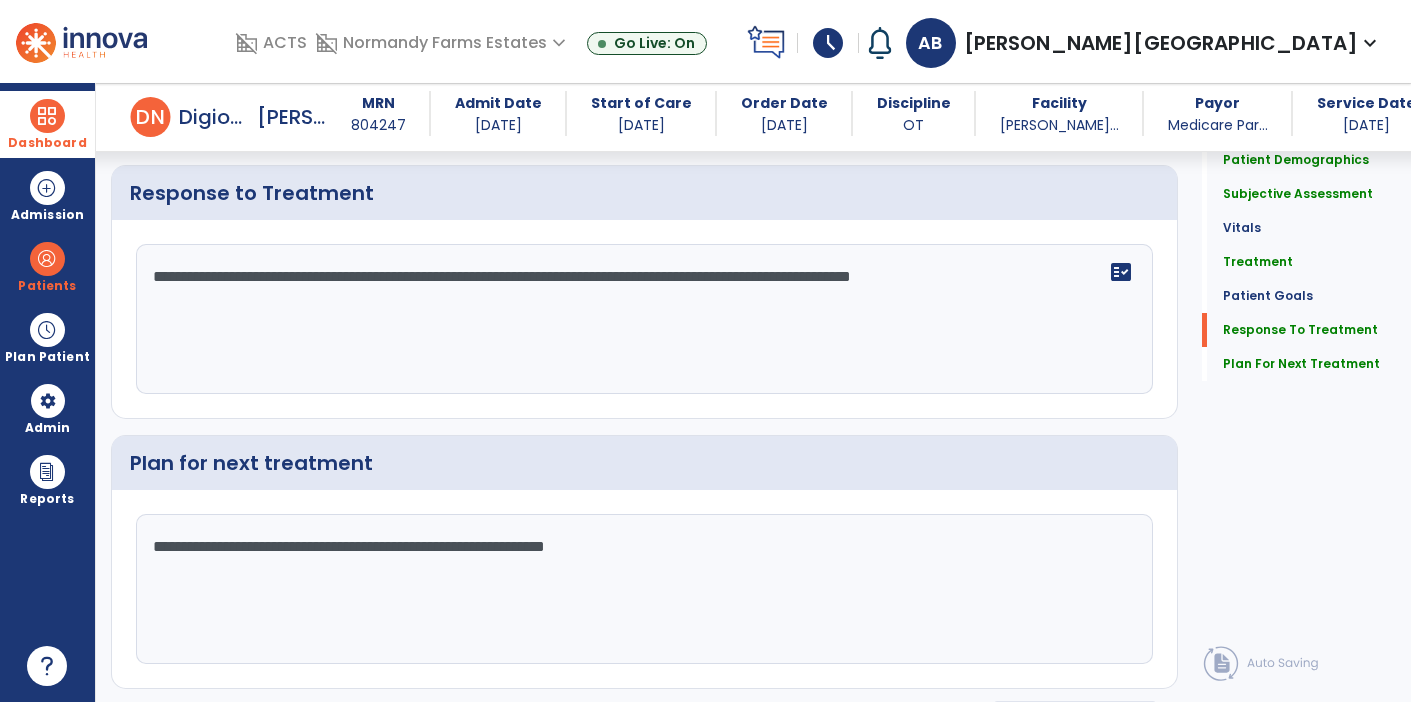 click on "Sign Doc" 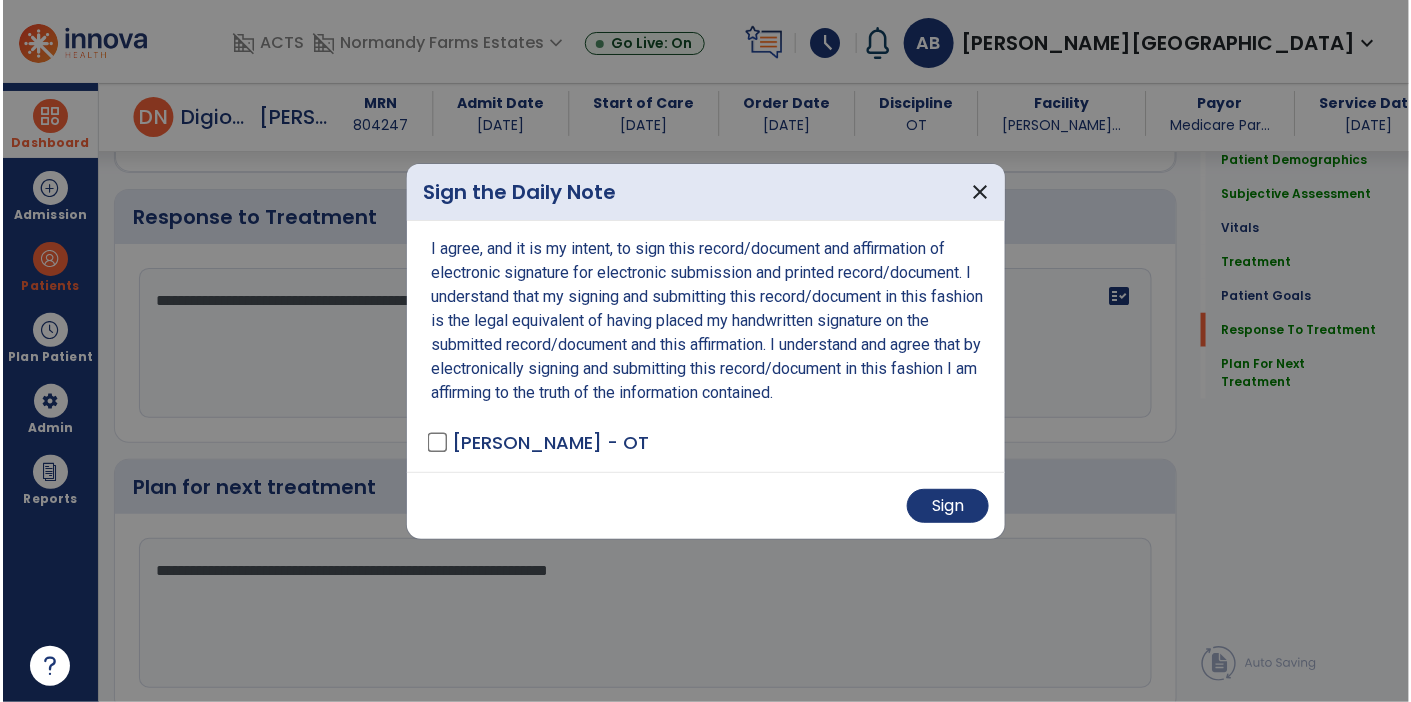 scroll, scrollTop: 2869, scrollLeft: 0, axis: vertical 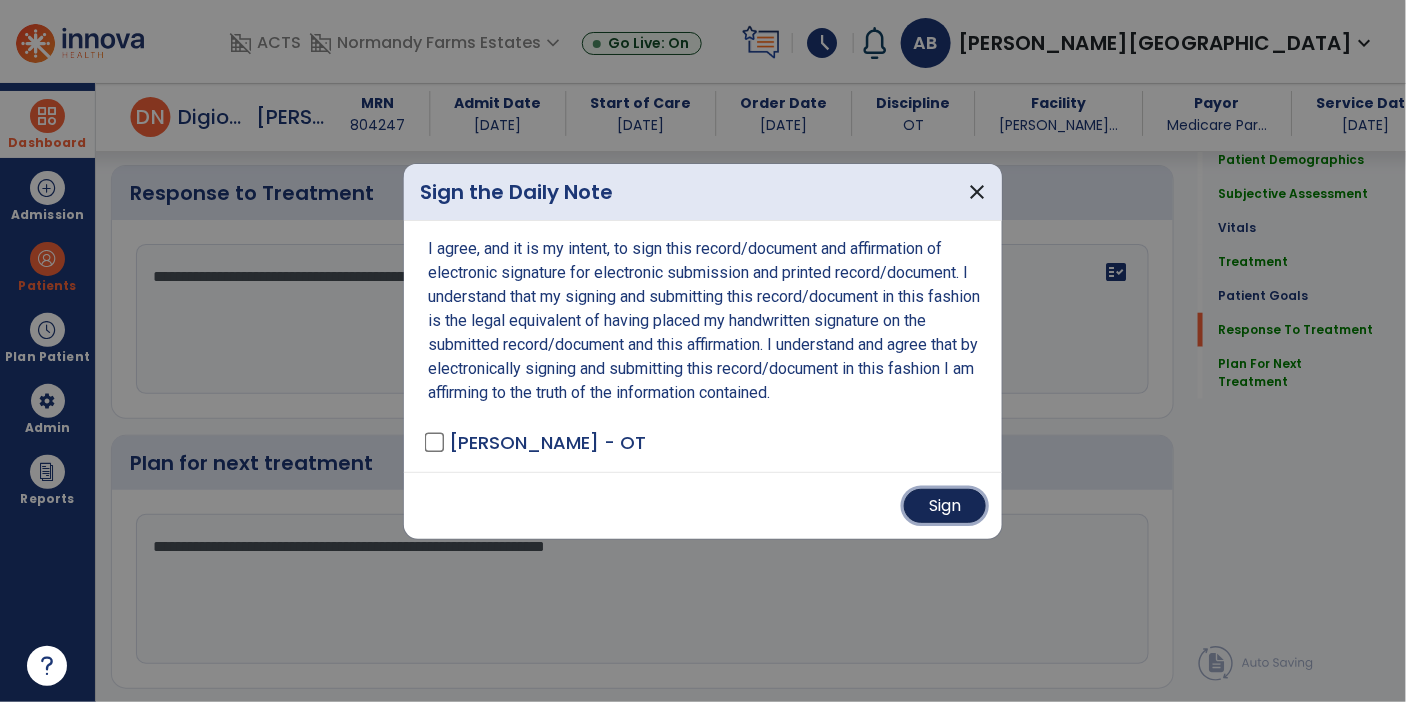 click on "Sign" at bounding box center [945, 506] 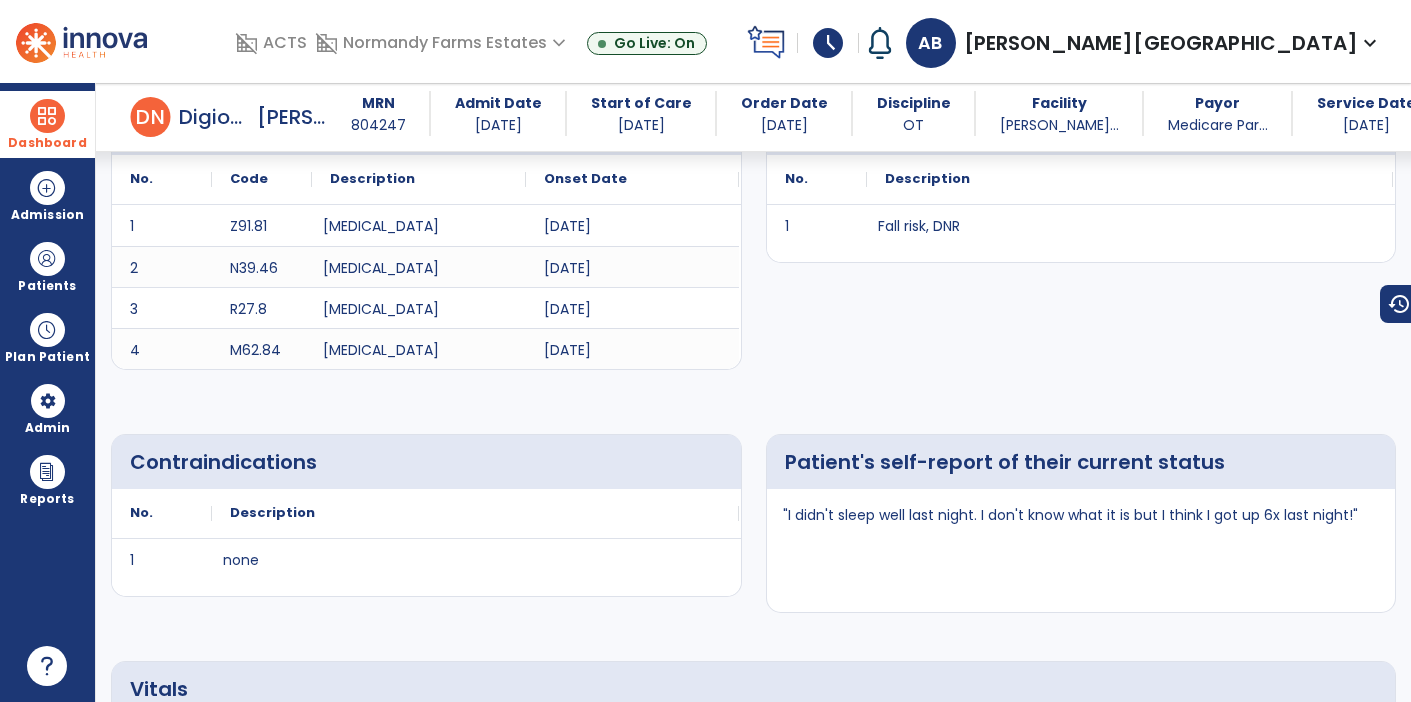 scroll, scrollTop: 557, scrollLeft: 0, axis: vertical 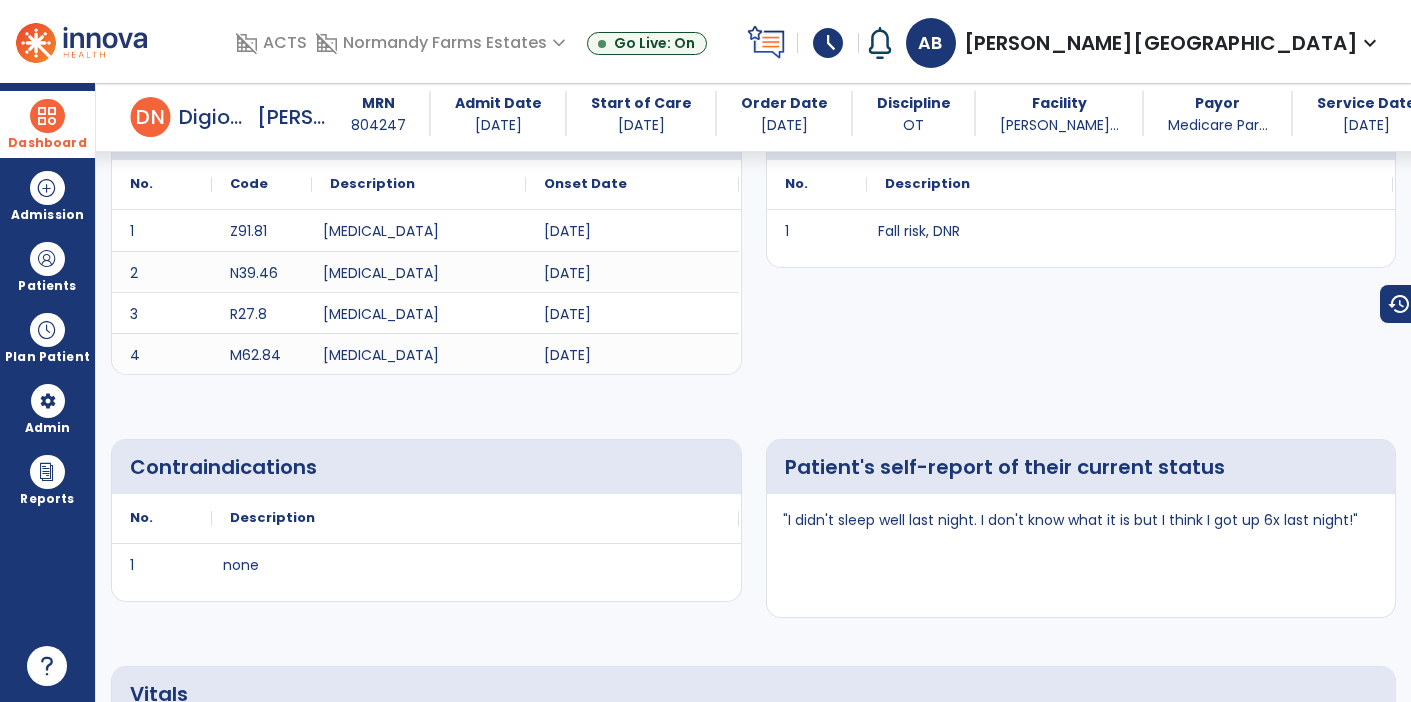 click at bounding box center [47, 116] 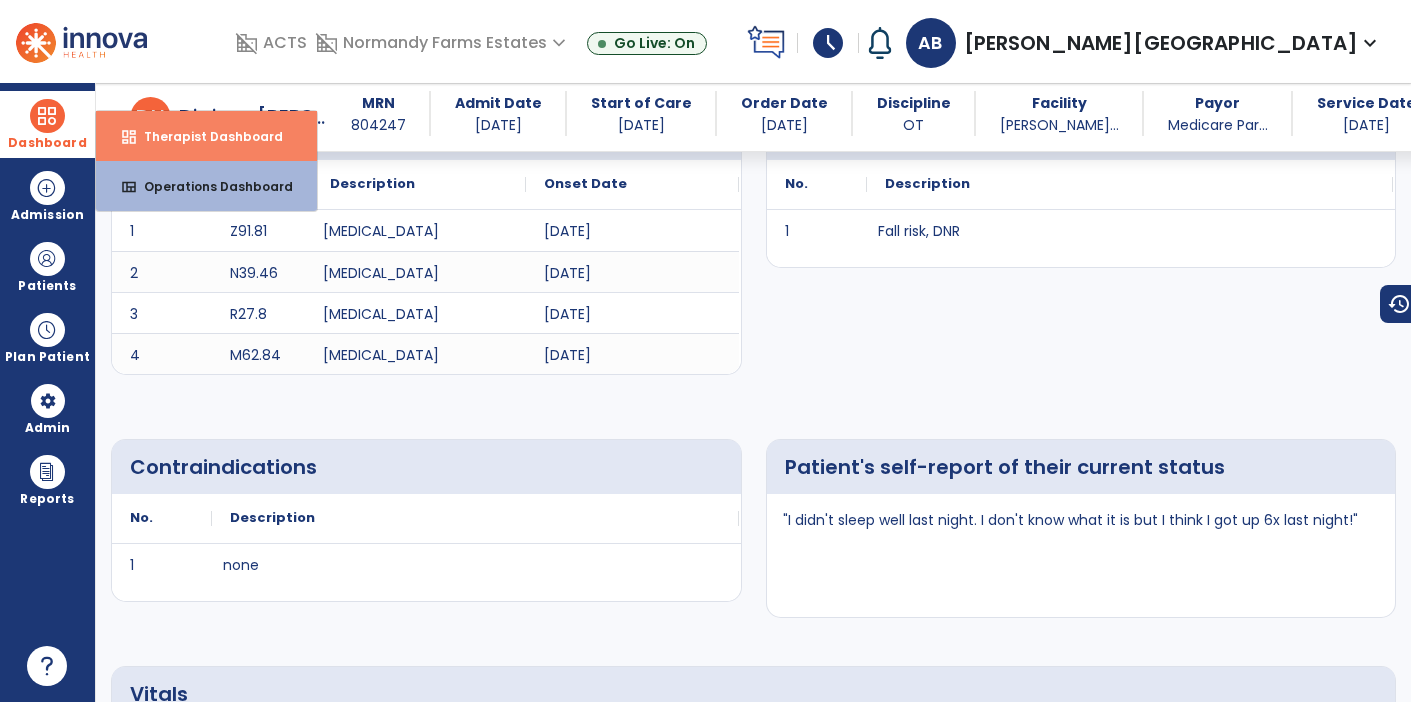 click on "dashboard  Therapist Dashboard" at bounding box center (206, 136) 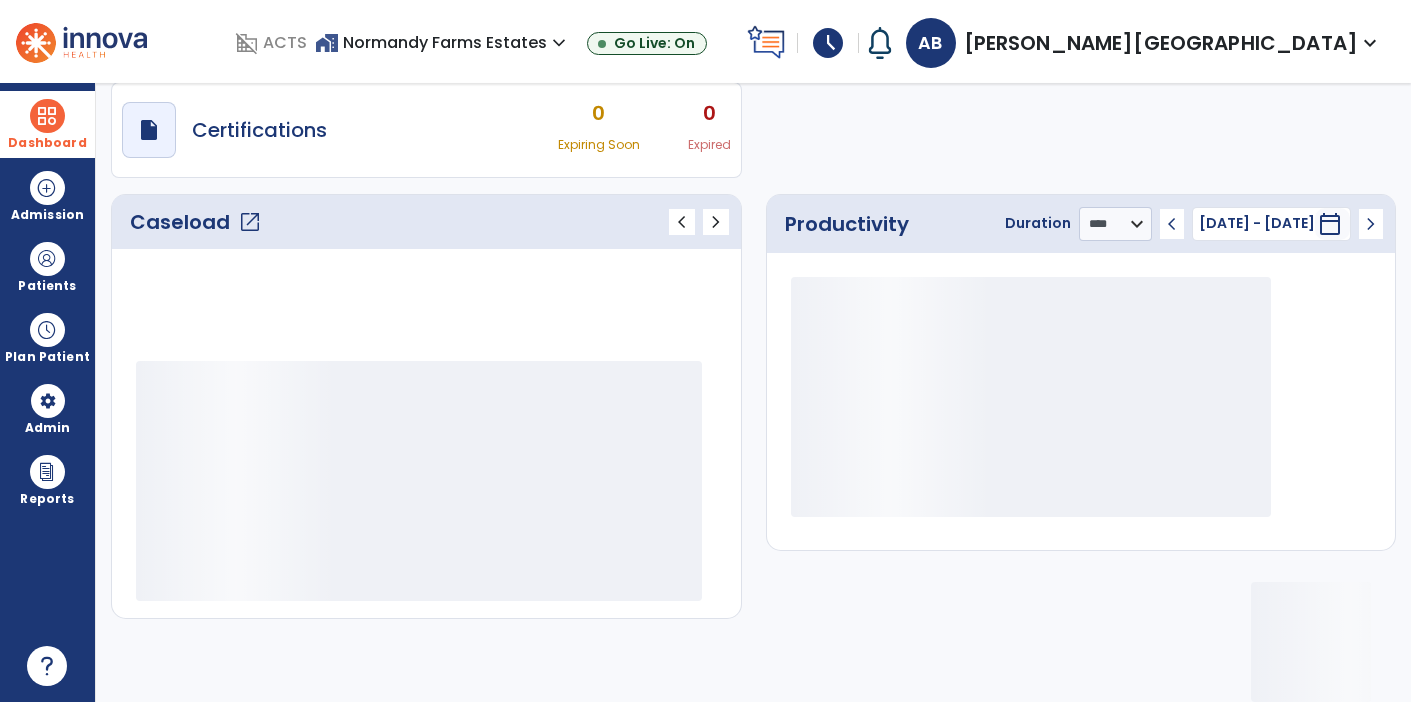 scroll, scrollTop: 171, scrollLeft: 0, axis: vertical 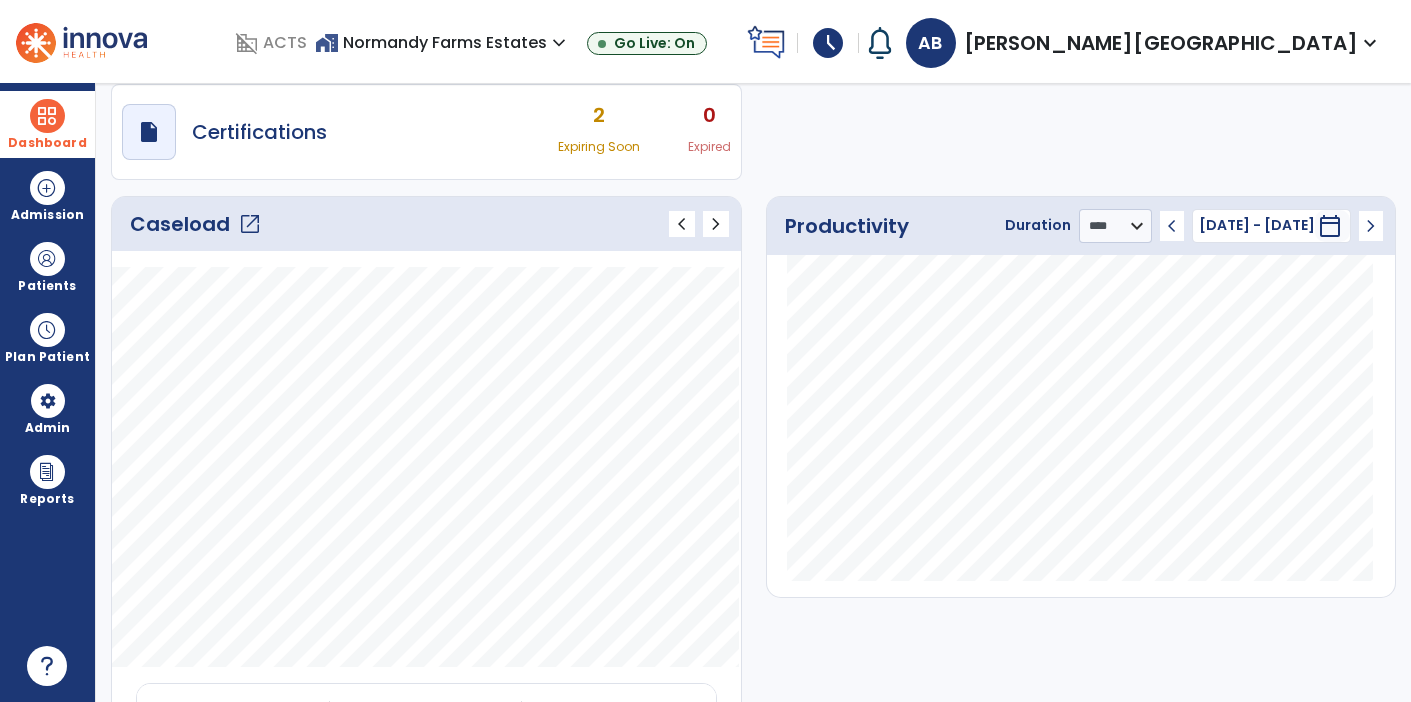 click on "open_in_new" 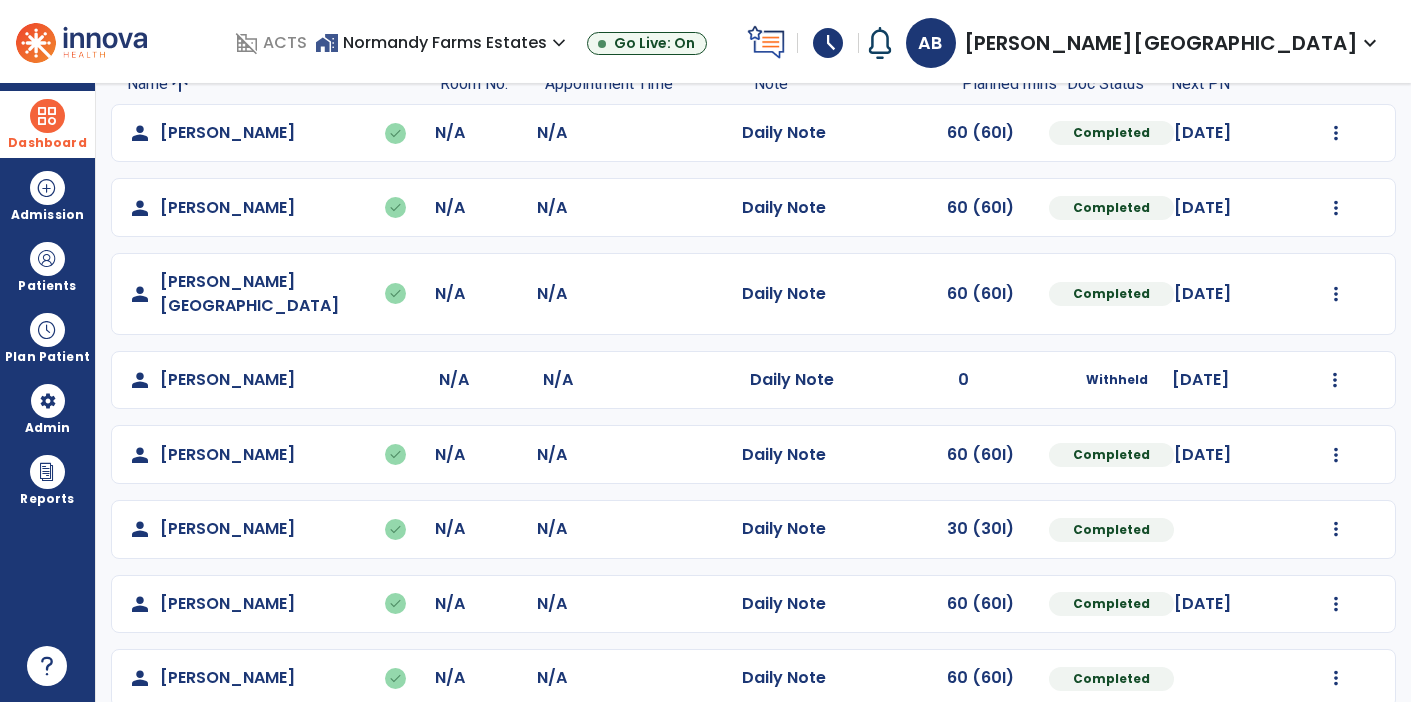scroll, scrollTop: 155, scrollLeft: 0, axis: vertical 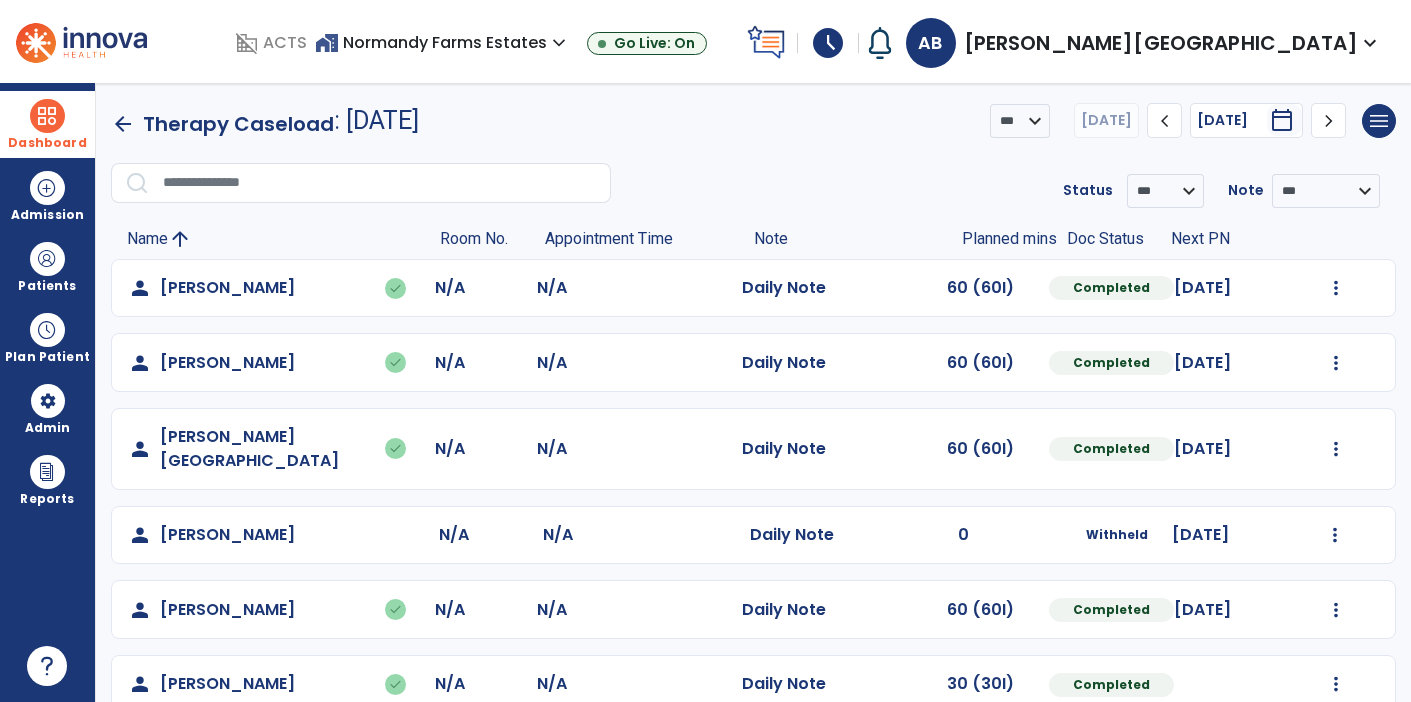 click at bounding box center [47, 116] 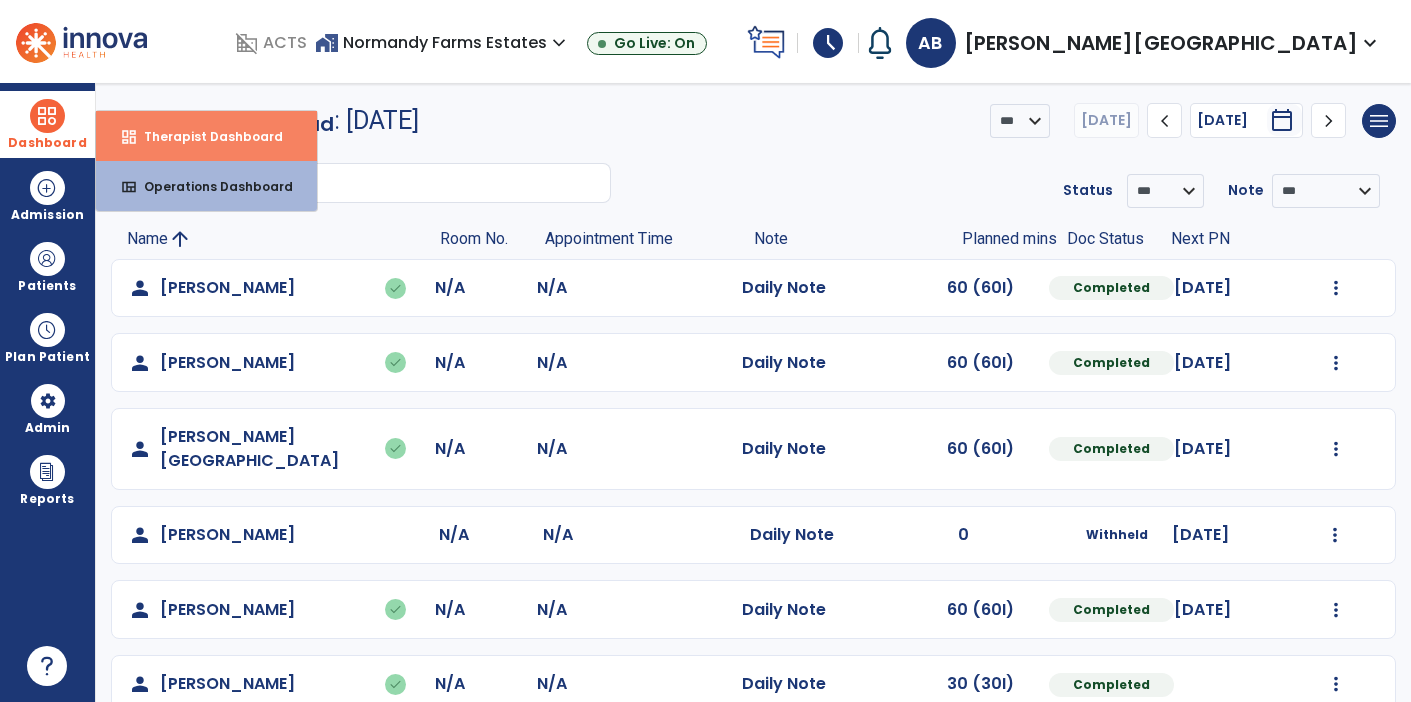 click on "dashboard  Therapist Dashboard" at bounding box center (206, 136) 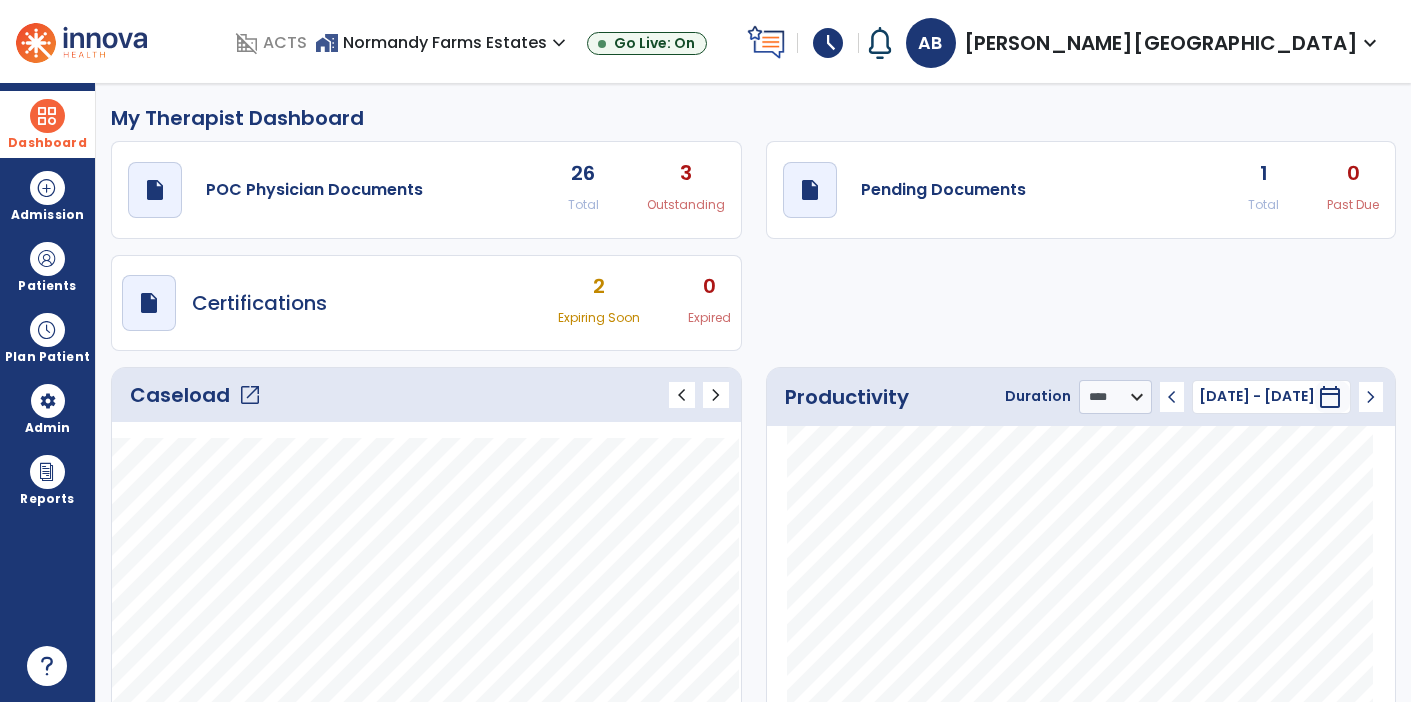 click on "1 Total 0 Past Due" 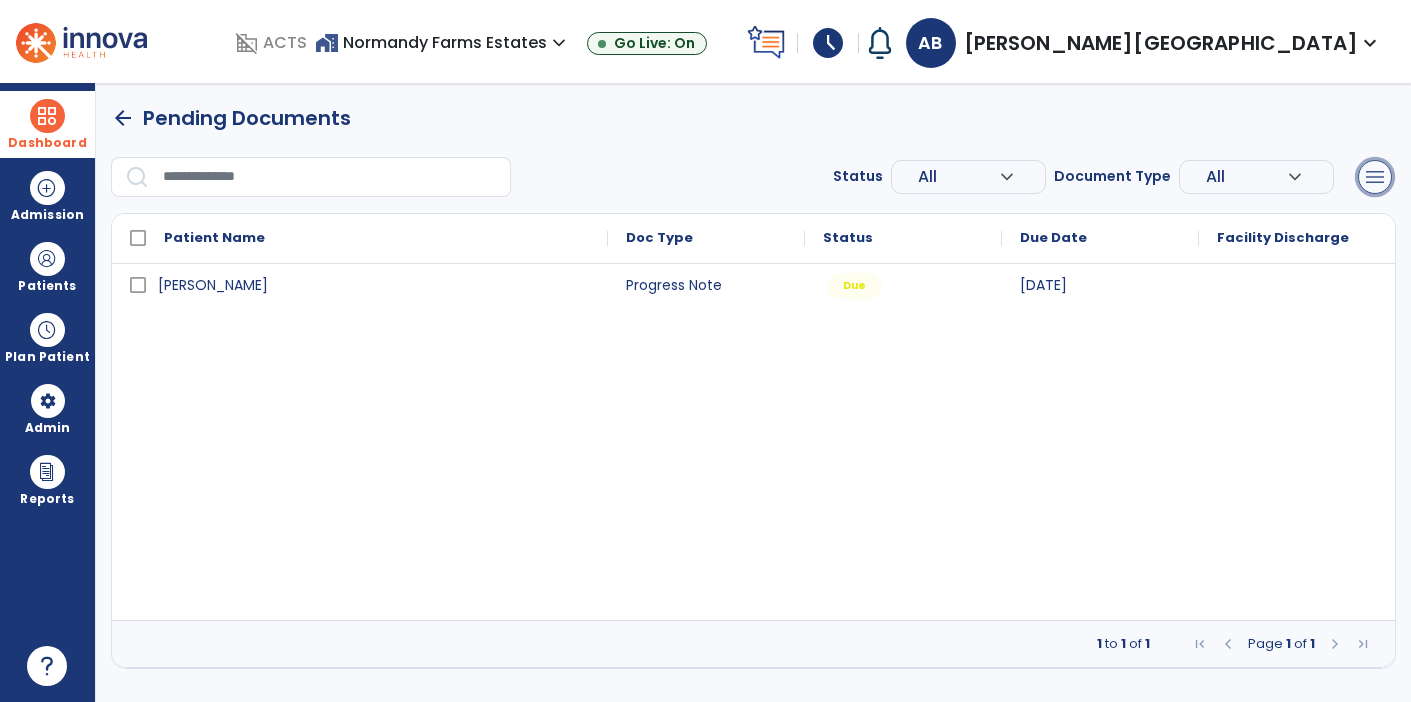 click on "menu" at bounding box center (1375, 177) 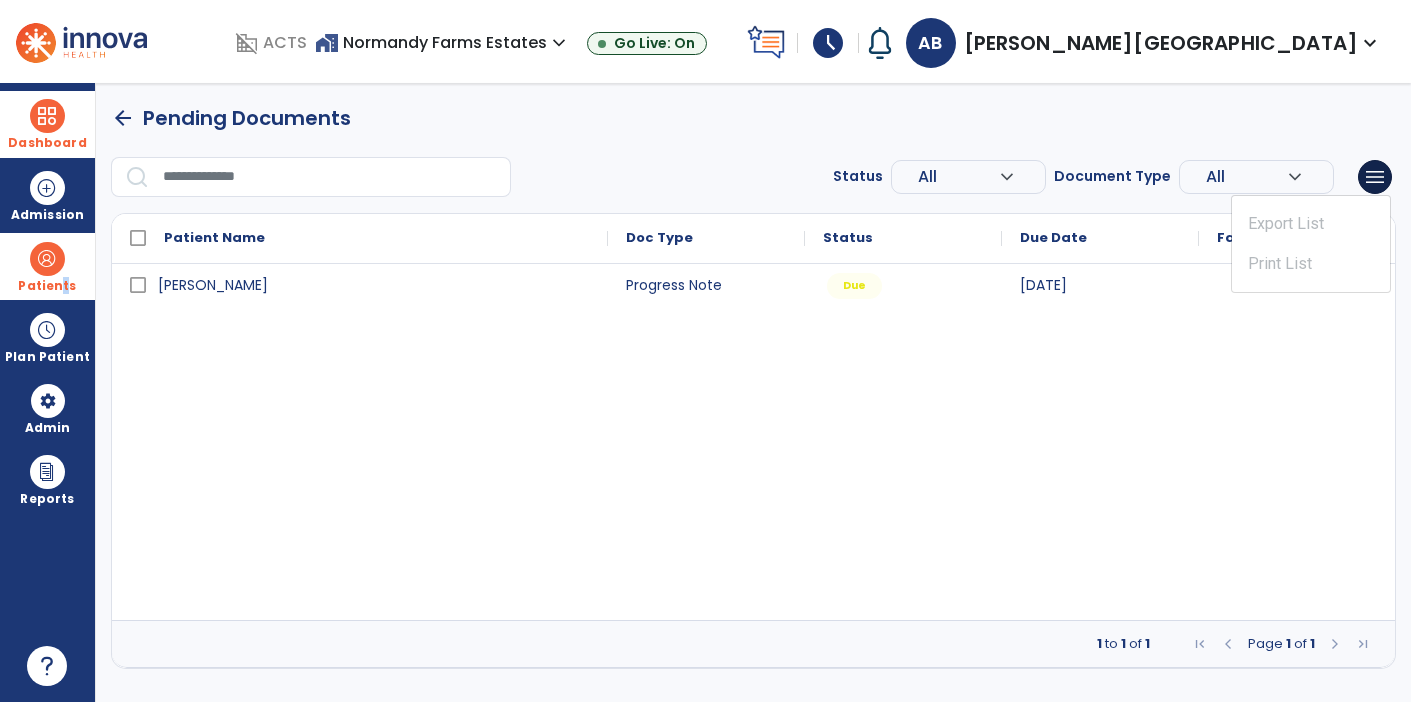 click on "Patients" at bounding box center (47, 286) 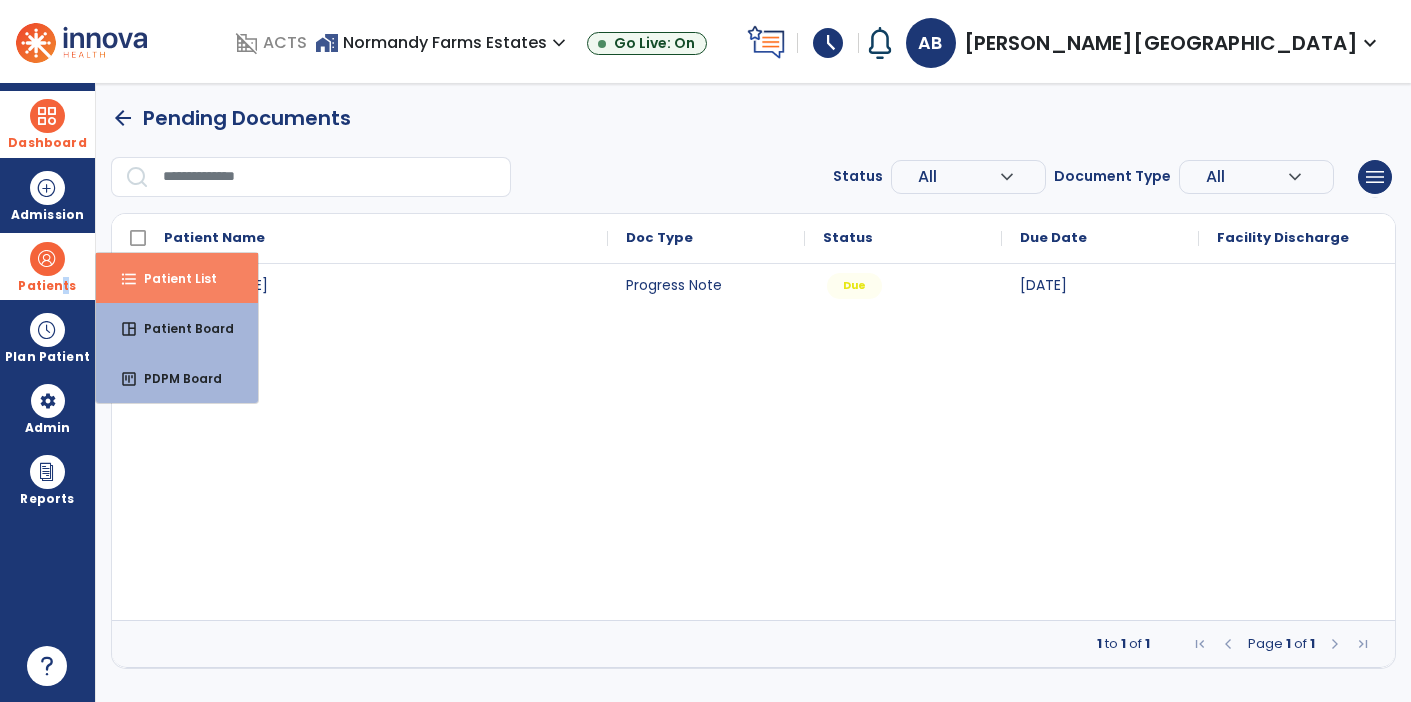 click on "Patient List" at bounding box center (172, 278) 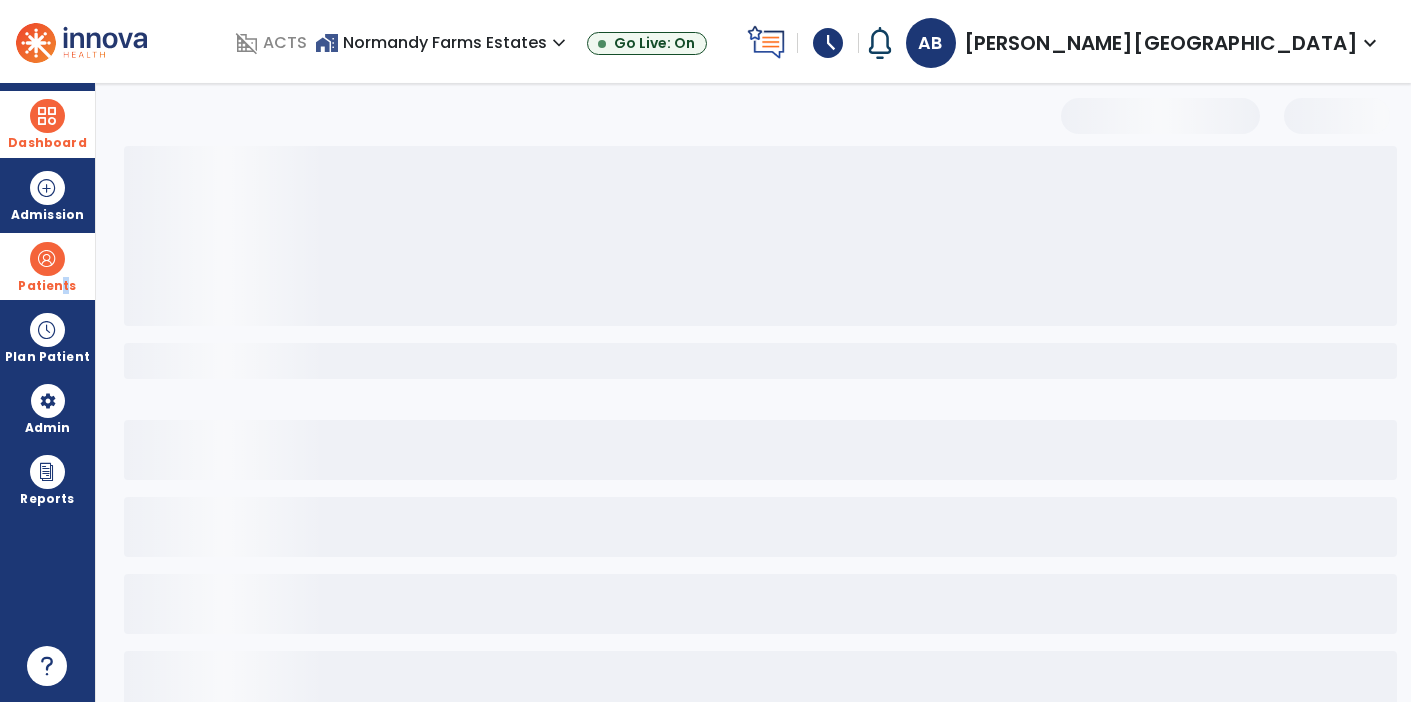 select on "***" 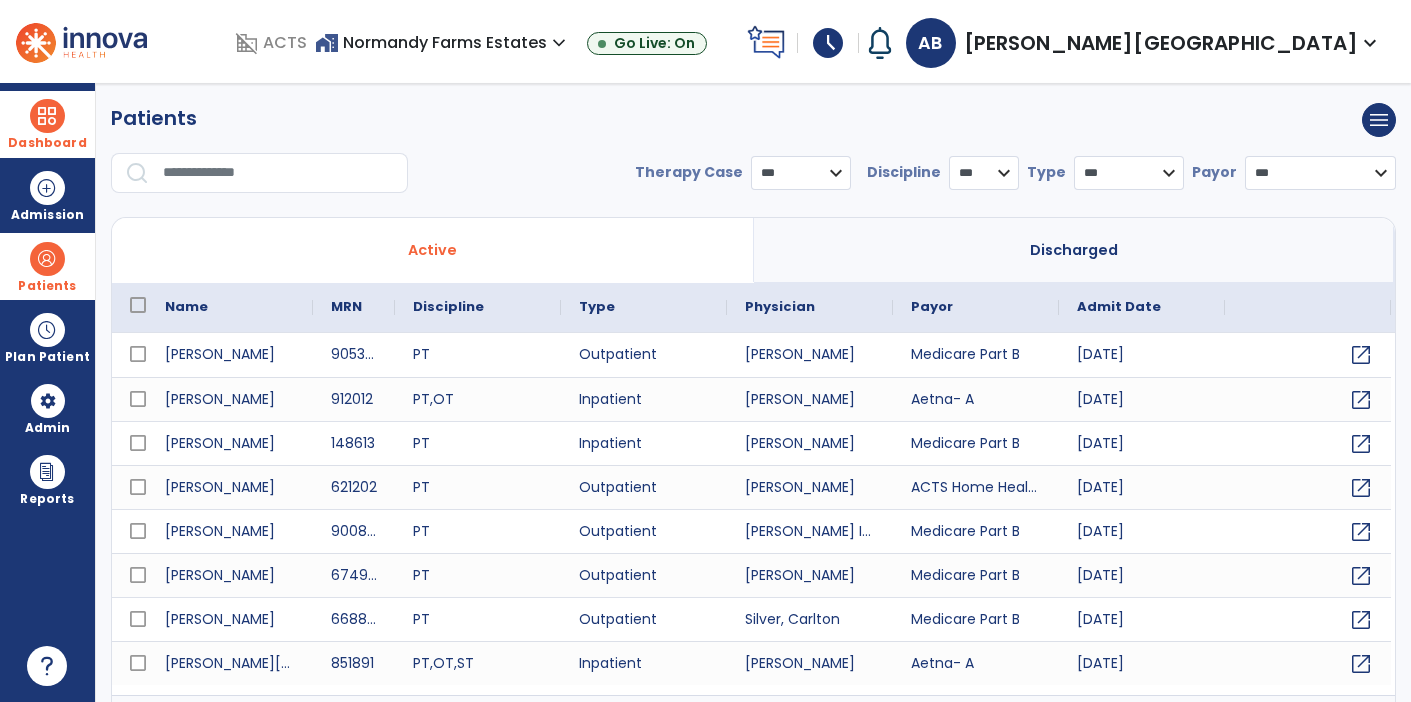 click at bounding box center [278, 173] 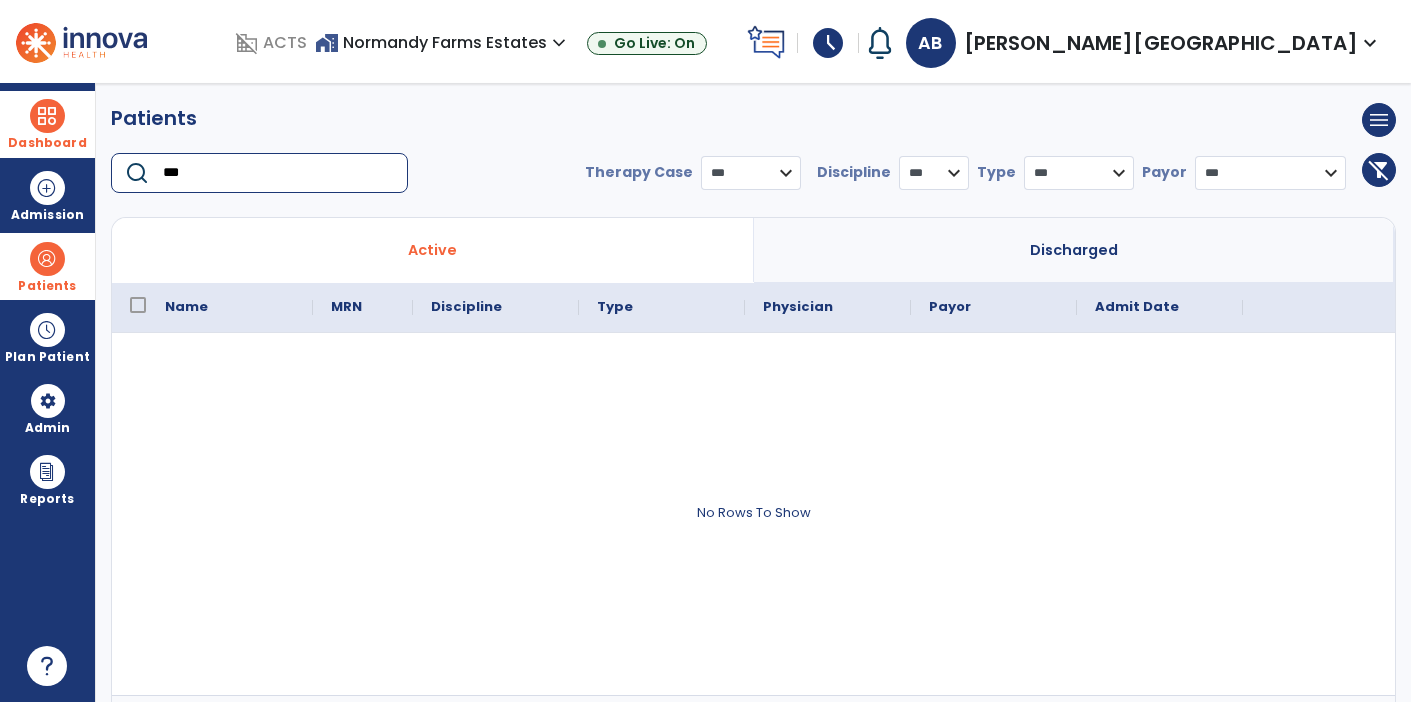 type on "***" 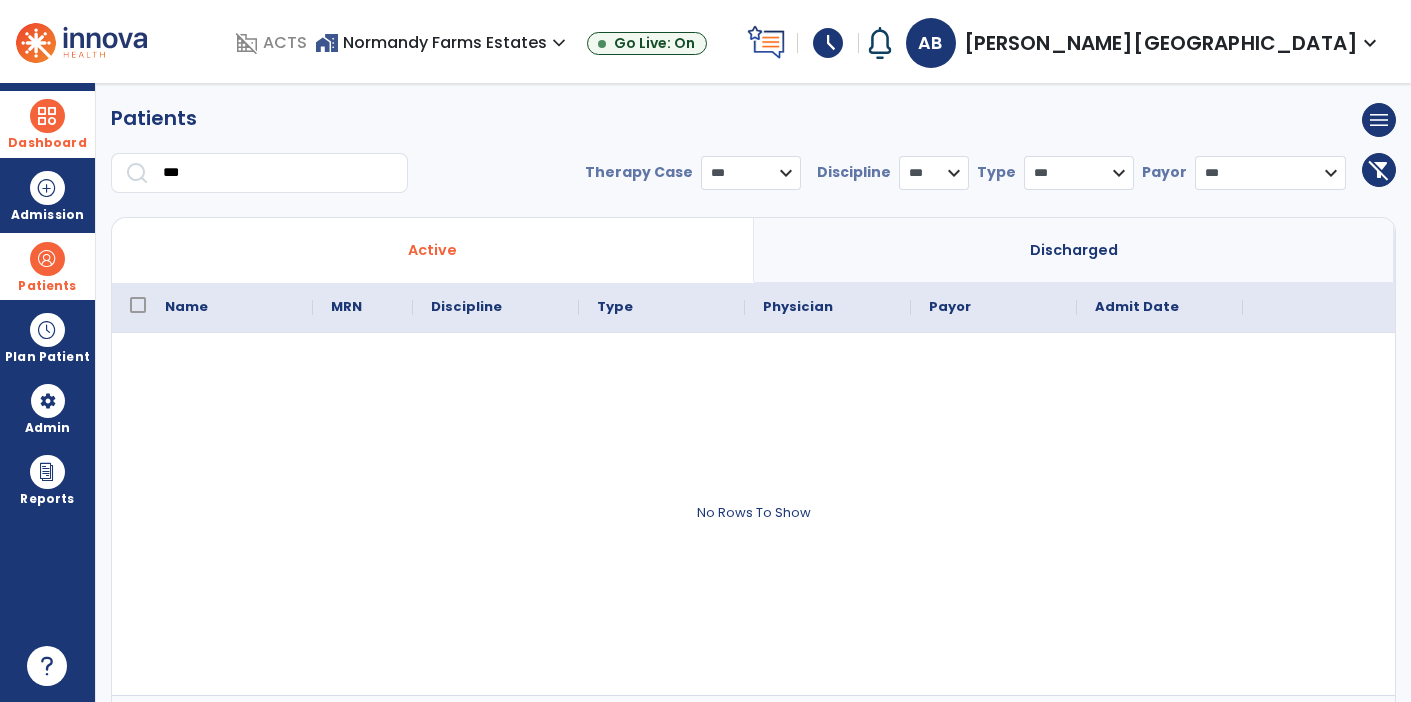click on "Discharged" at bounding box center (1075, 250) 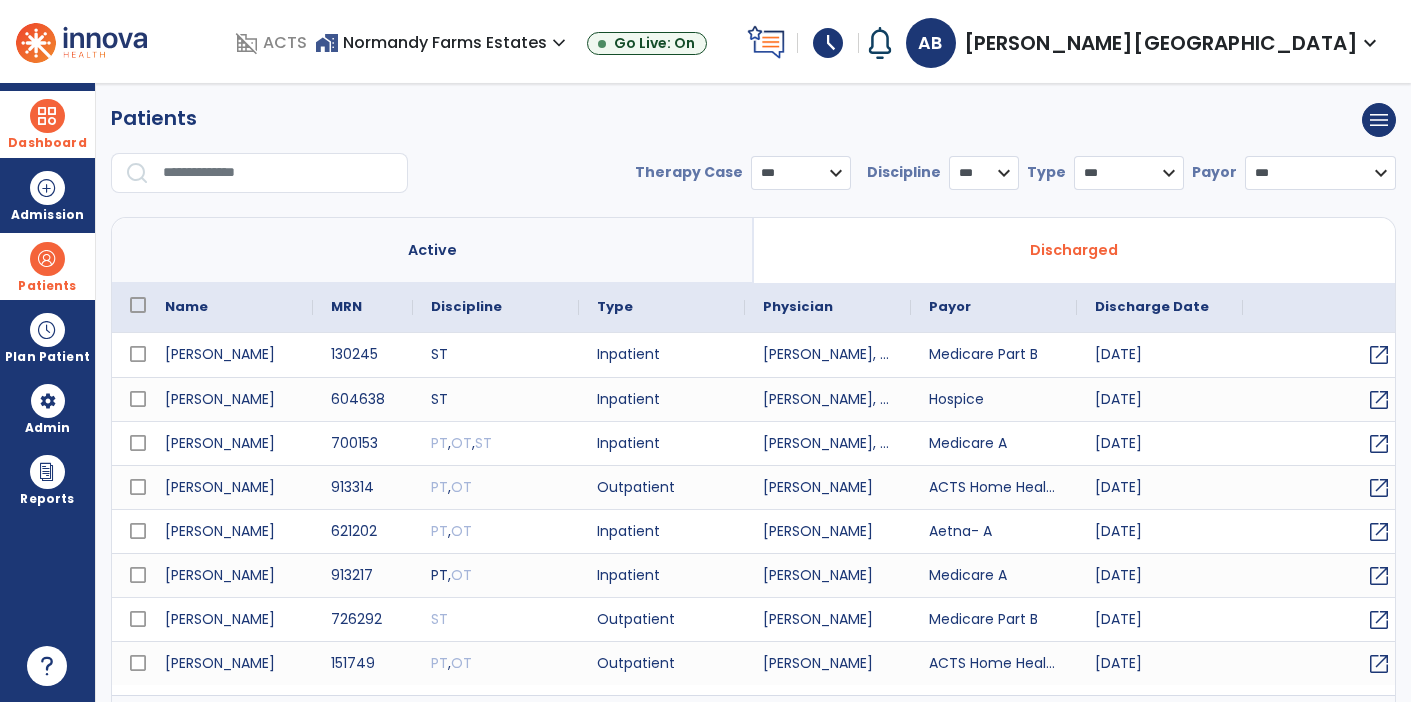 click at bounding box center [278, 173] 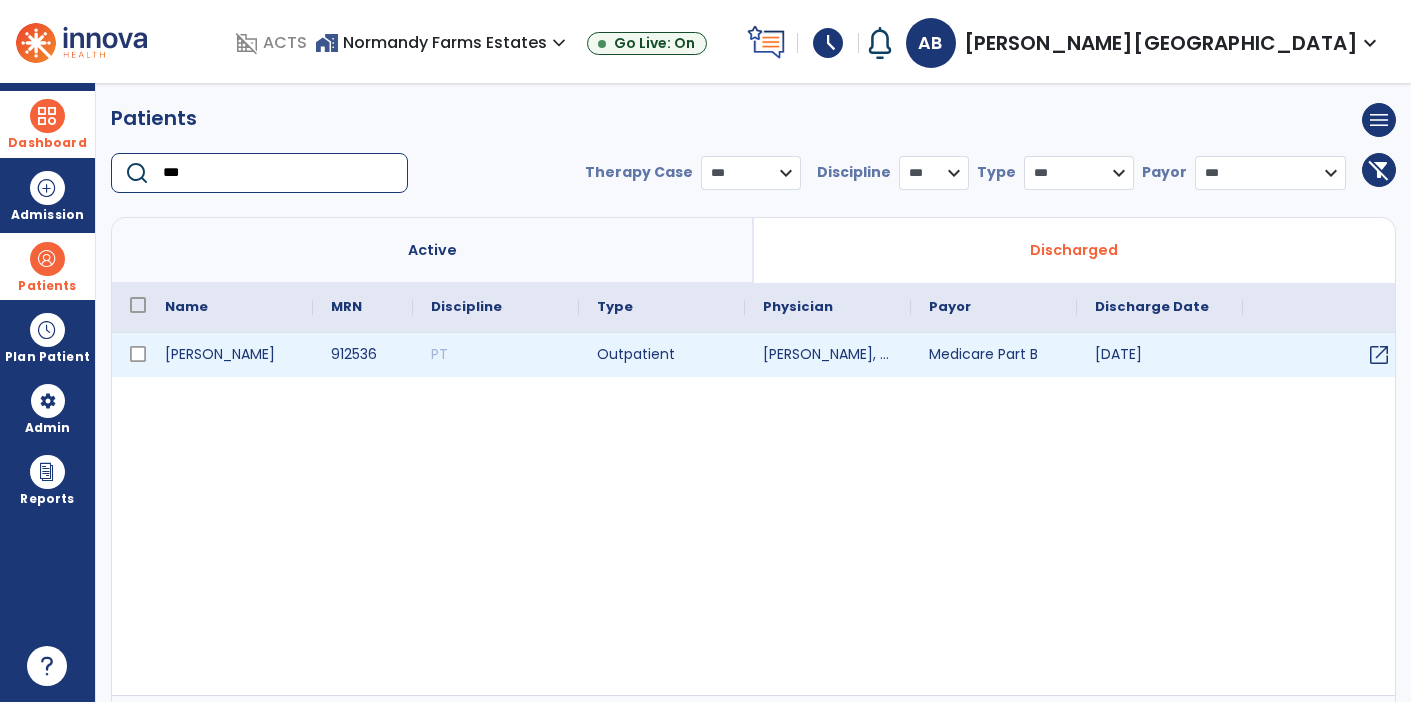 type on "***" 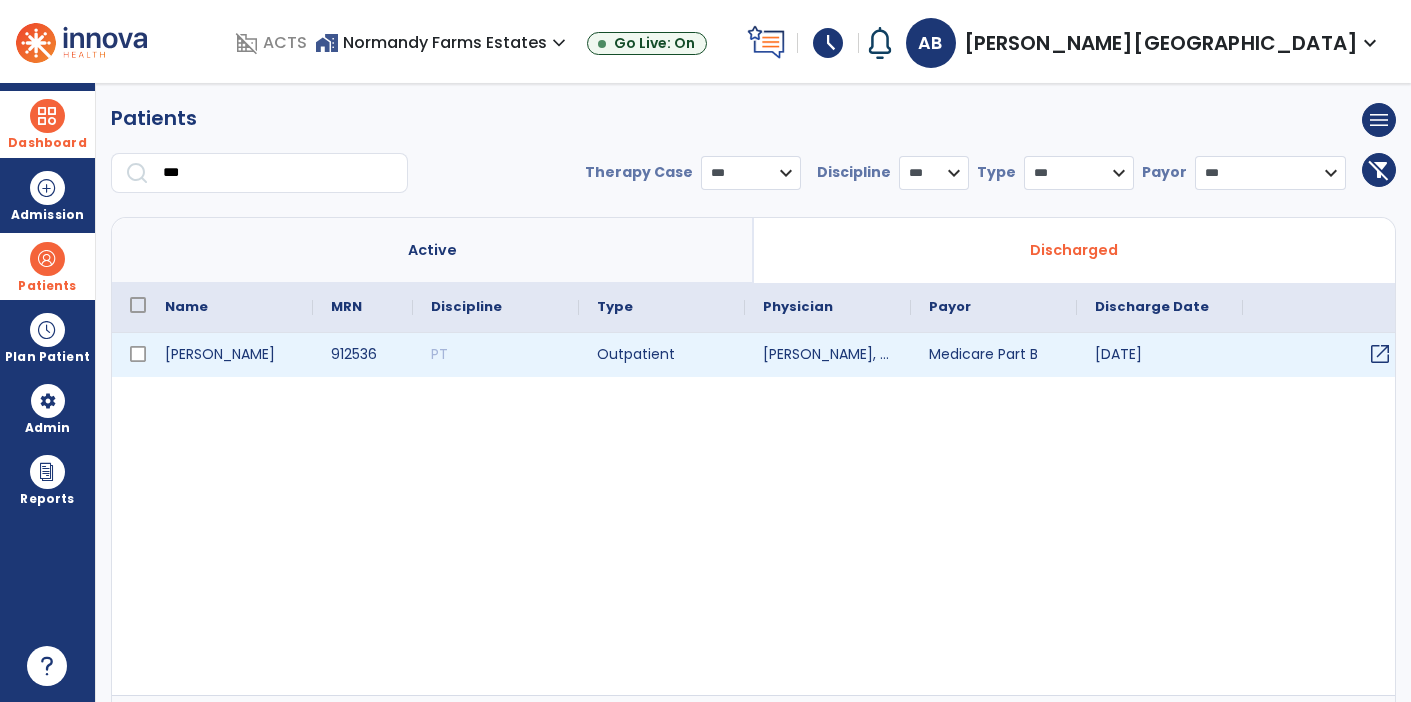 click on "open_in_new" at bounding box center (1380, 354) 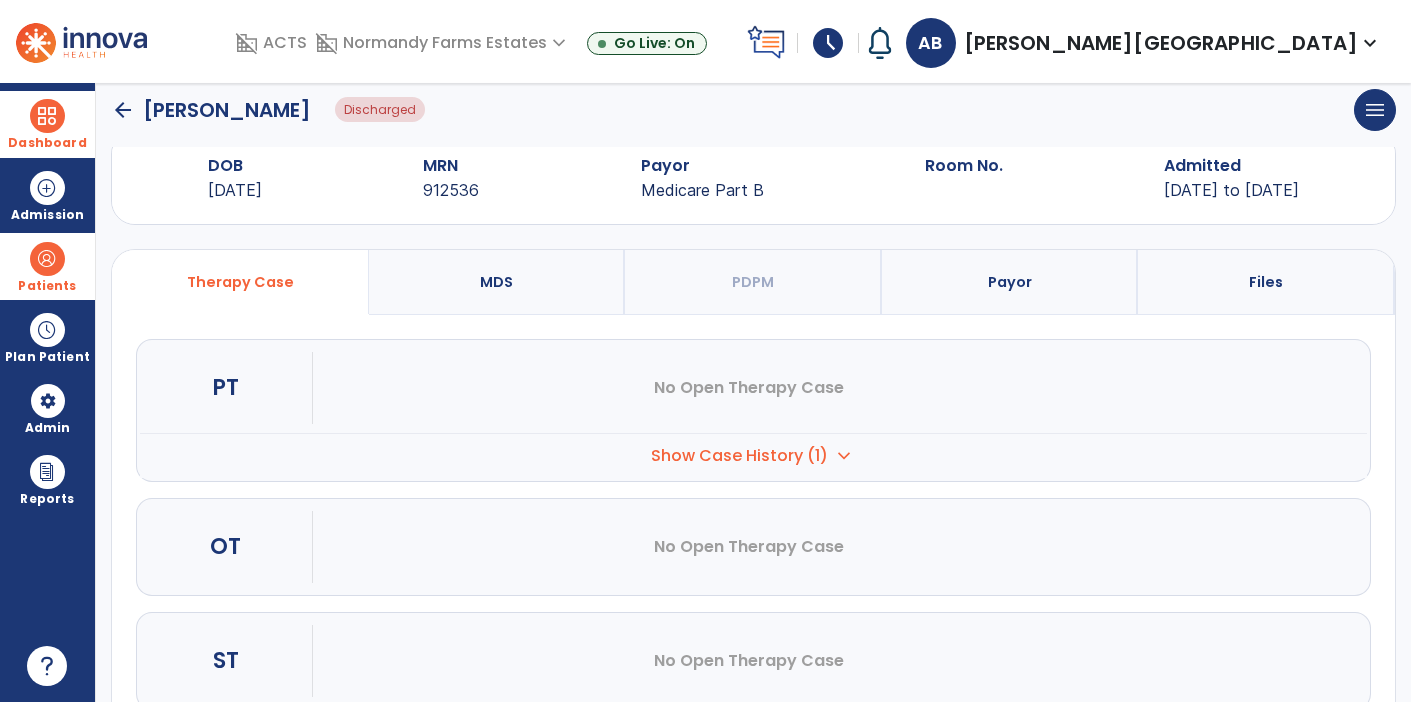 scroll, scrollTop: 44, scrollLeft: 0, axis: vertical 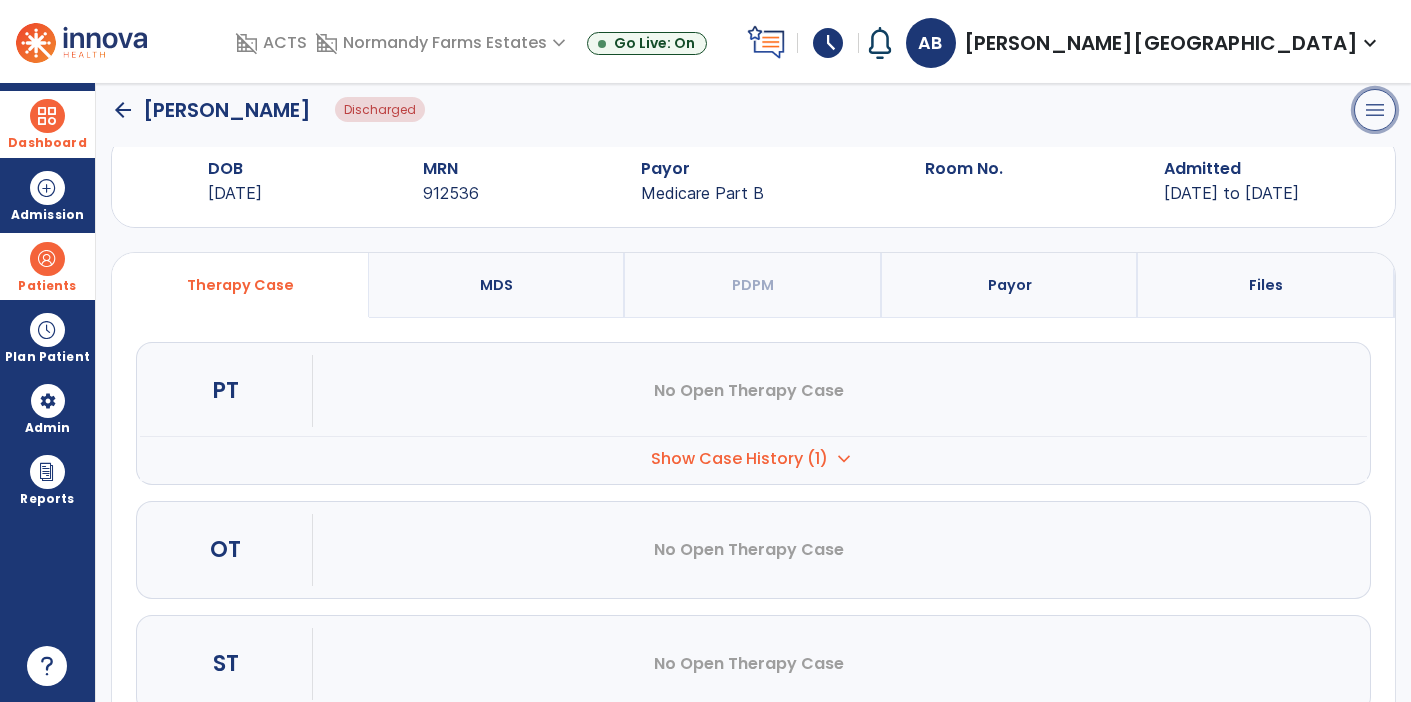 click on "menu" at bounding box center (1375, 110) 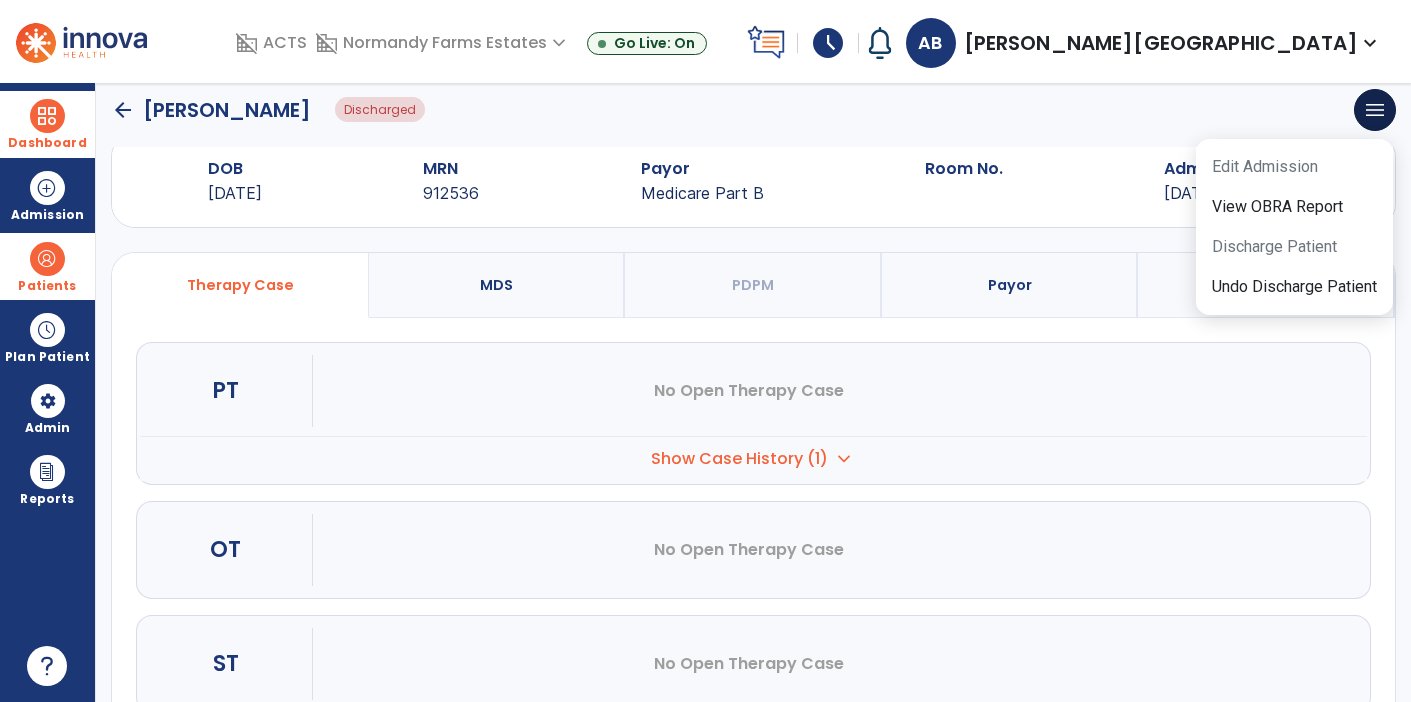 click on "No Open Therapy Case" at bounding box center (749, 550) 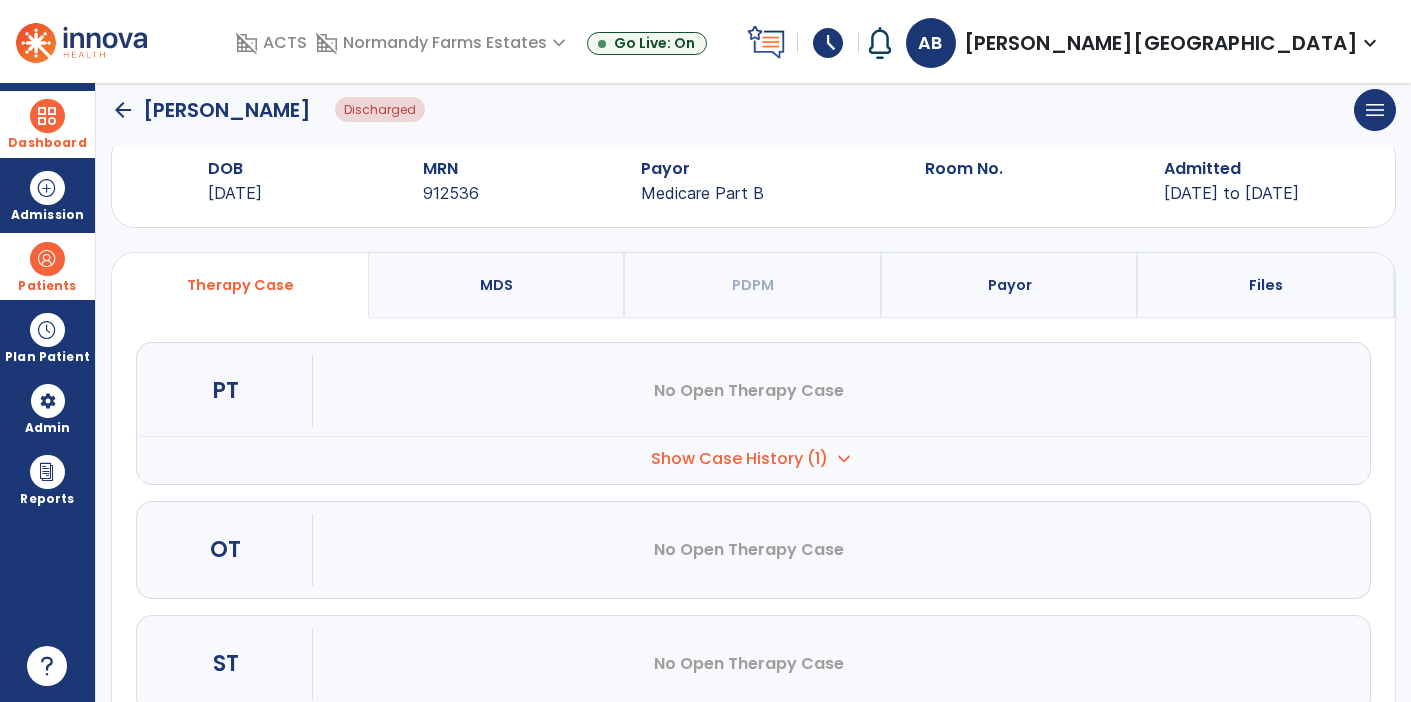 click on "arrow_back" 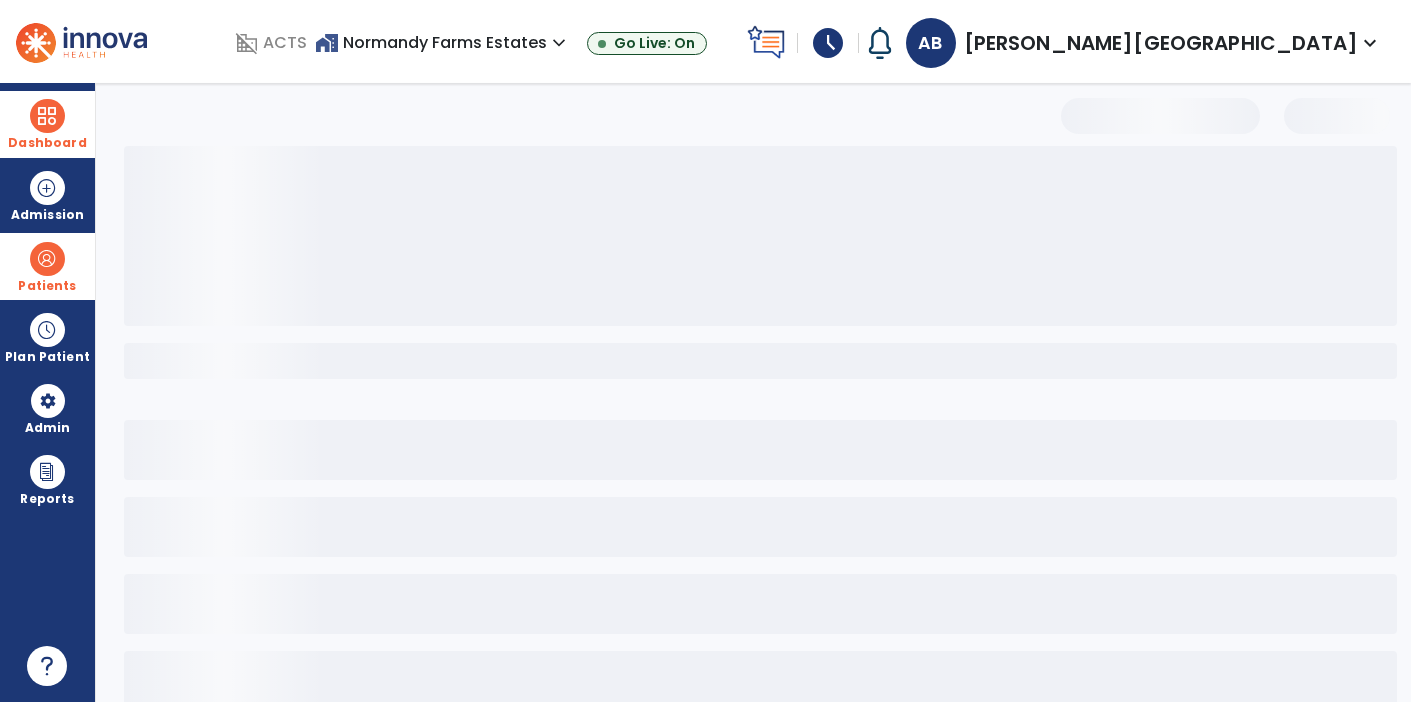 scroll, scrollTop: 39, scrollLeft: 0, axis: vertical 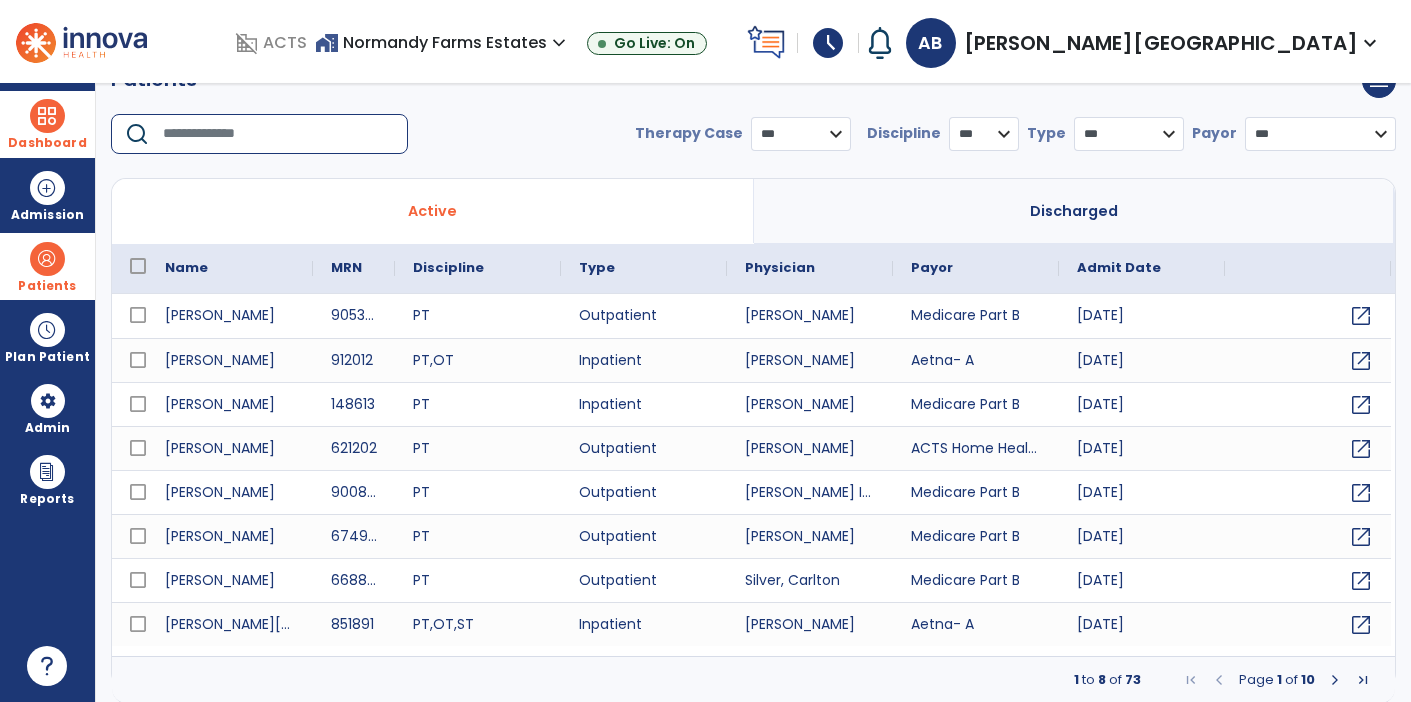 click at bounding box center (278, 134) 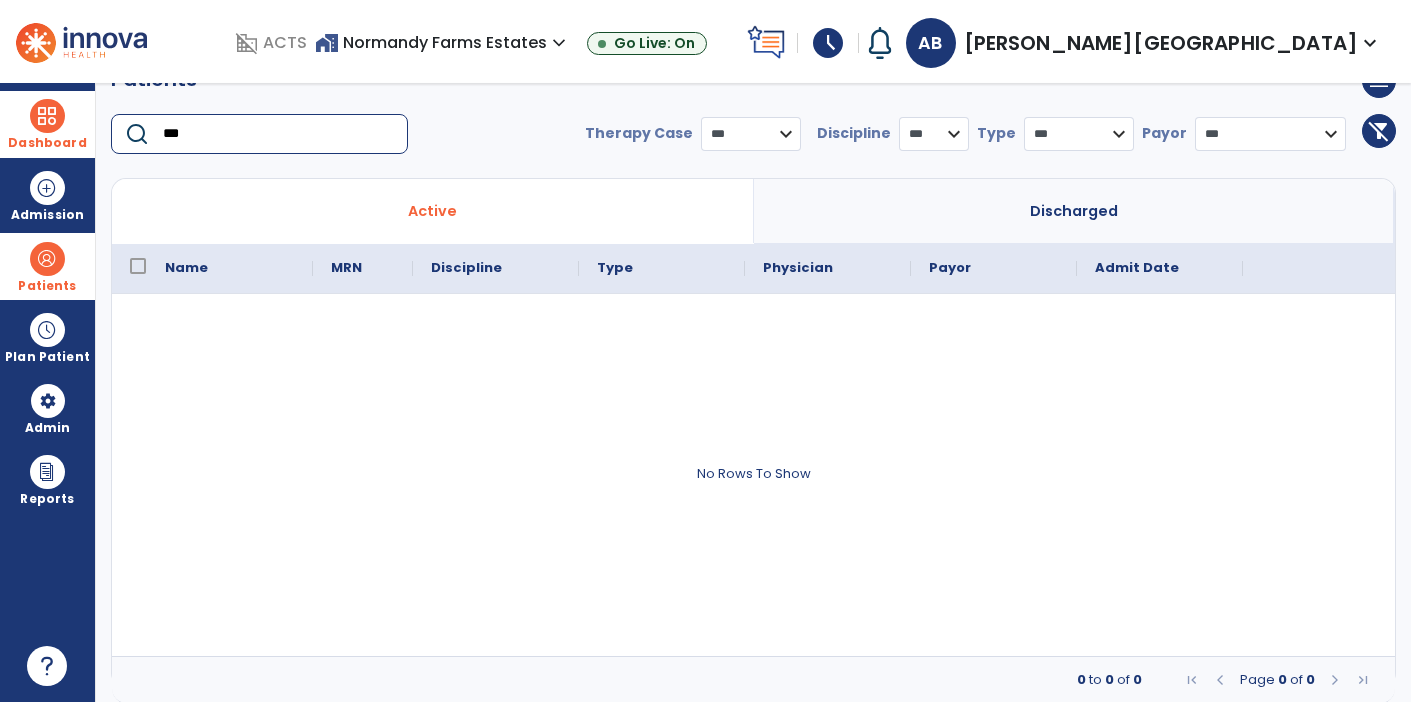 scroll, scrollTop: 0, scrollLeft: 0, axis: both 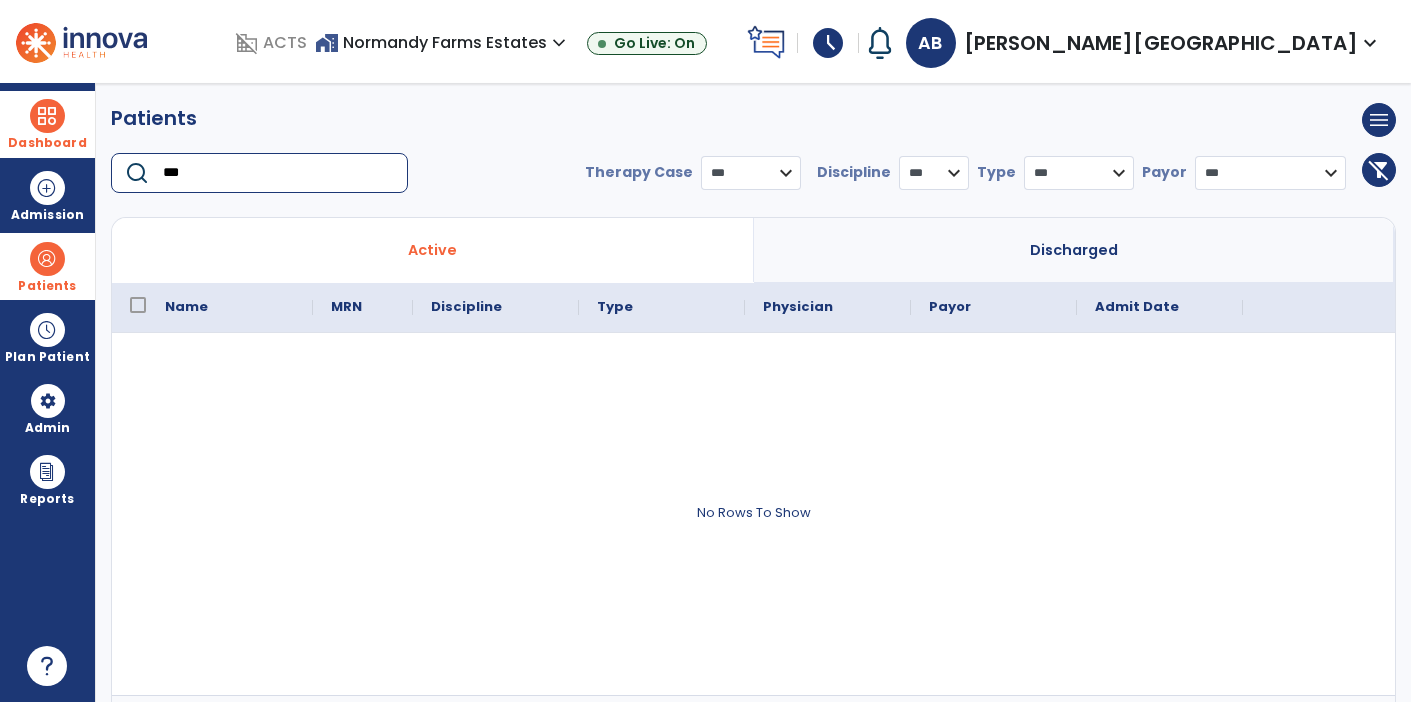 type on "***" 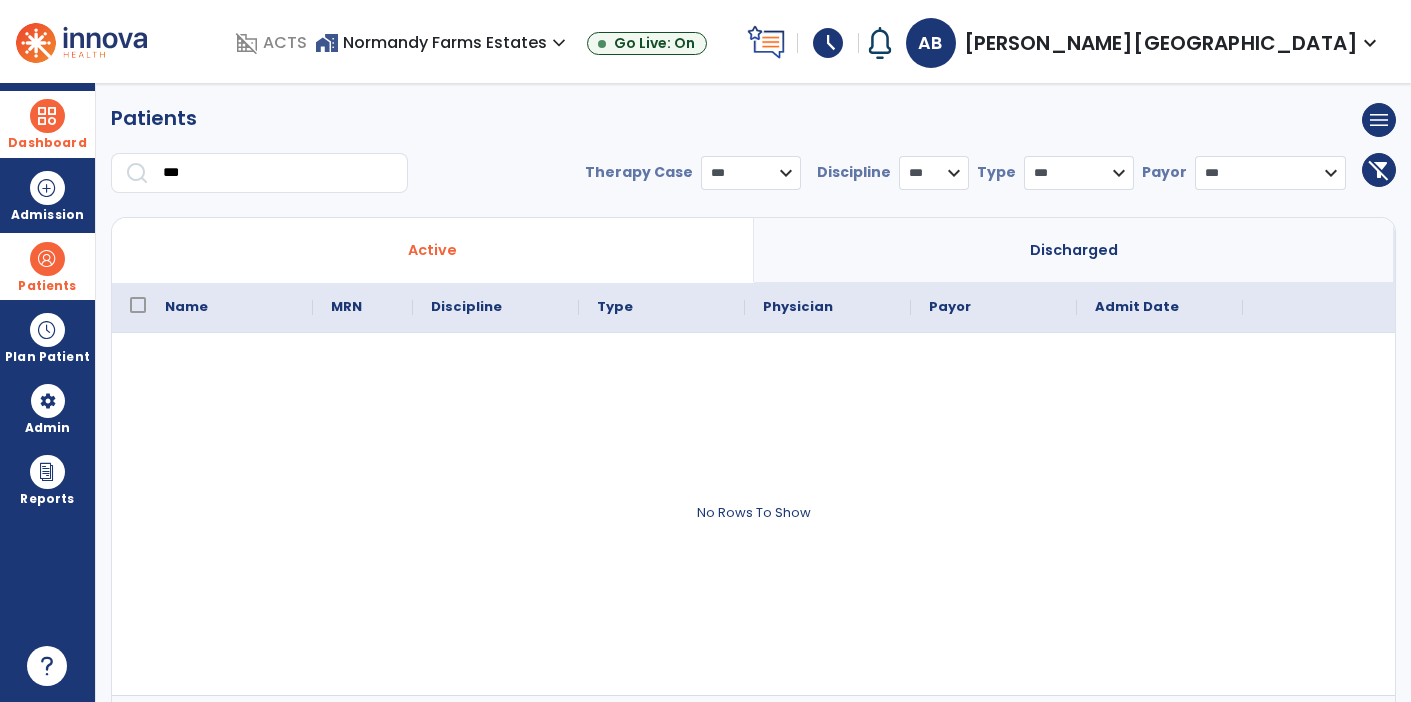 click on "Discharged" at bounding box center (1075, 250) 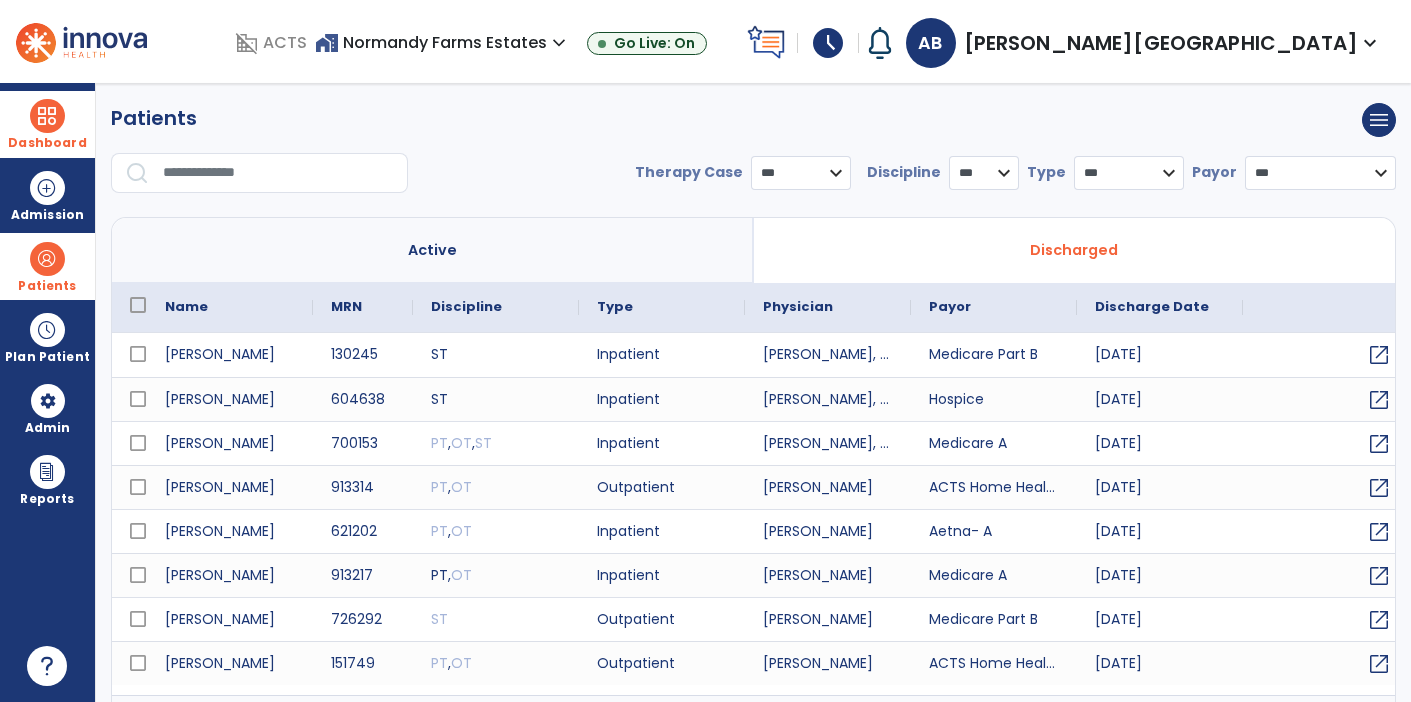 click at bounding box center (278, 173) 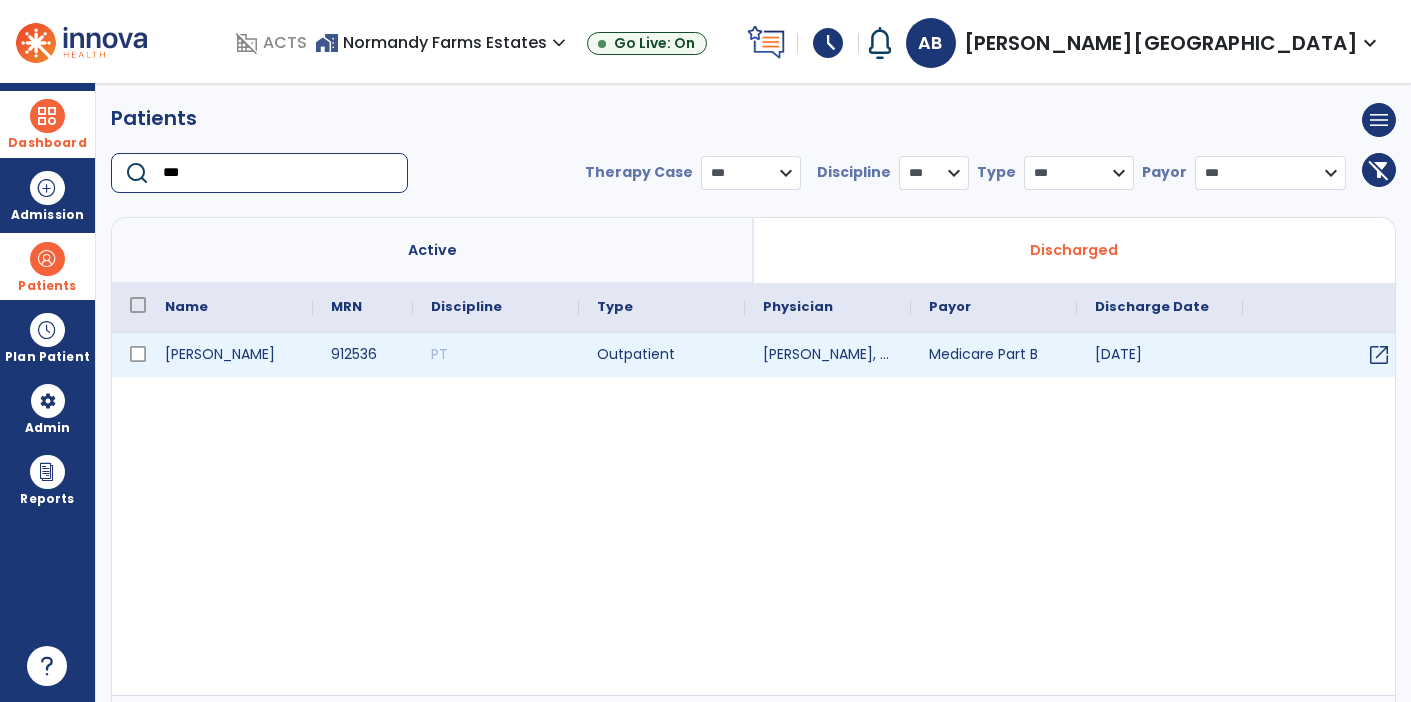 type on "***" 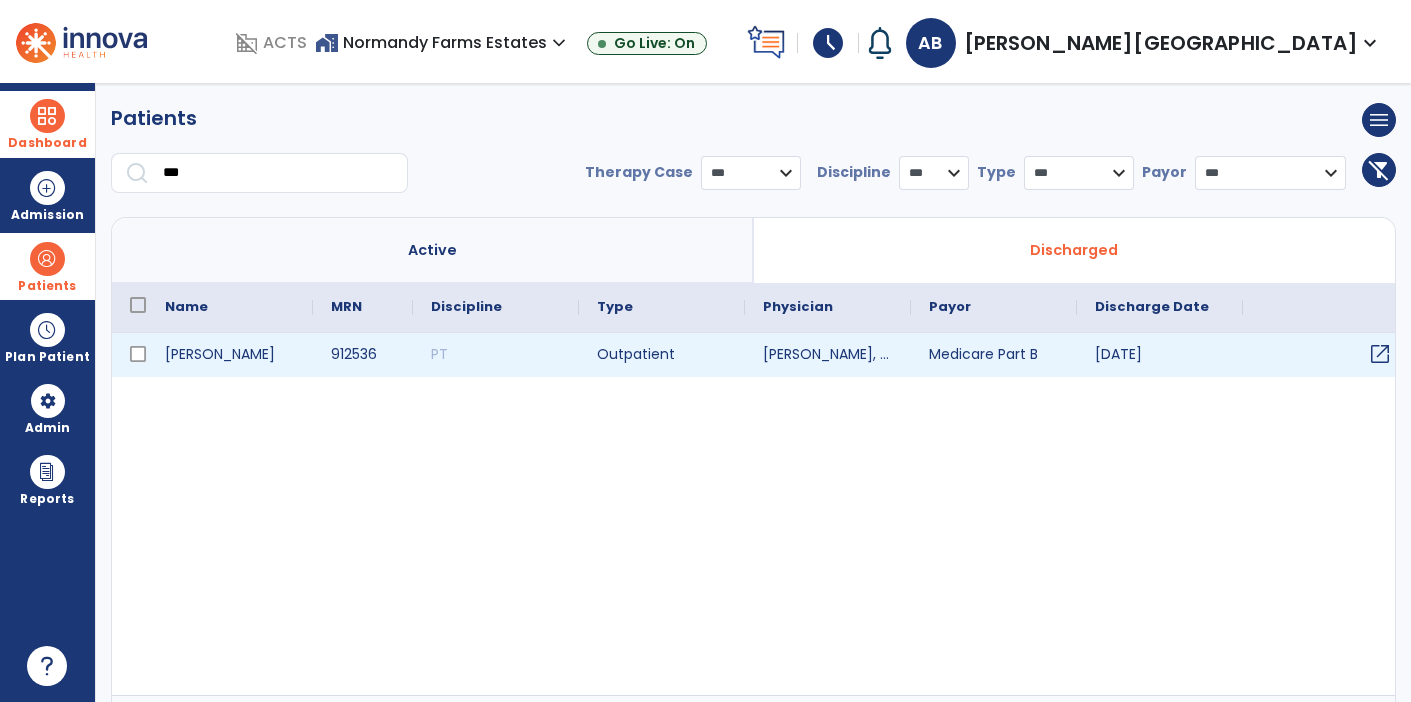 click on "open_in_new" at bounding box center (1380, 354) 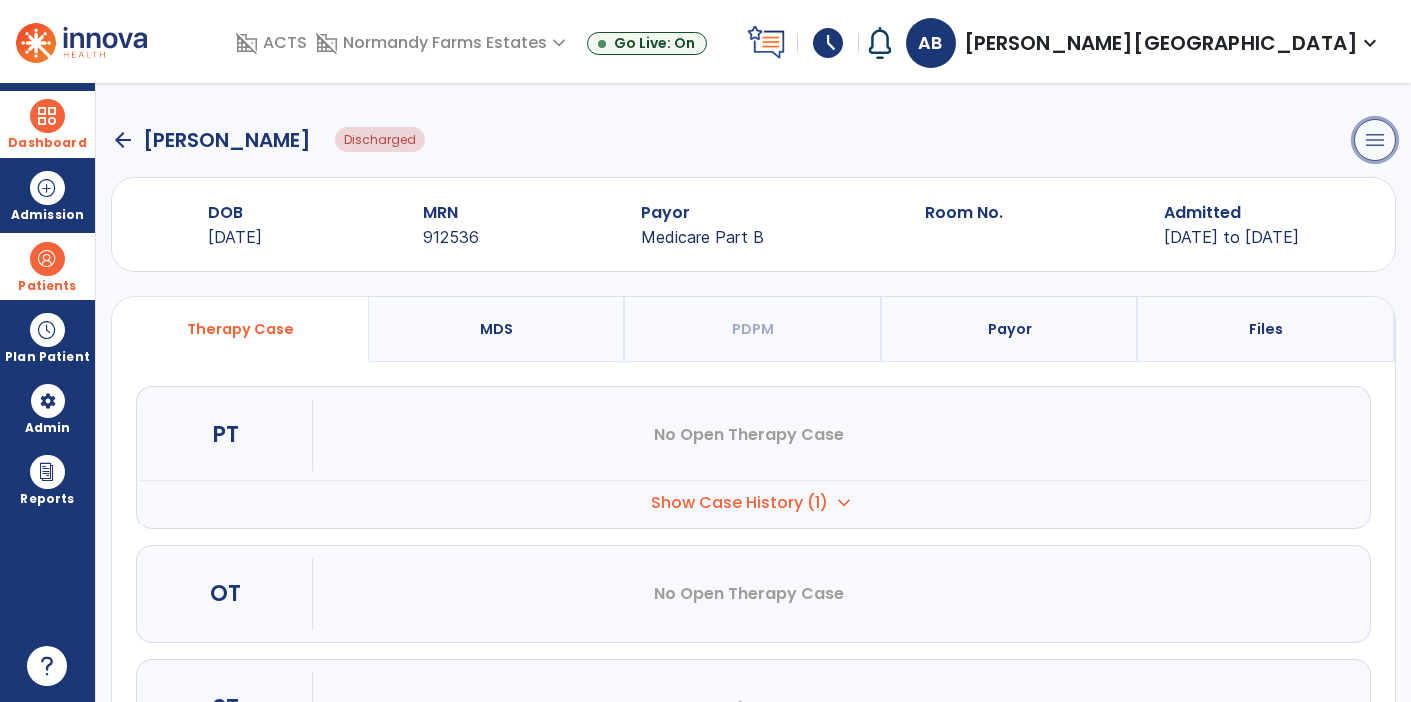 click on "menu" at bounding box center [1375, 140] 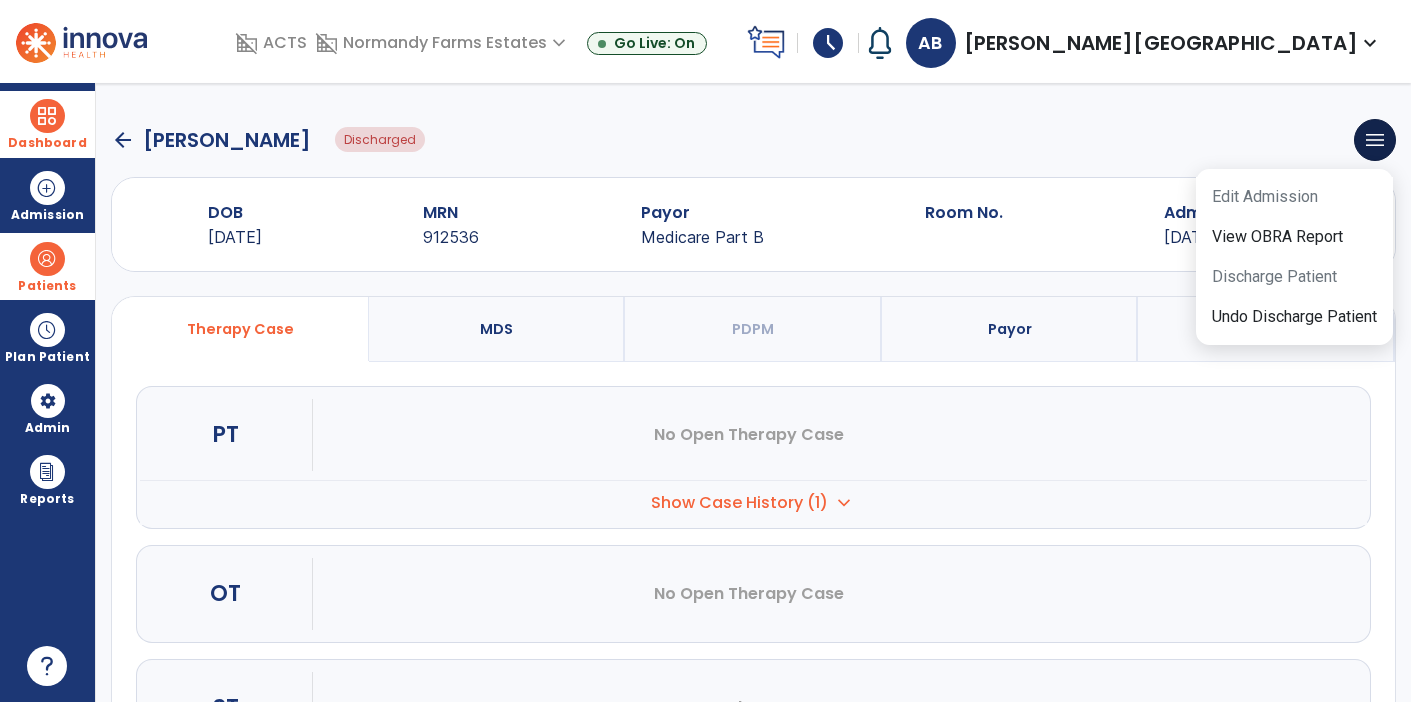 click on "arrow_back   [PERSON_NAME]  Discharged  menu   Edit Admission   View OBRA Report   Discharge Patient   Undo Discharge Patient" 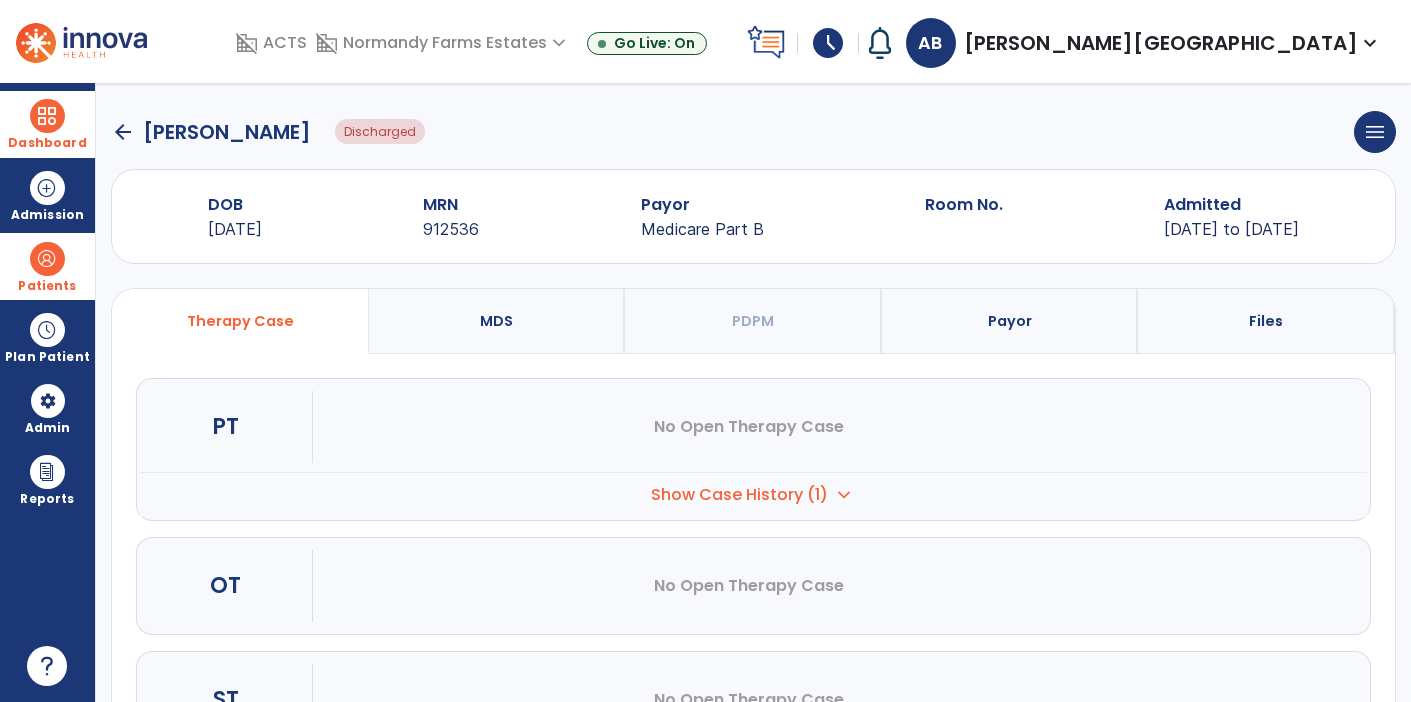 scroll, scrollTop: 10, scrollLeft: 0, axis: vertical 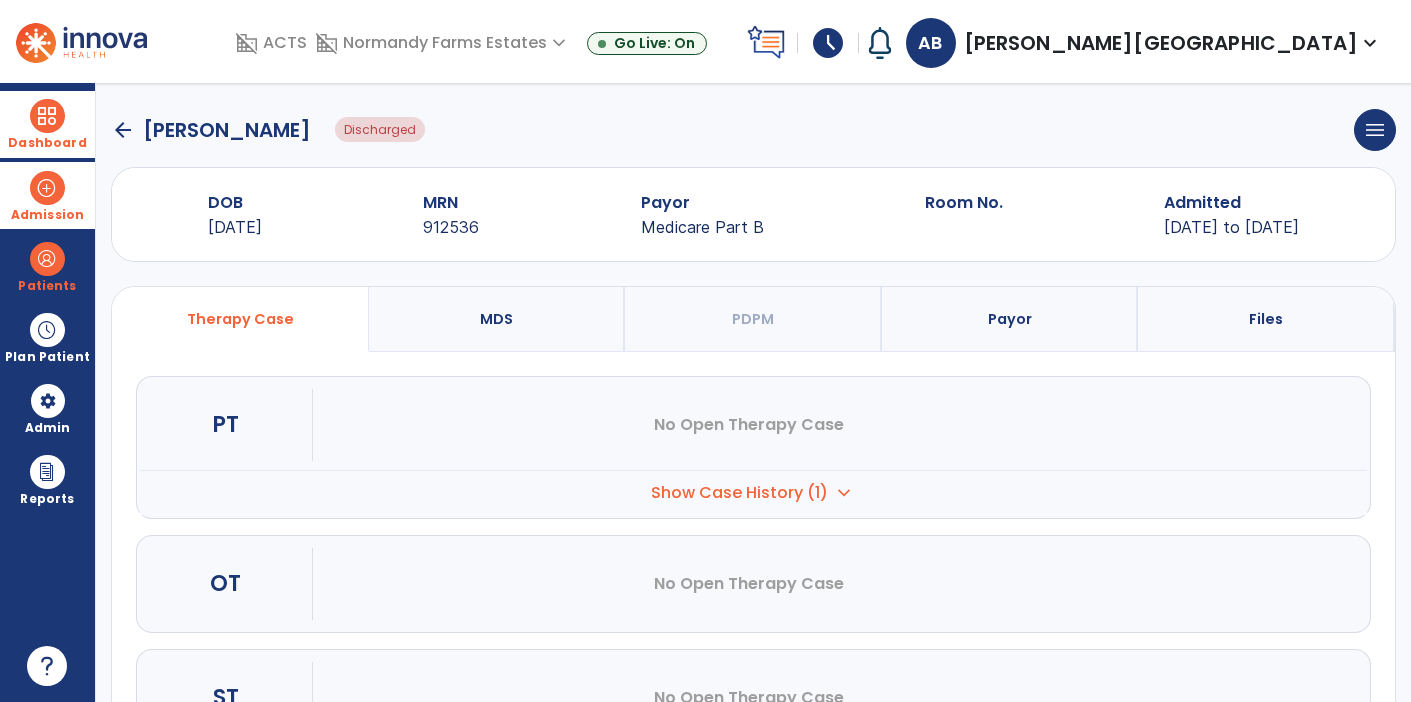 click at bounding box center (47, 188) 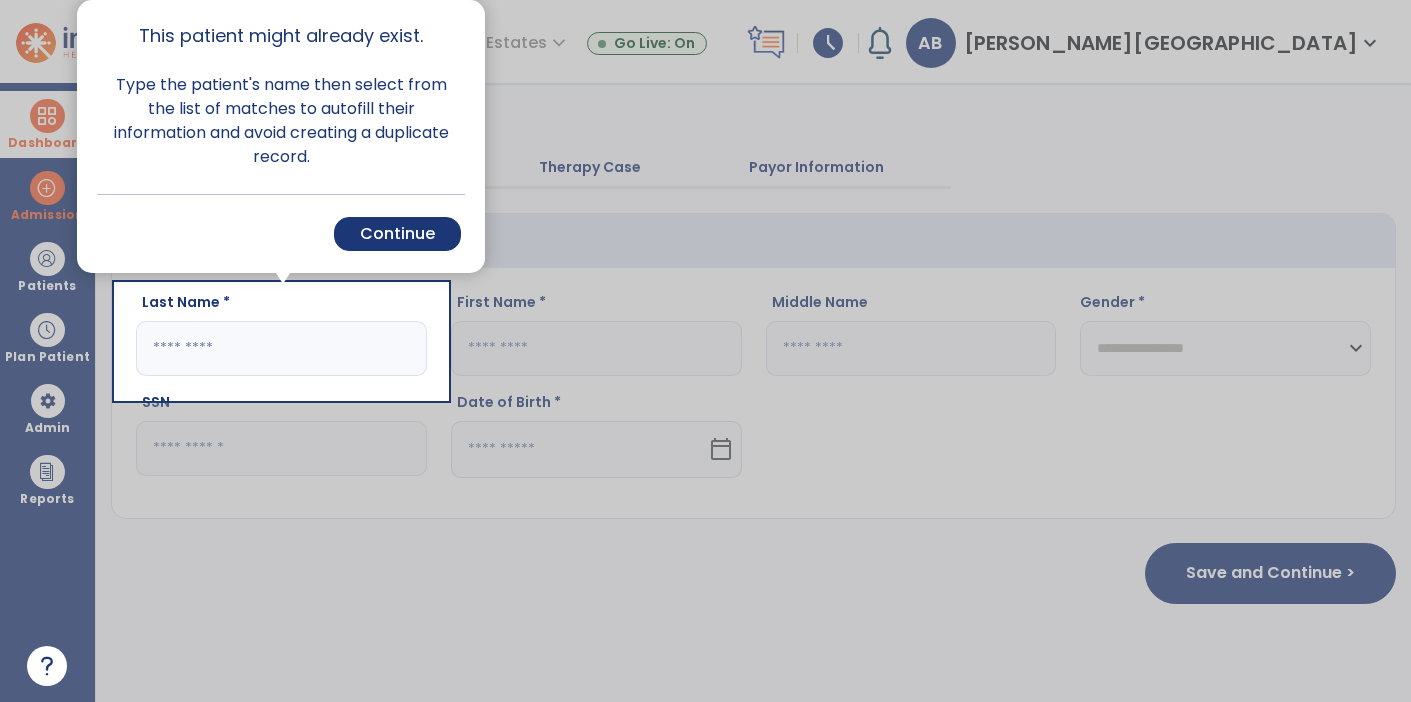 click 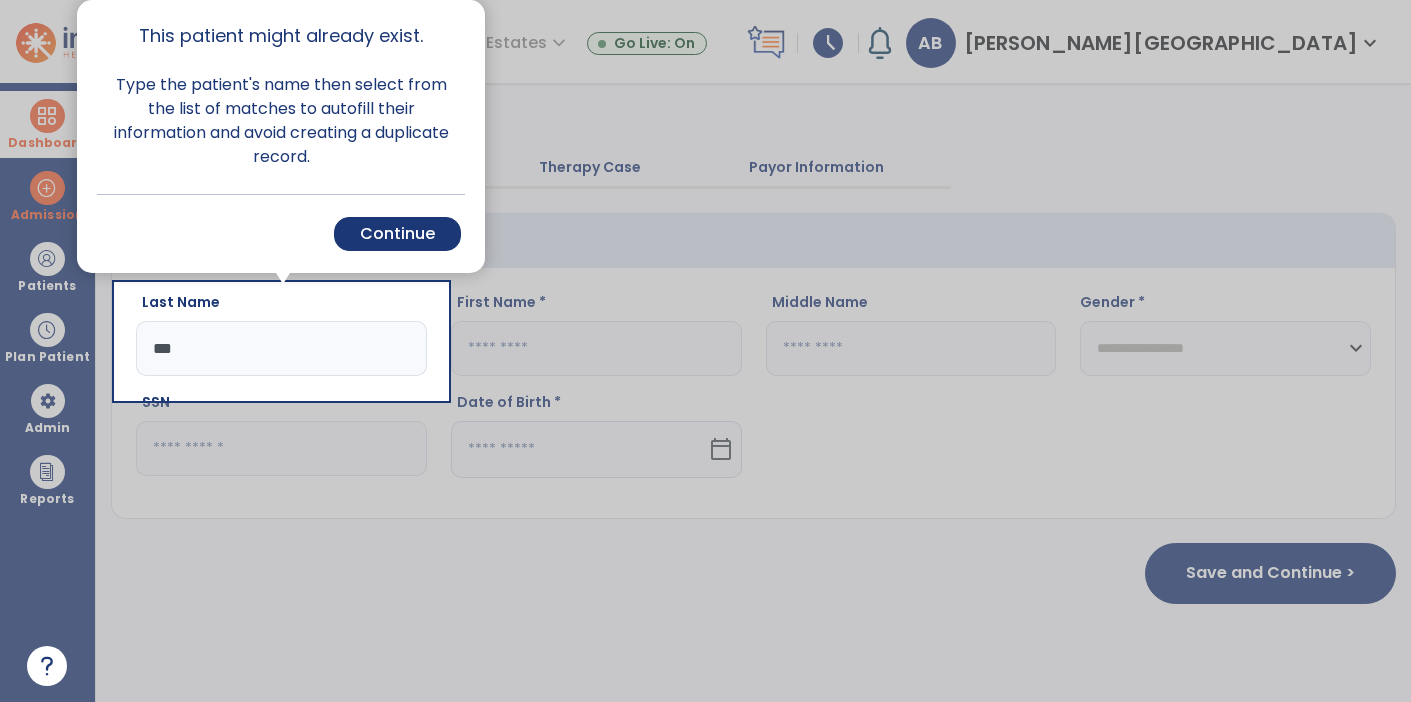 click on "Save and Continue >" 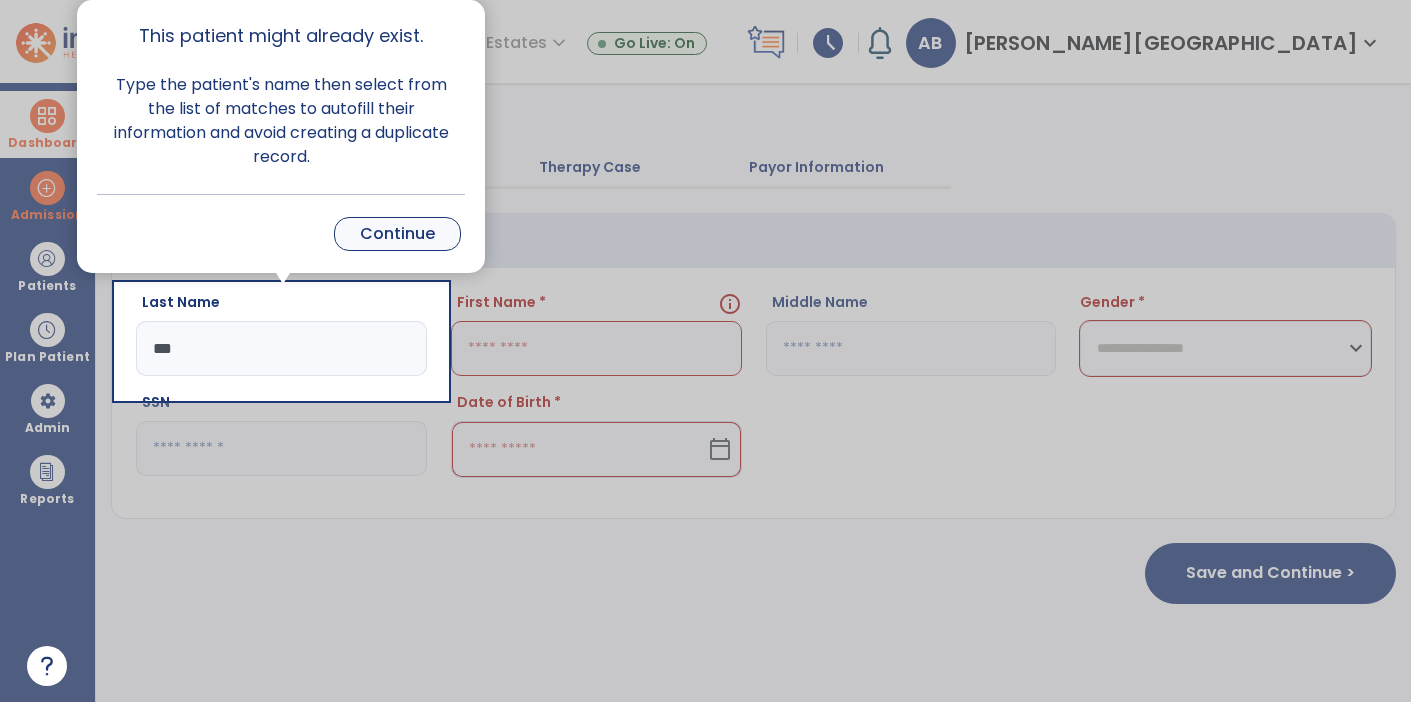 click on "Continue" at bounding box center [397, 234] 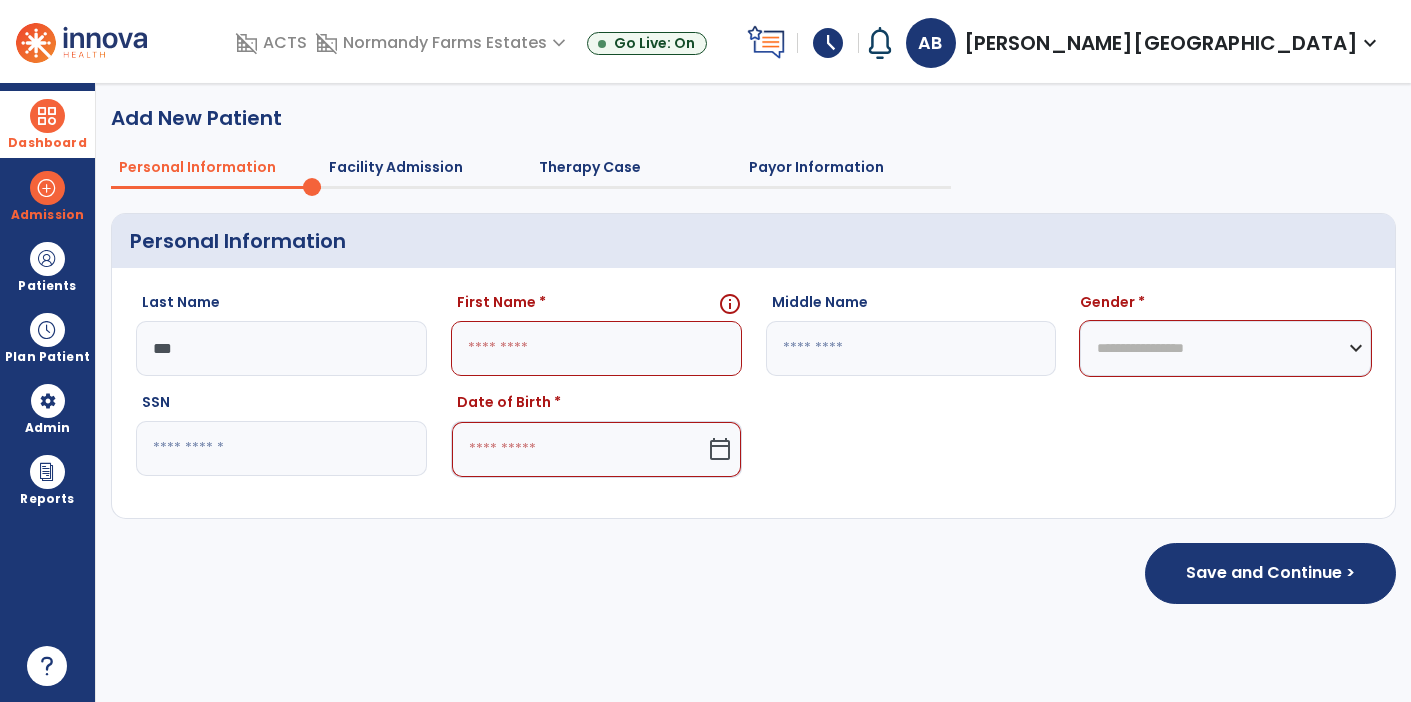 click 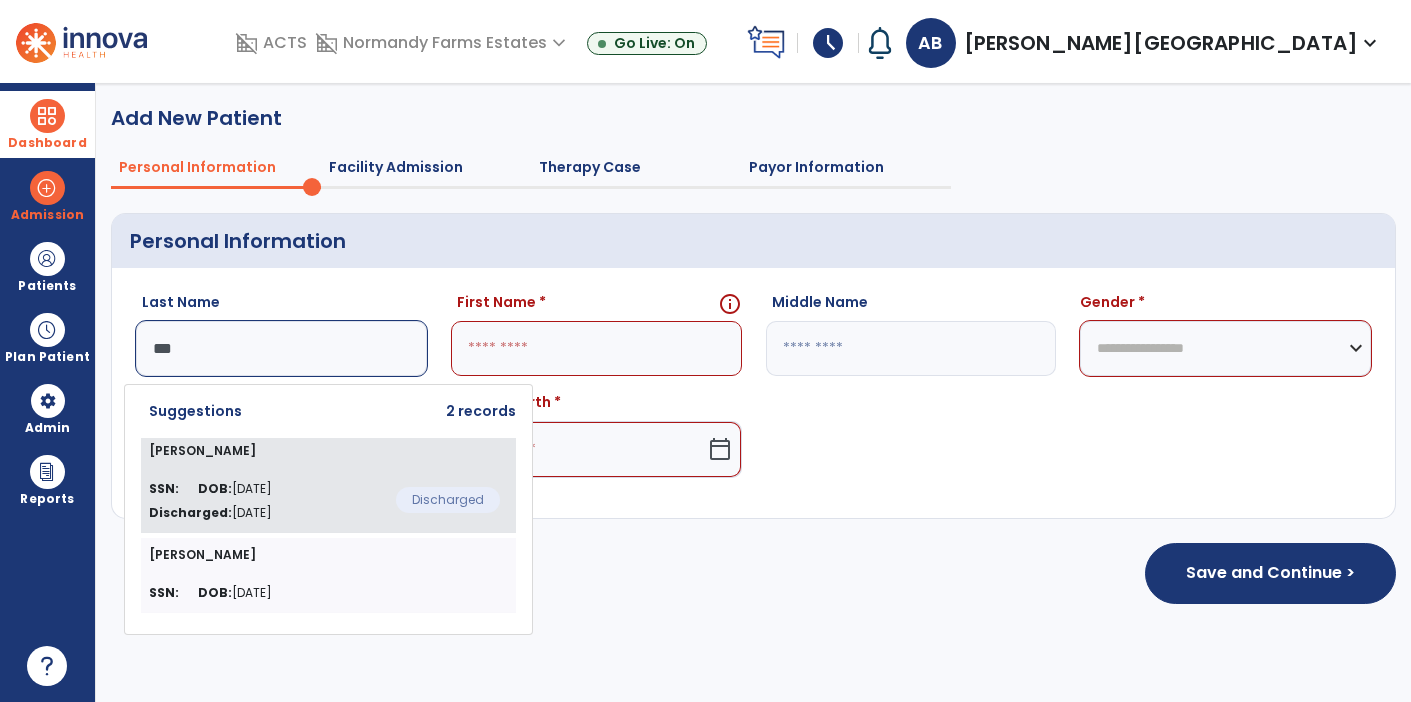 click on "[PERSON_NAME]" 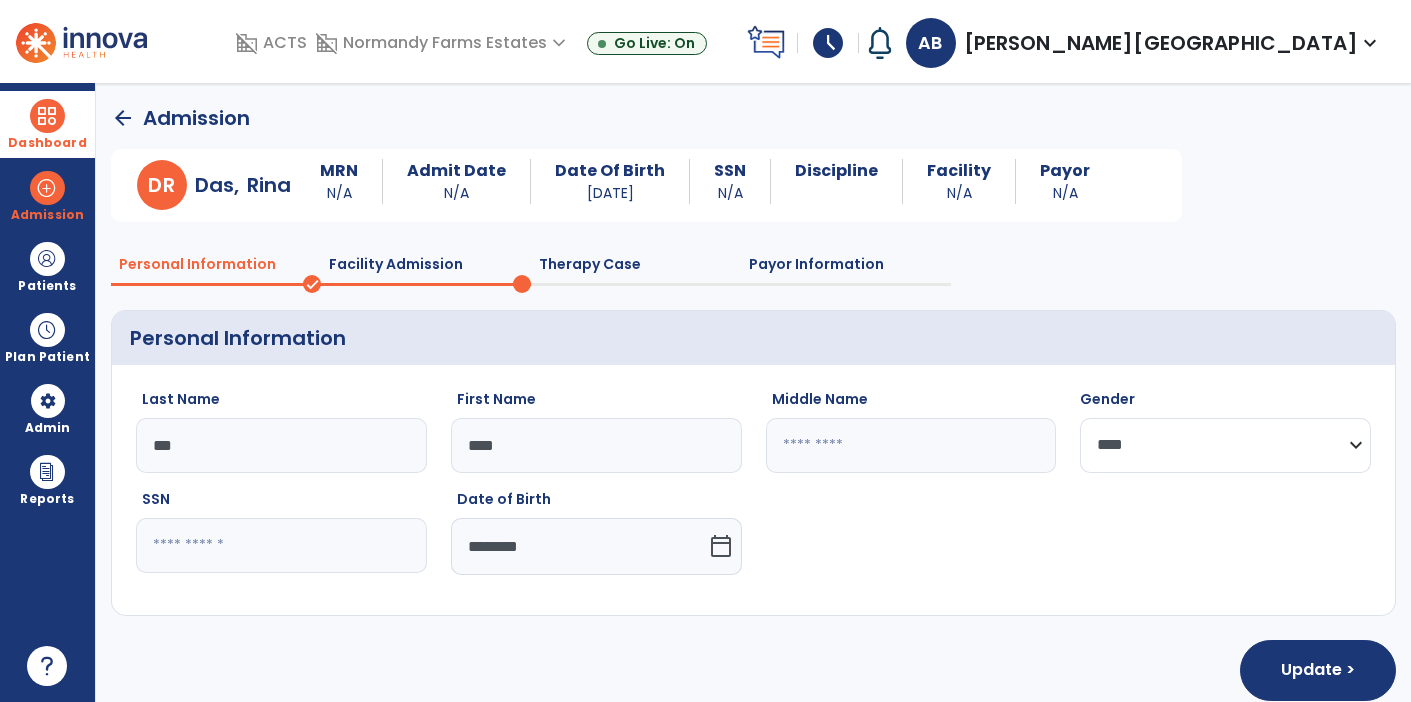 click on "**********" 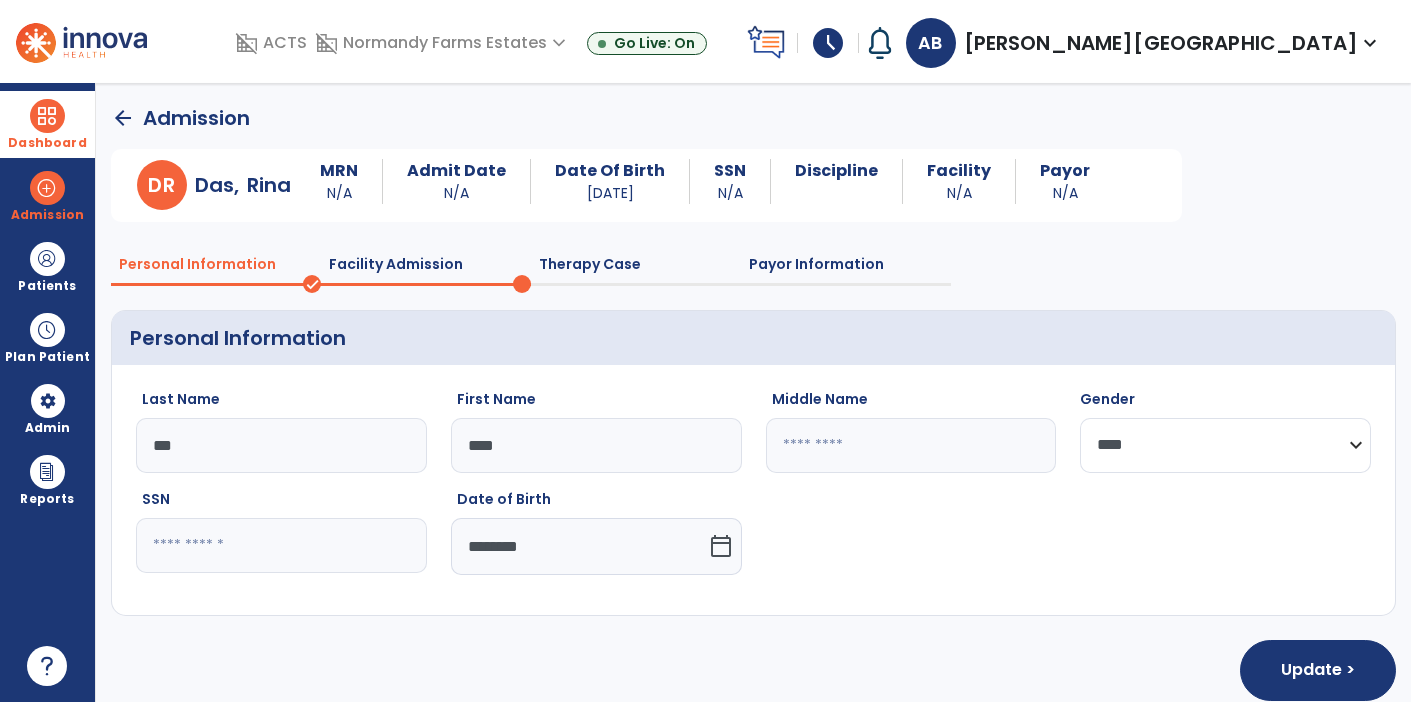 select on "******" 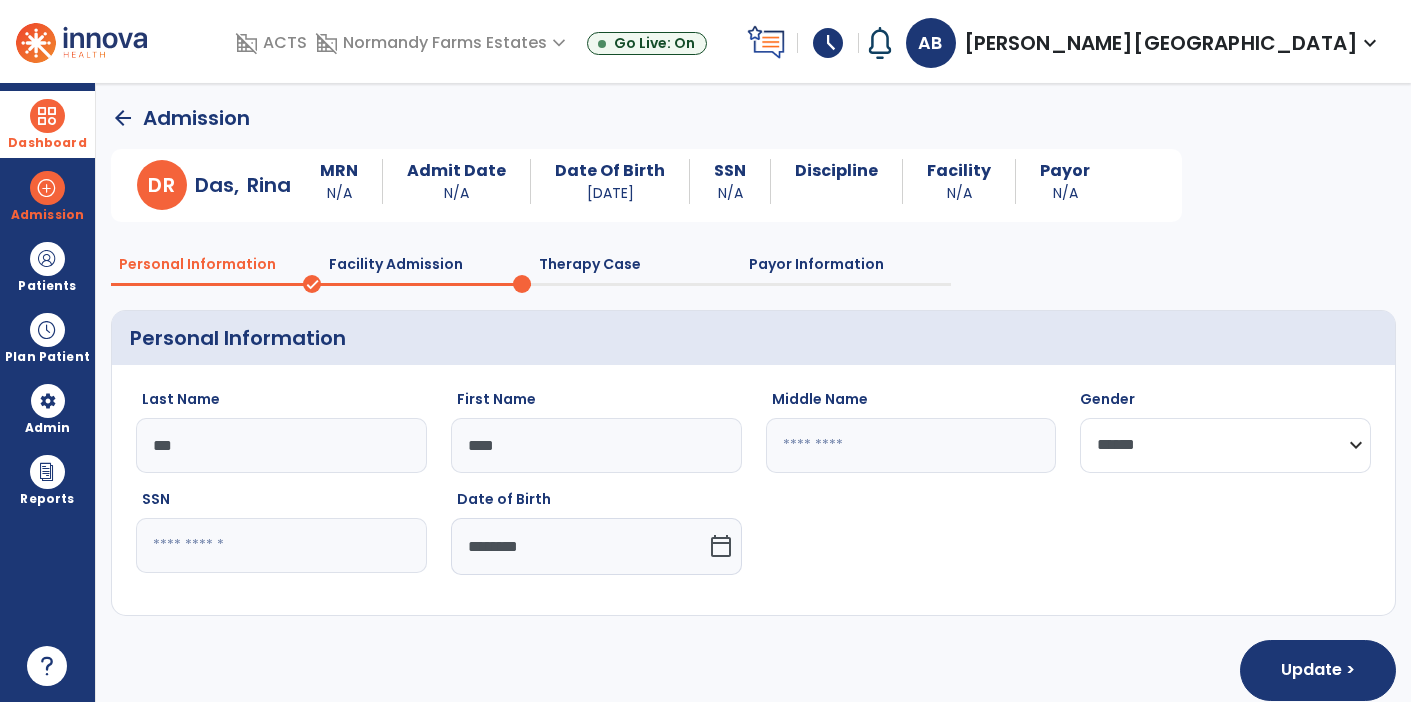 click on "**********" 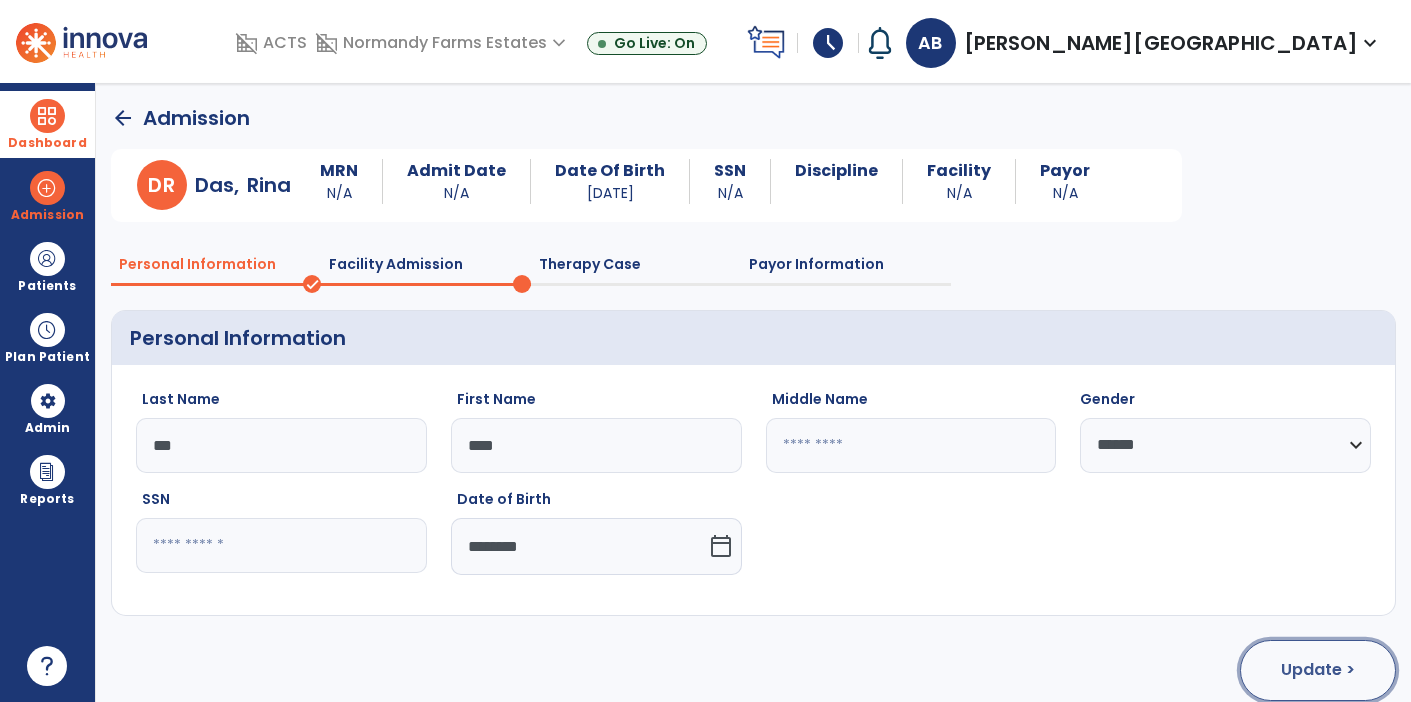 click on "Update >" 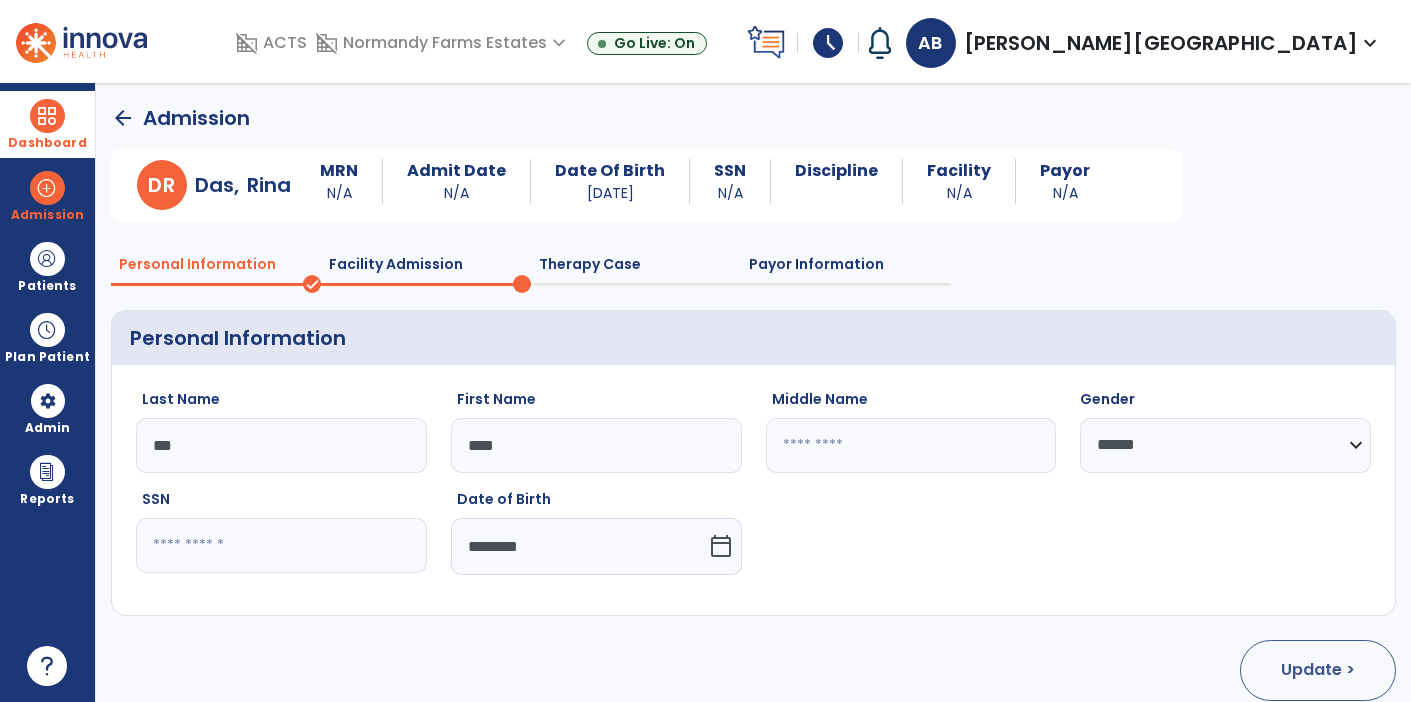 select on "**********" 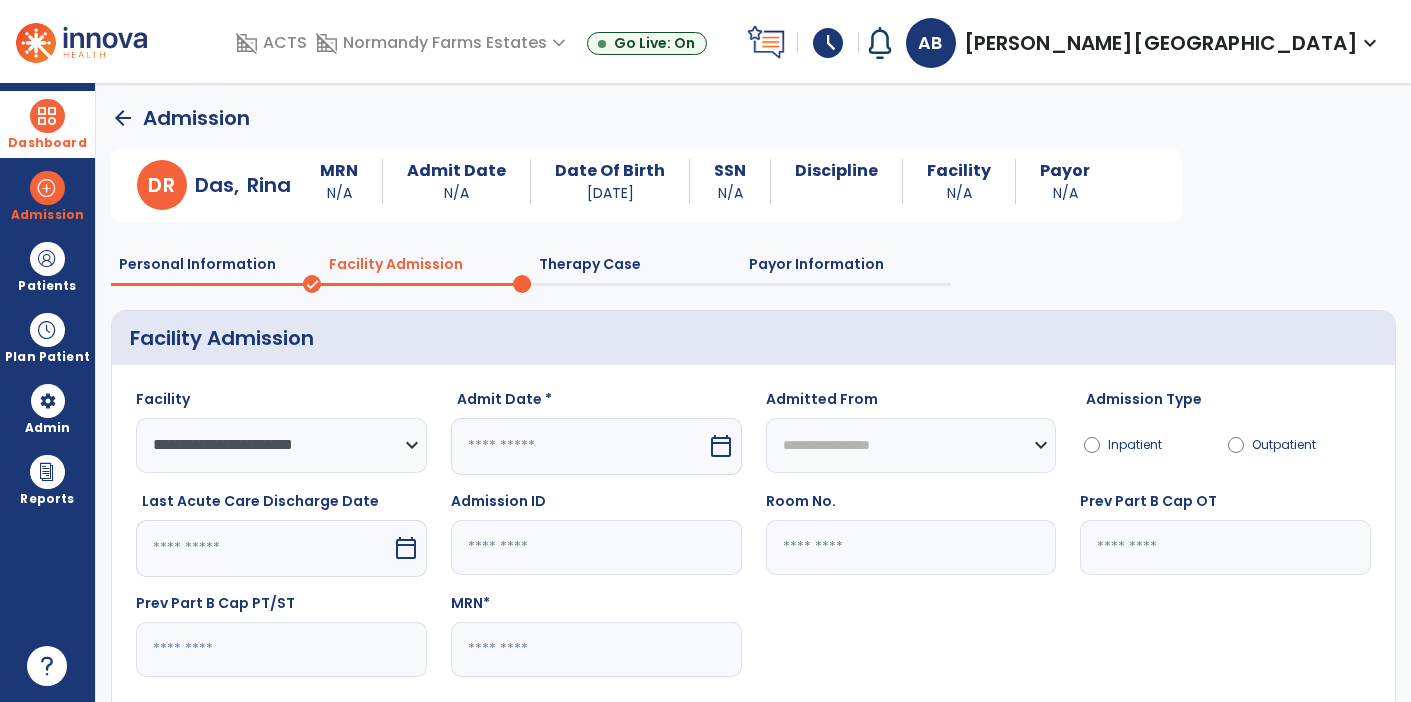 click on "calendar_today" at bounding box center [721, 446] 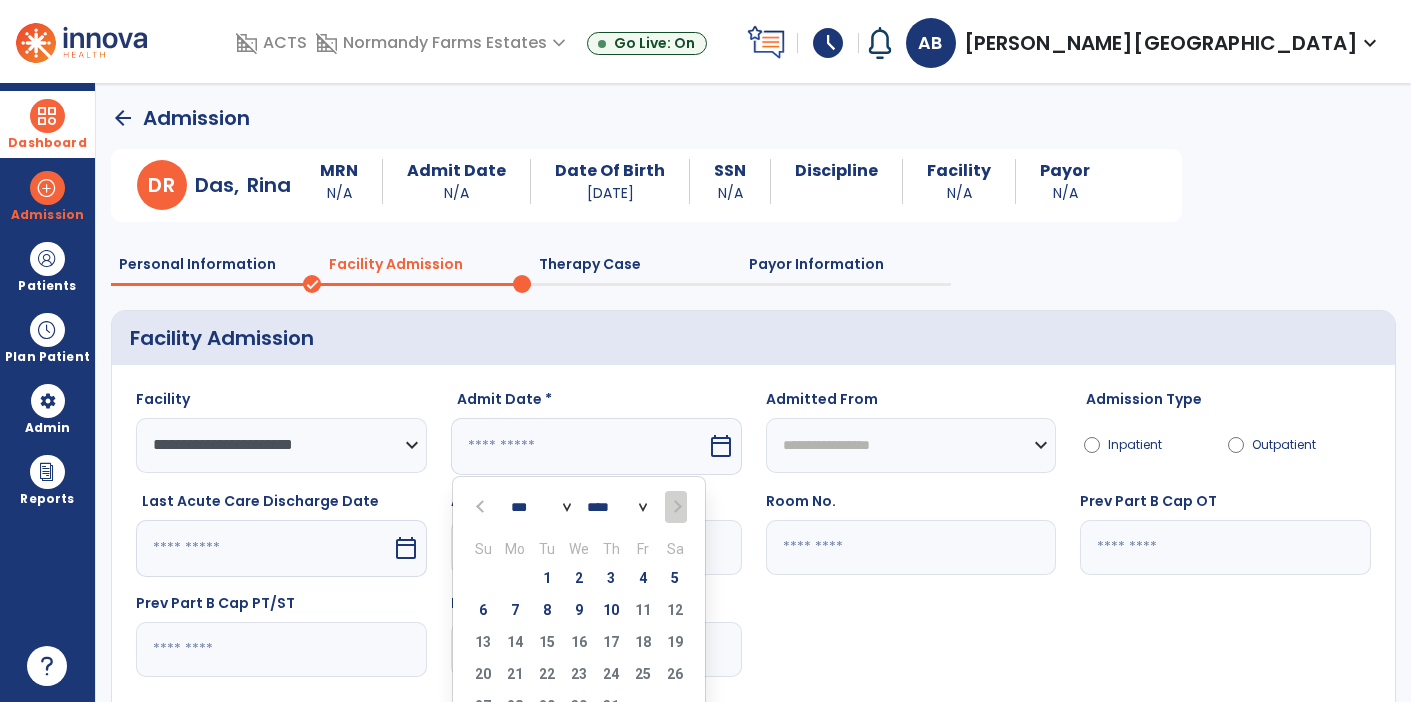 click on "6   7   8   9   10   11   12" at bounding box center (579, 613) 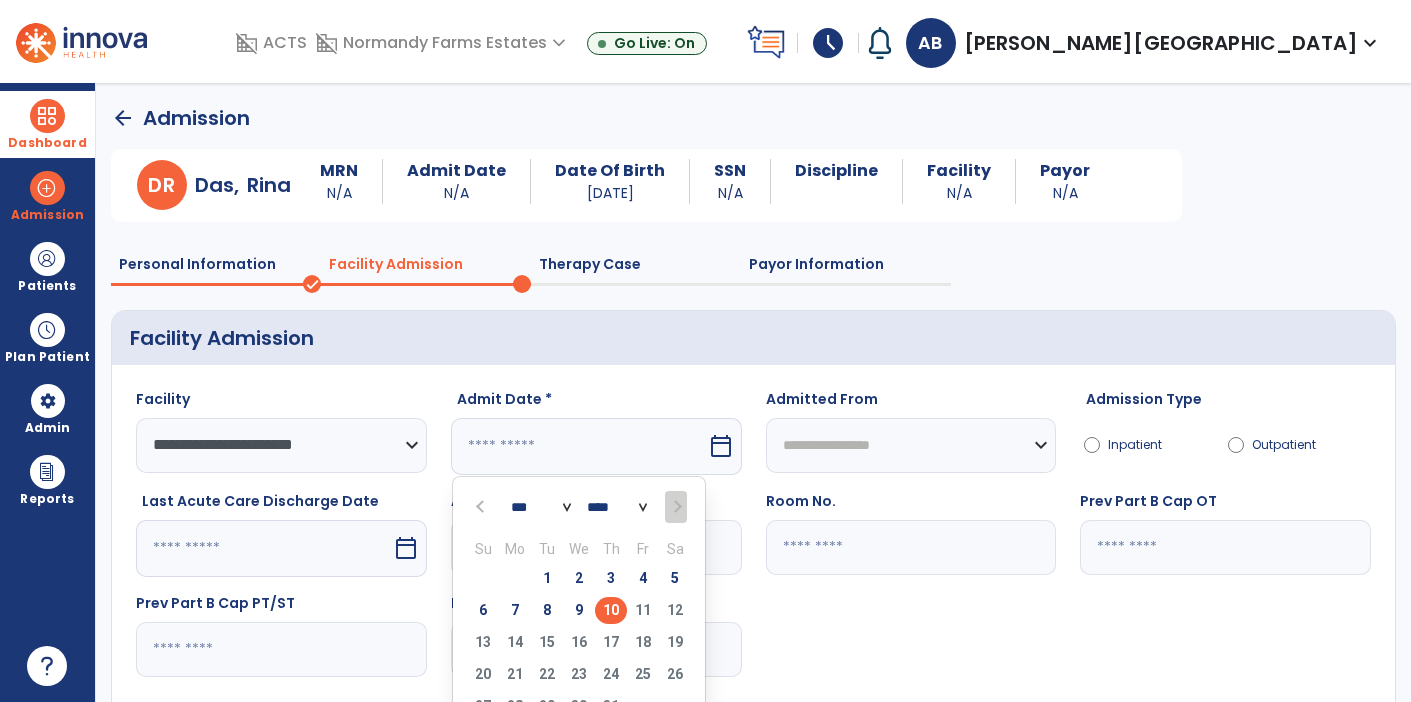 click on "10" at bounding box center [611, 610] 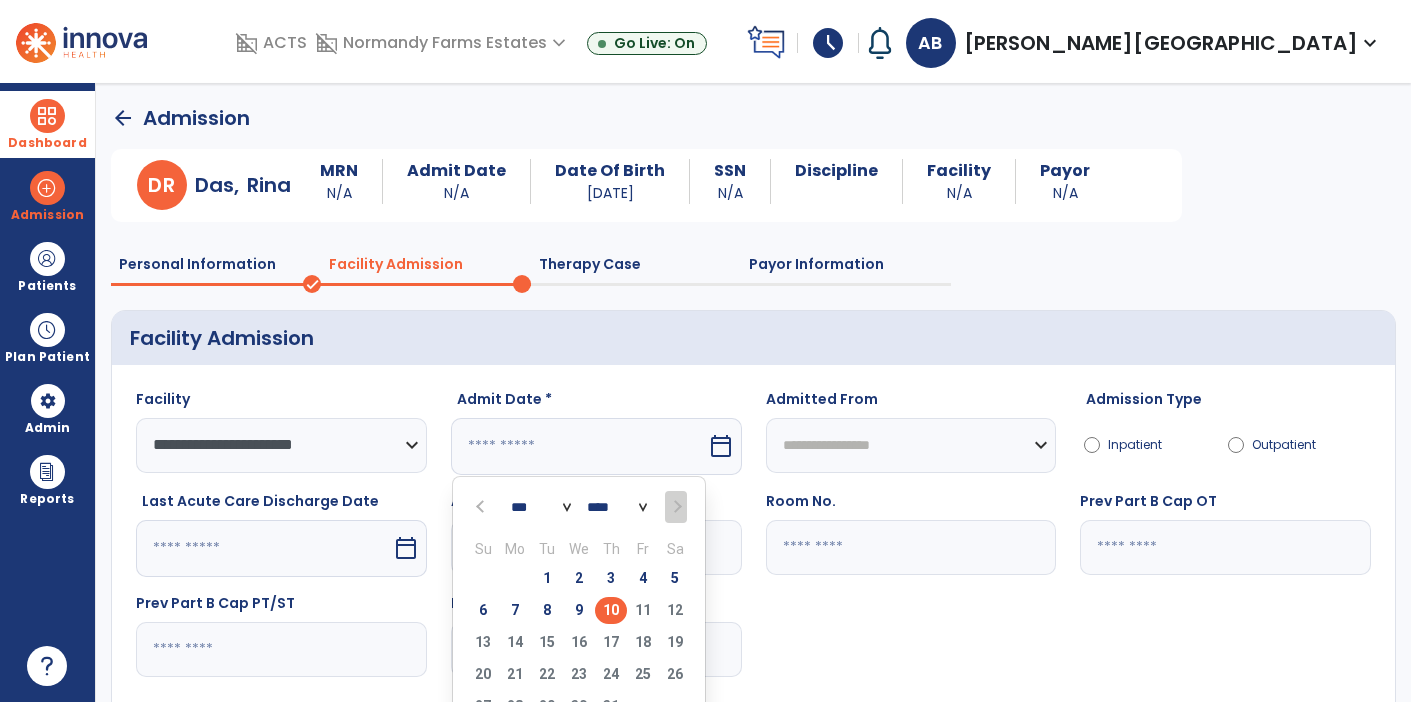 type on "*********" 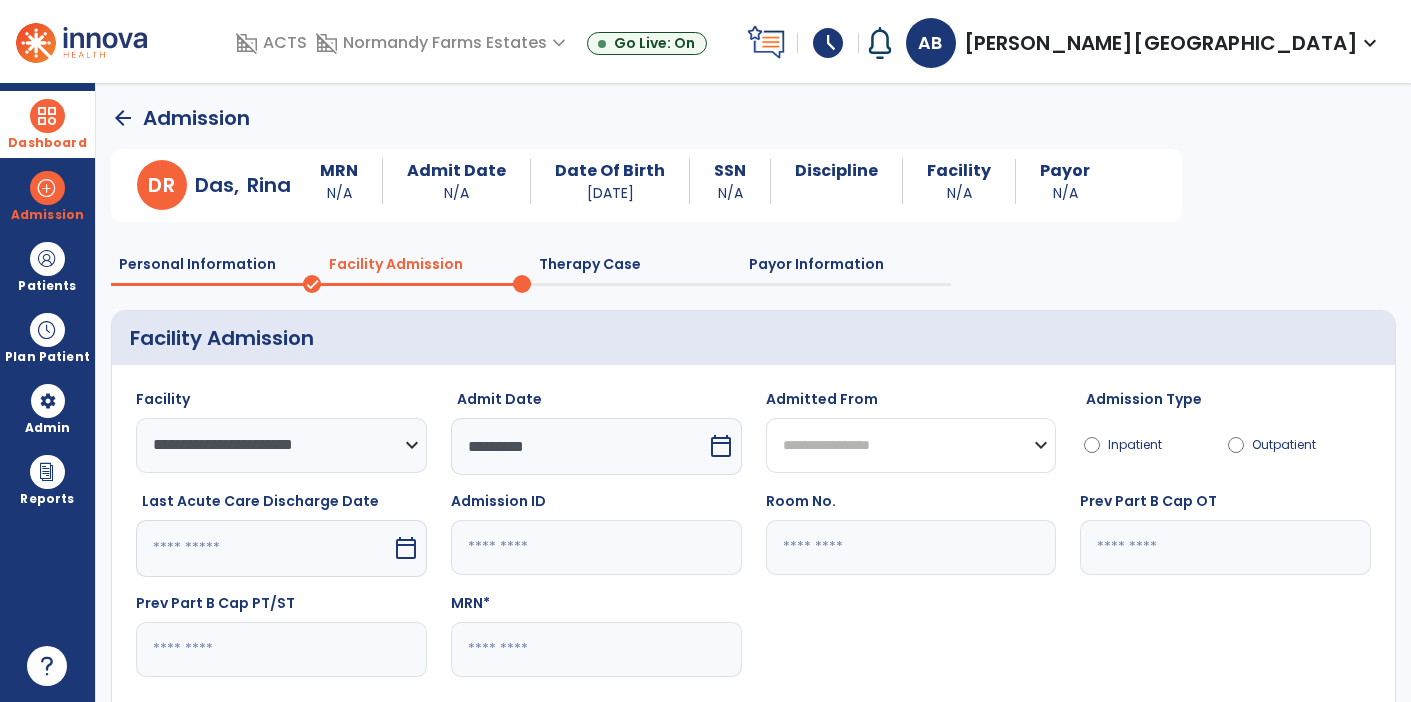 click on "**********" 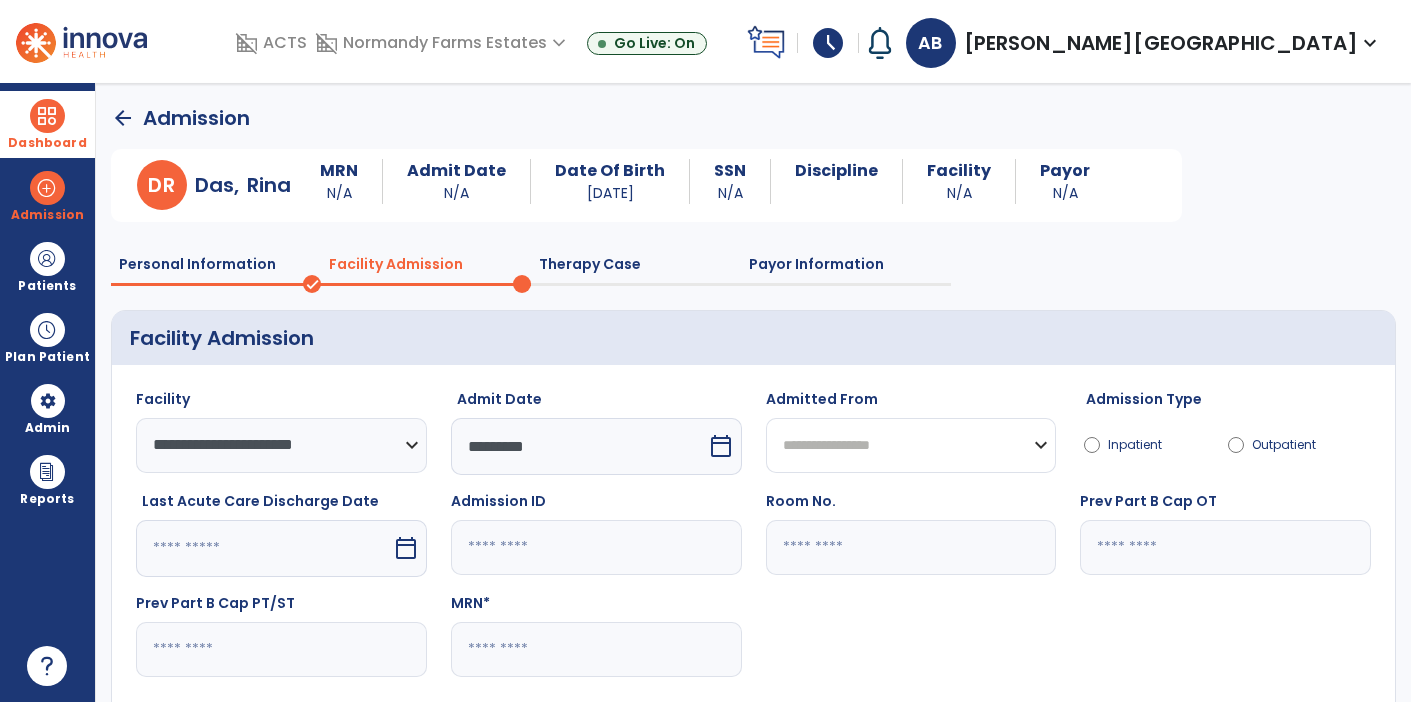 select on "****" 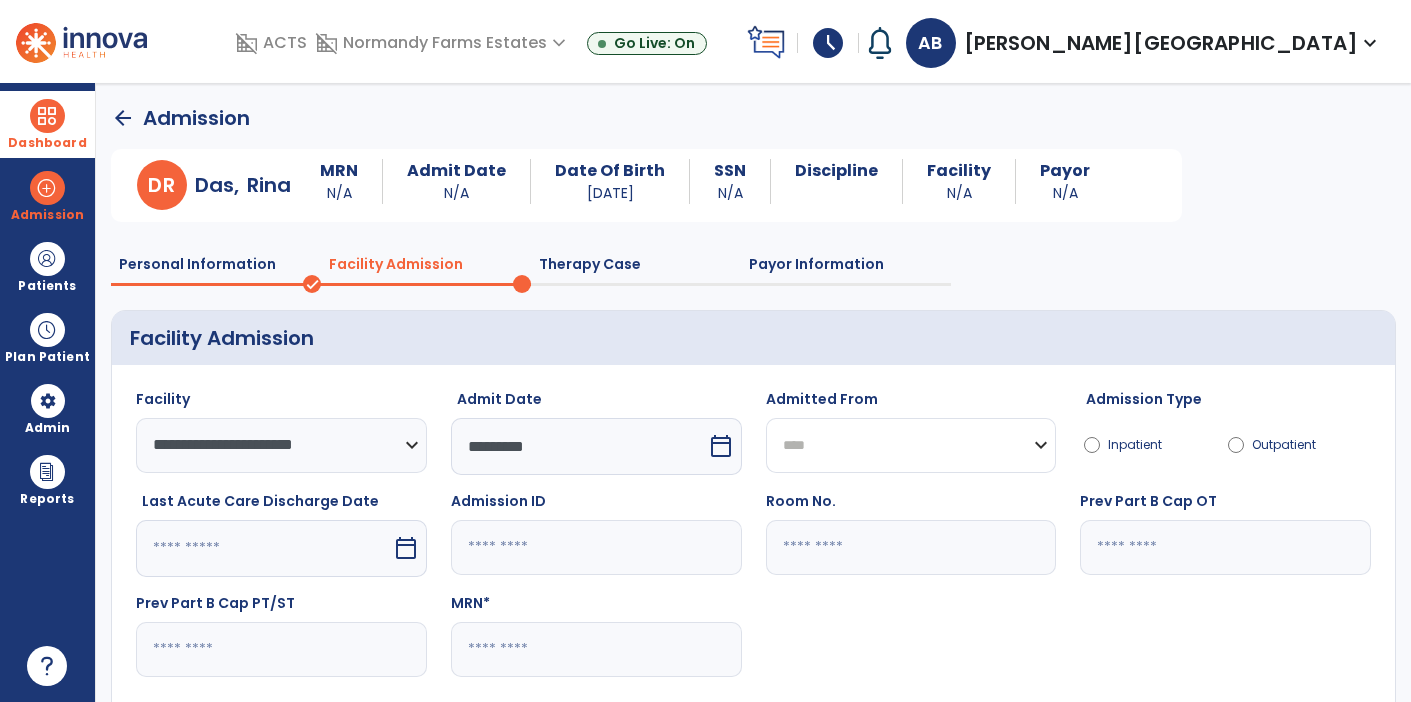 click on "**********" 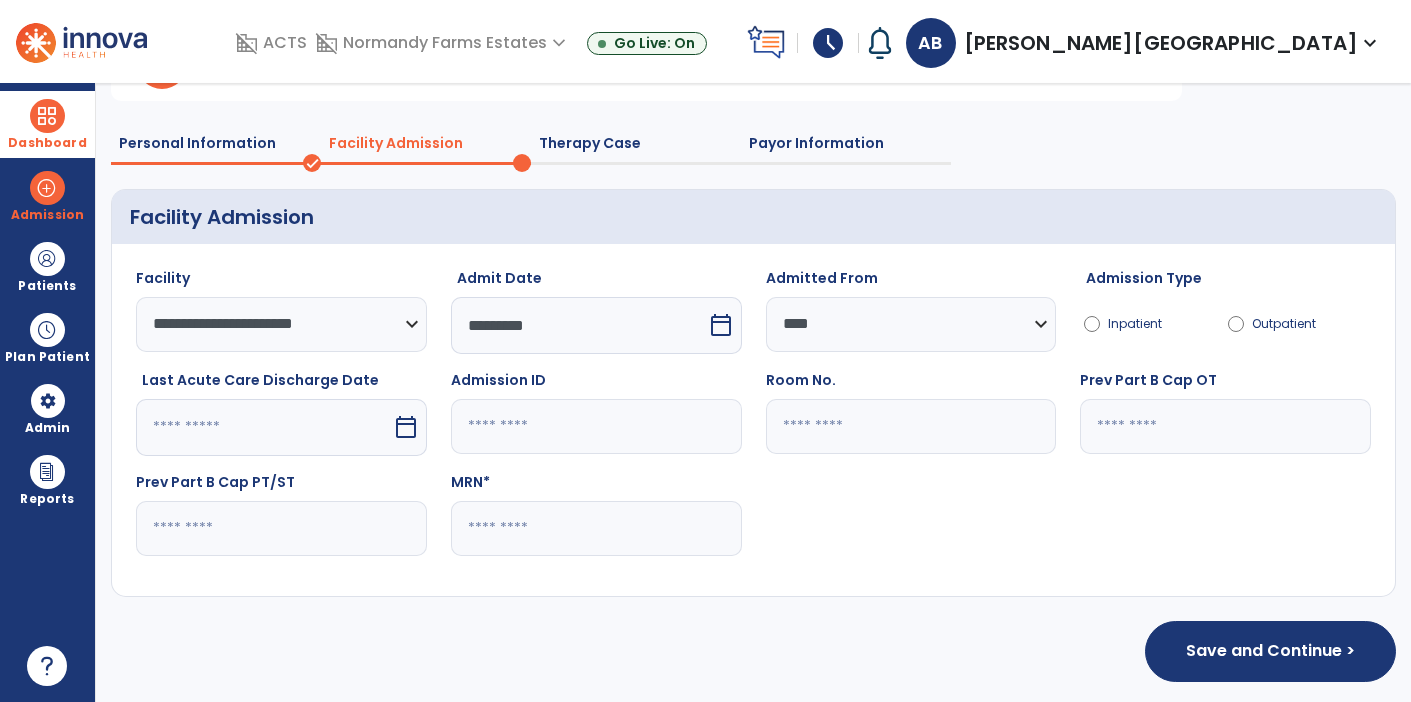 scroll, scrollTop: 122, scrollLeft: 0, axis: vertical 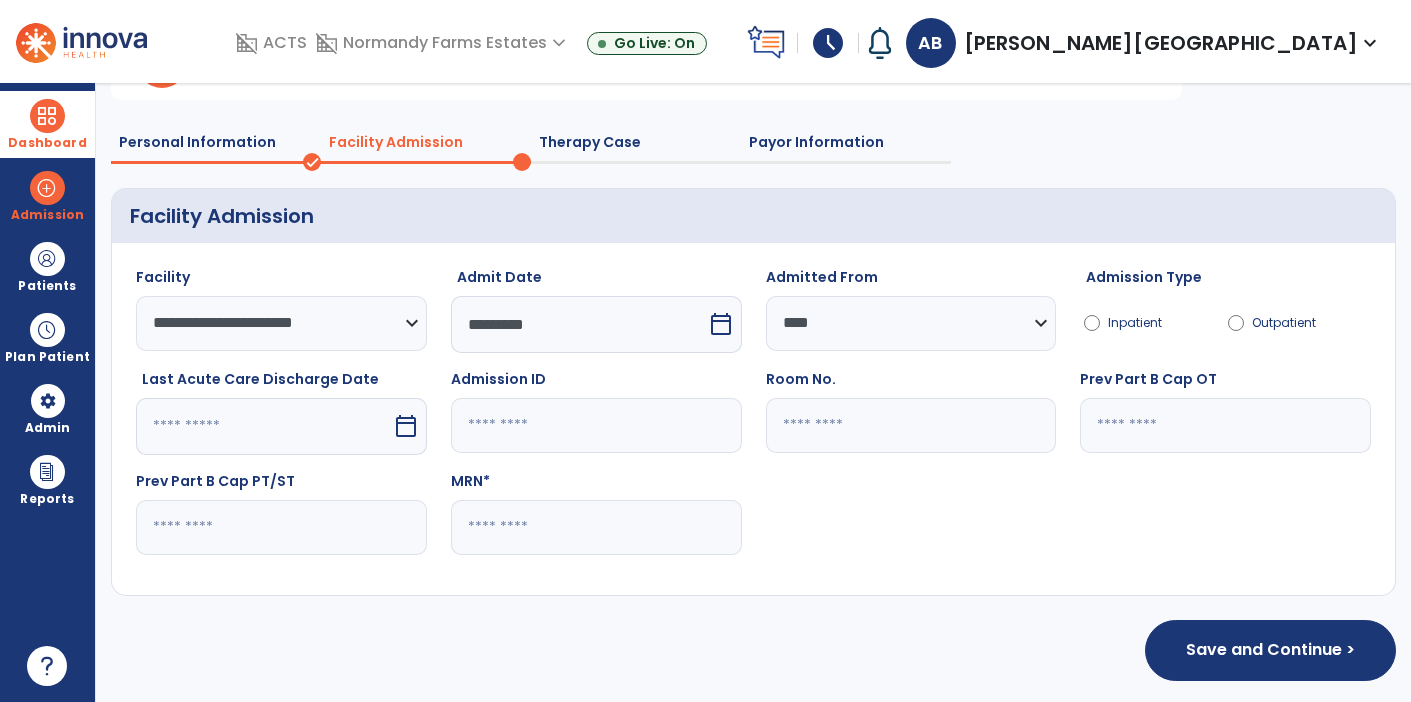 click 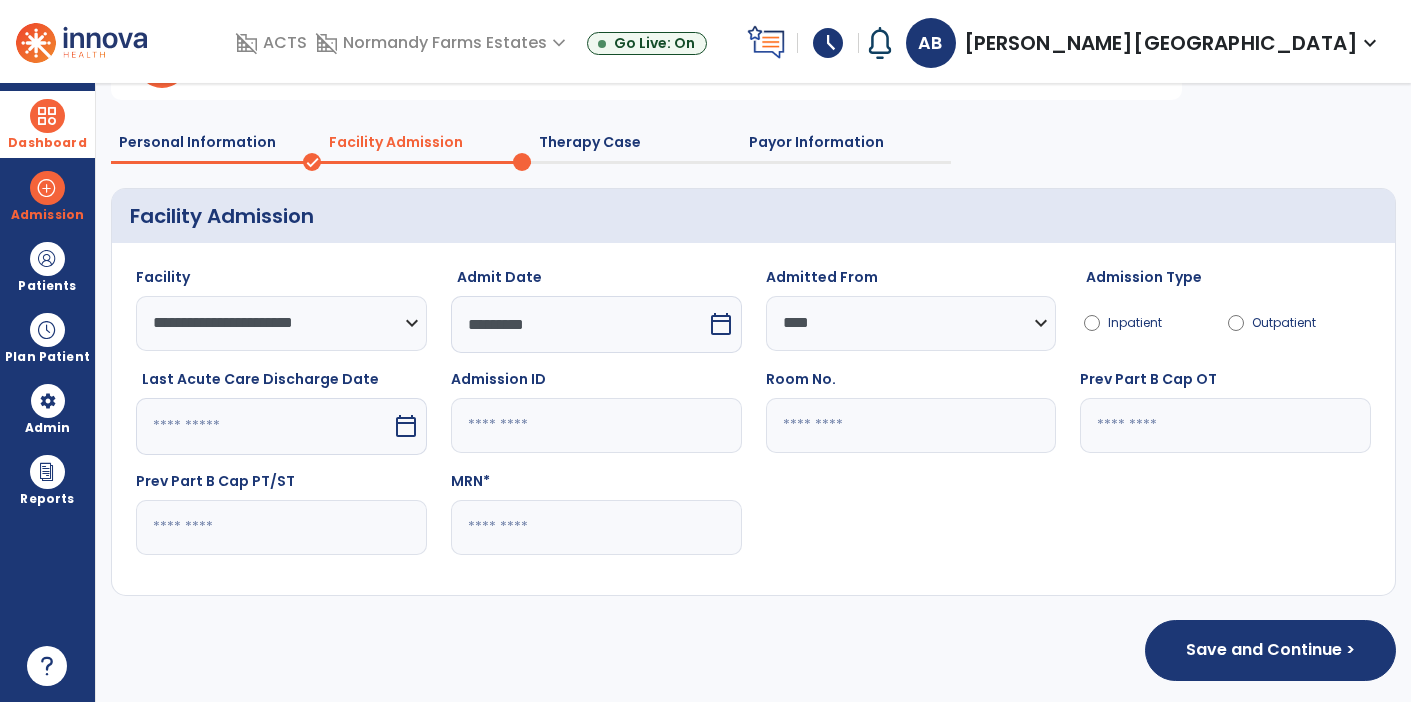 paste on "******" 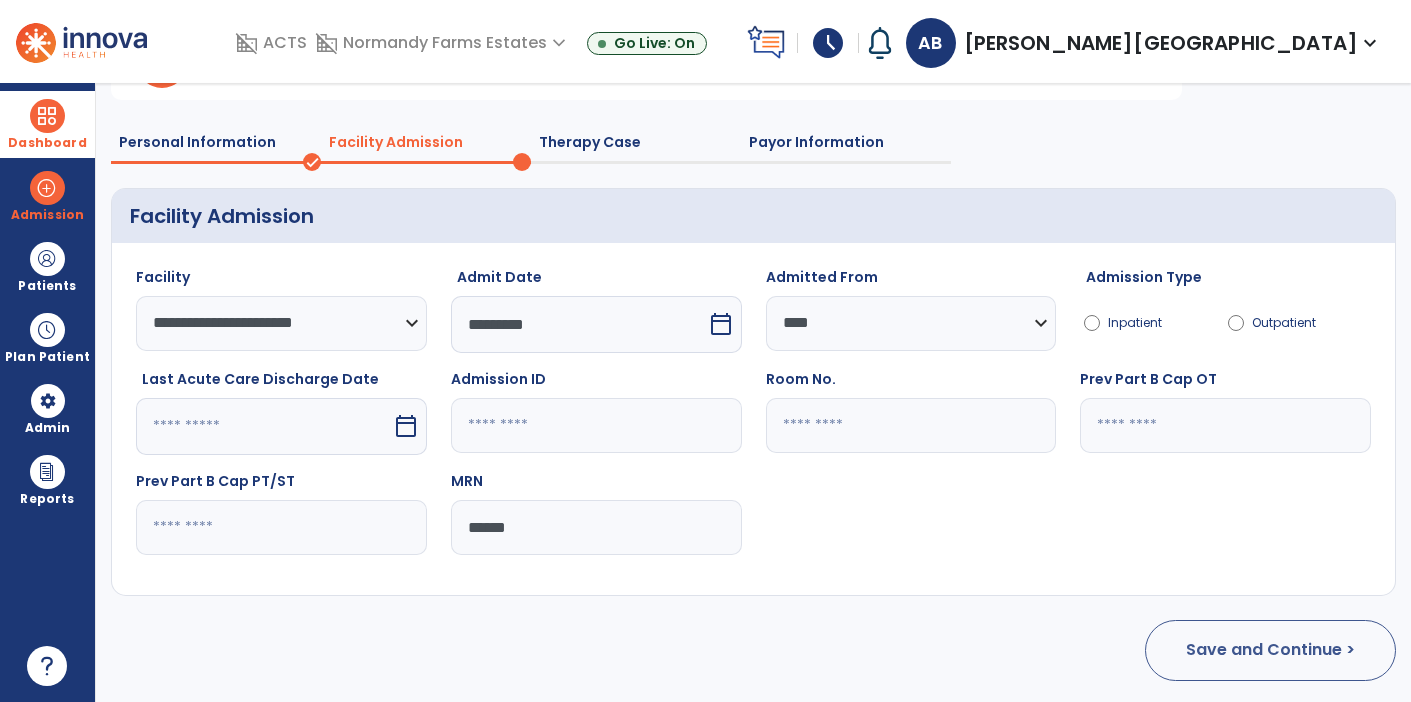 type on "******" 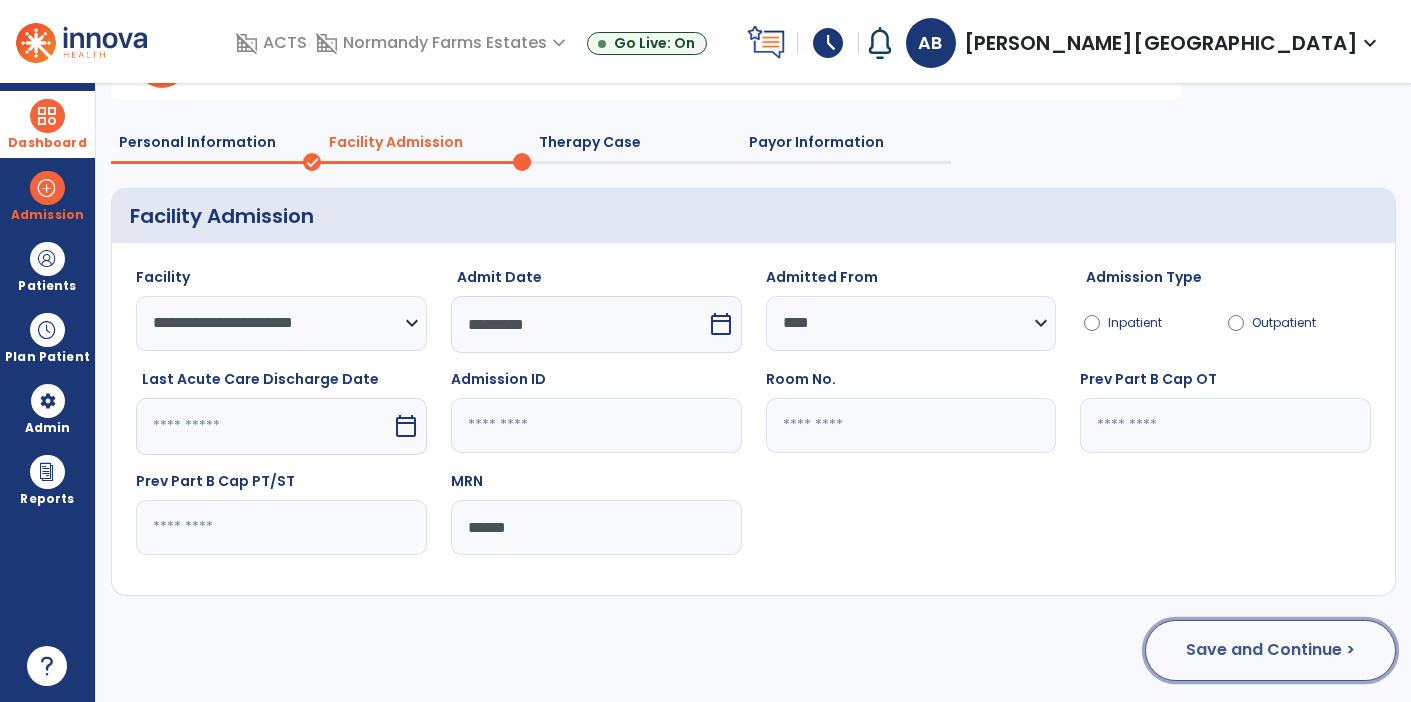 click on "Save and Continue >" 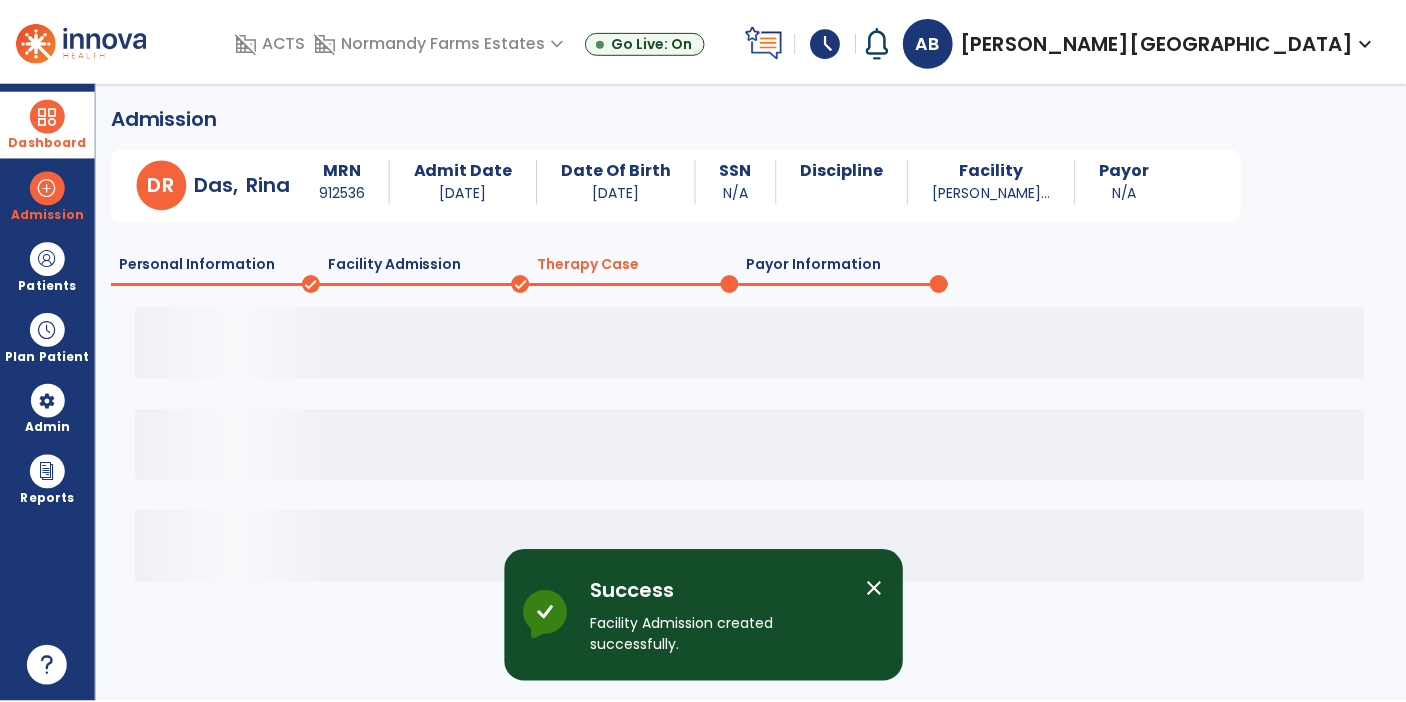 scroll, scrollTop: 0, scrollLeft: 0, axis: both 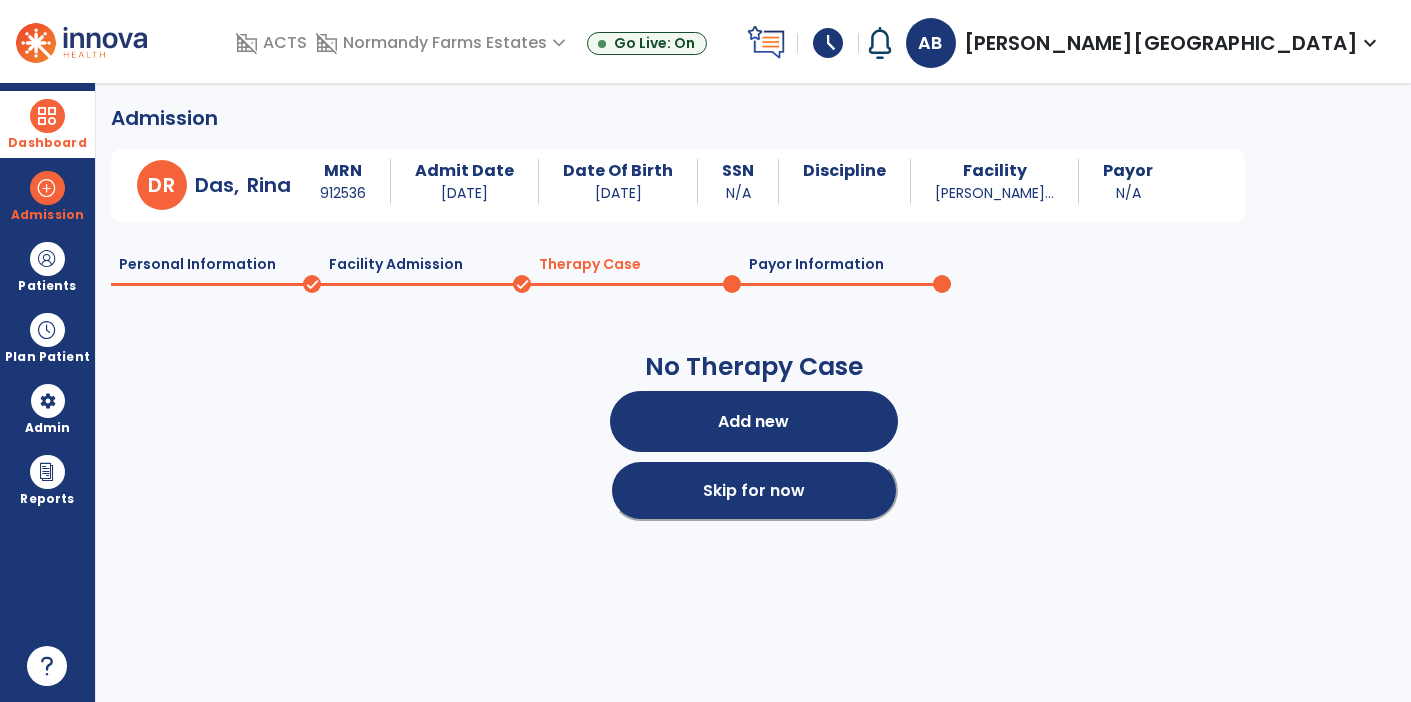 click on "Skip for now" at bounding box center (754, 490) 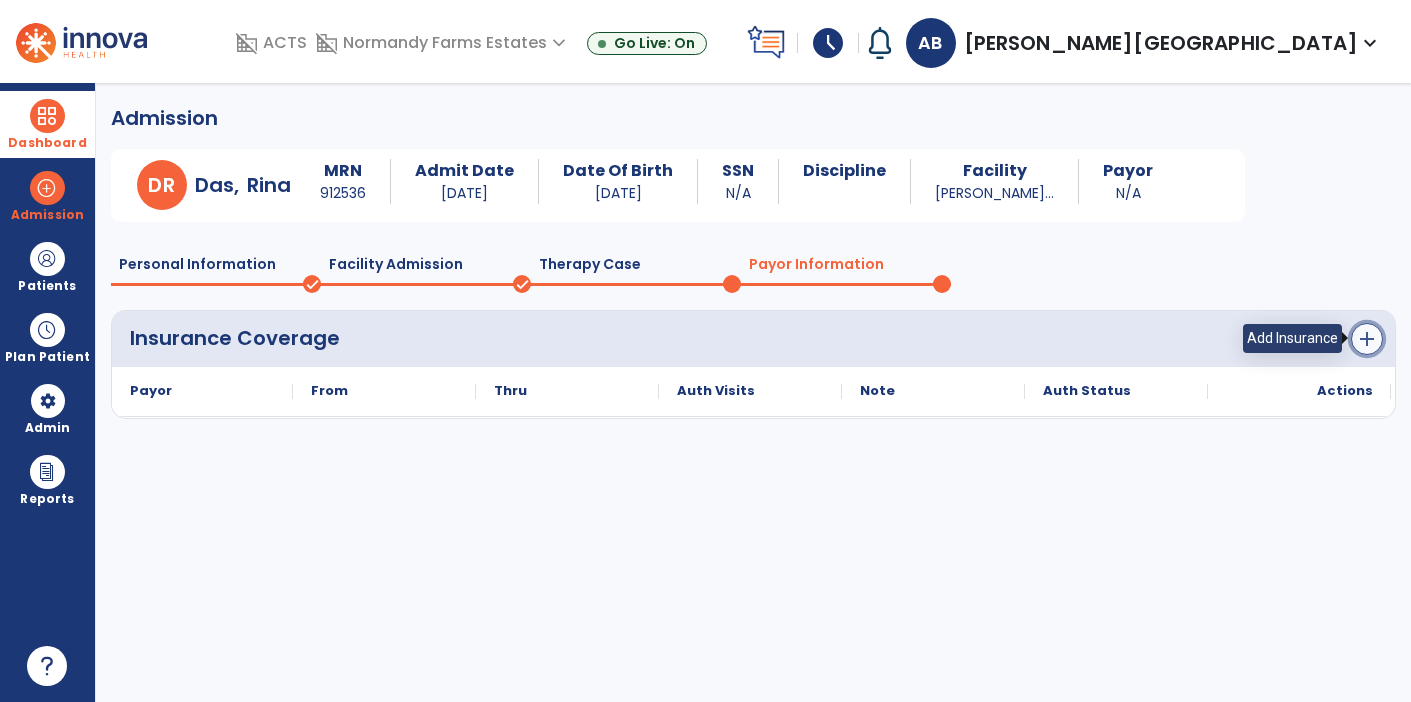 click on "add" 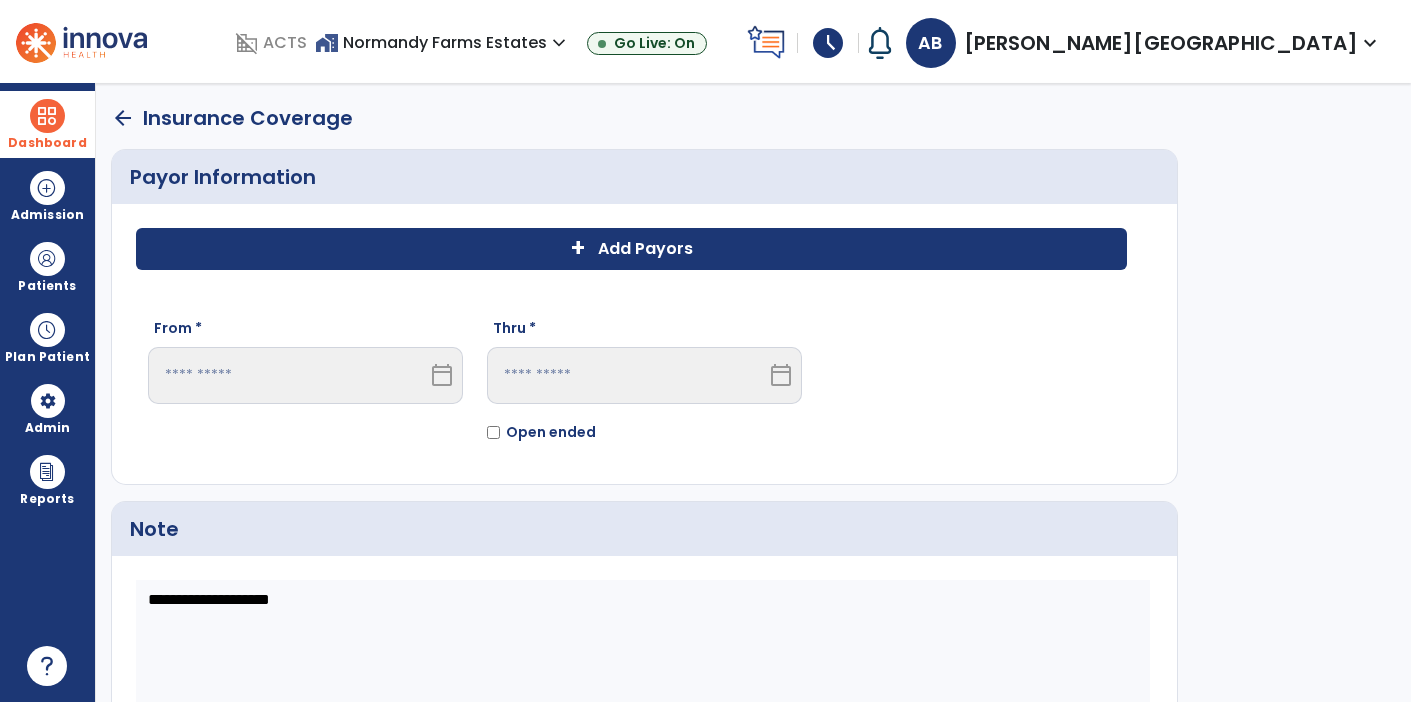 click on "Add Payors" 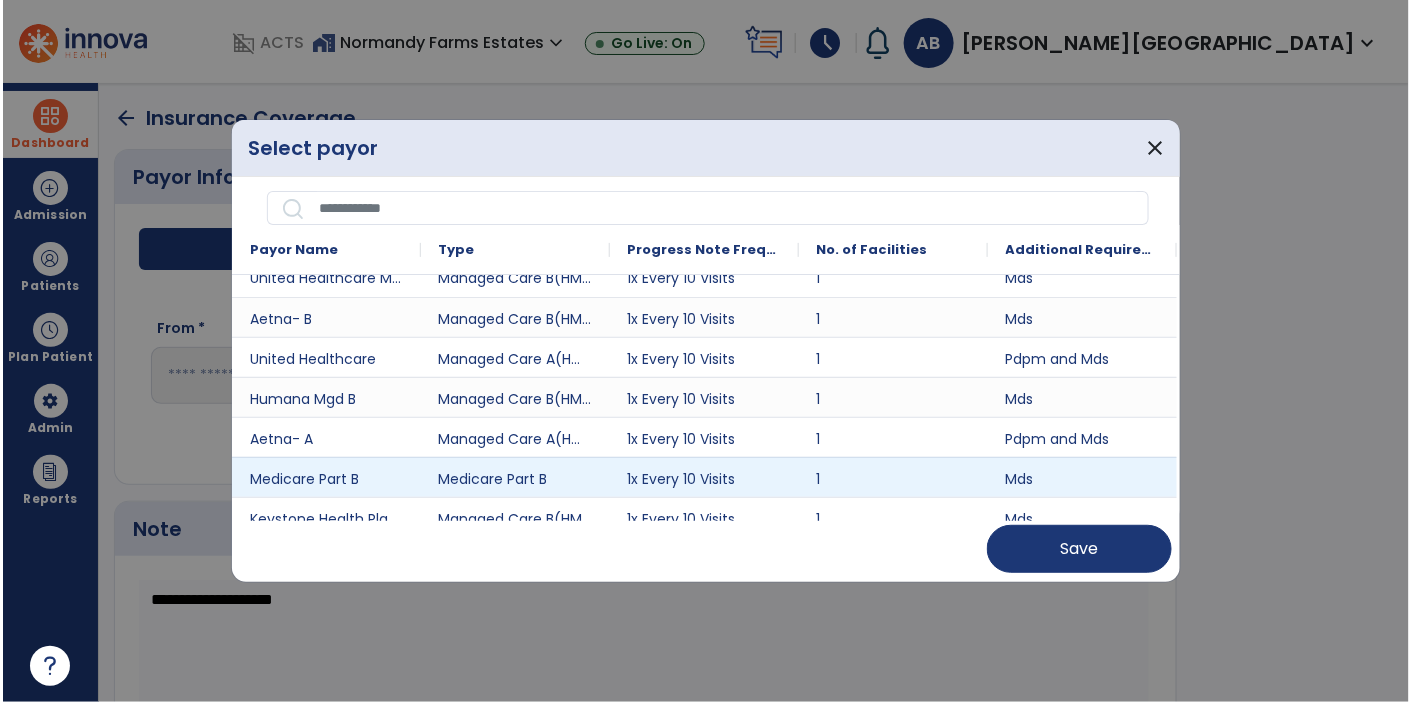 scroll, scrollTop: 19, scrollLeft: 0, axis: vertical 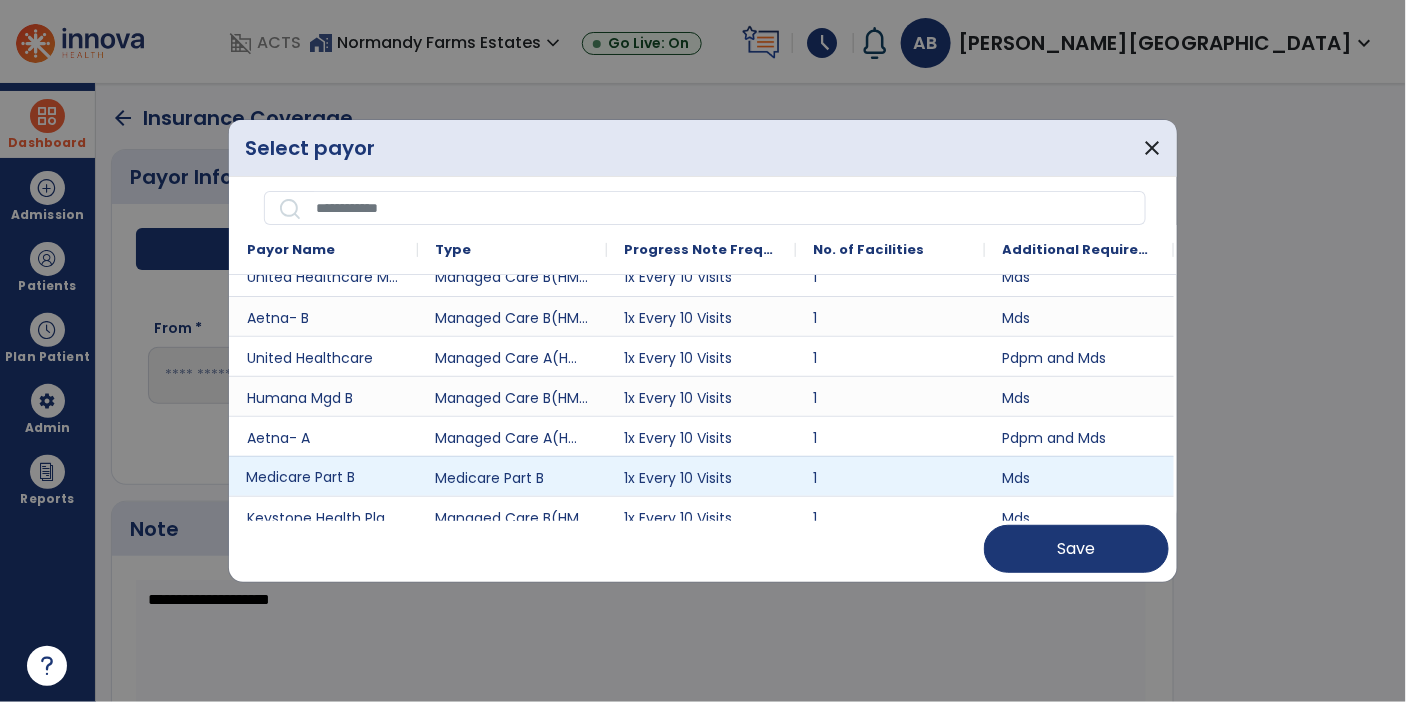 click on "Medicare Part B" at bounding box center [323, 476] 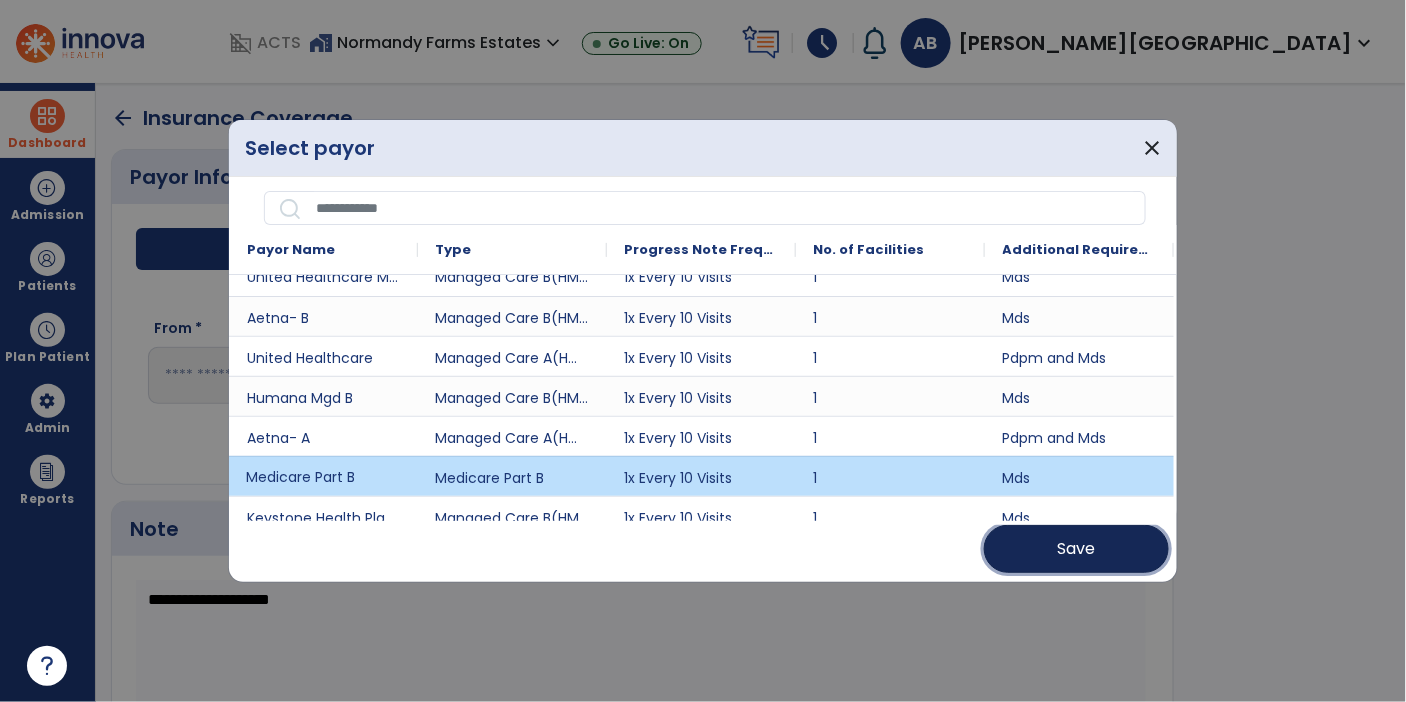 click on "Save" at bounding box center (1076, 549) 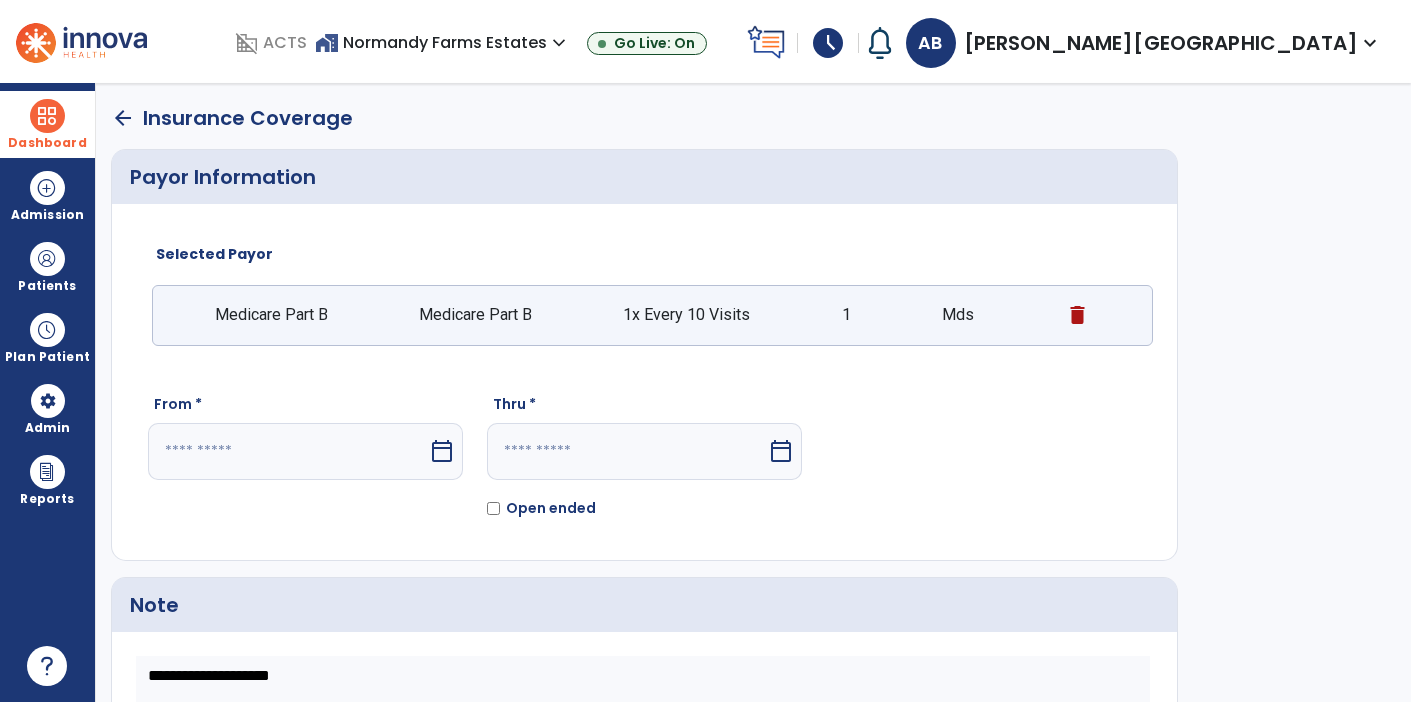 click on "calendar_today" at bounding box center (442, 451) 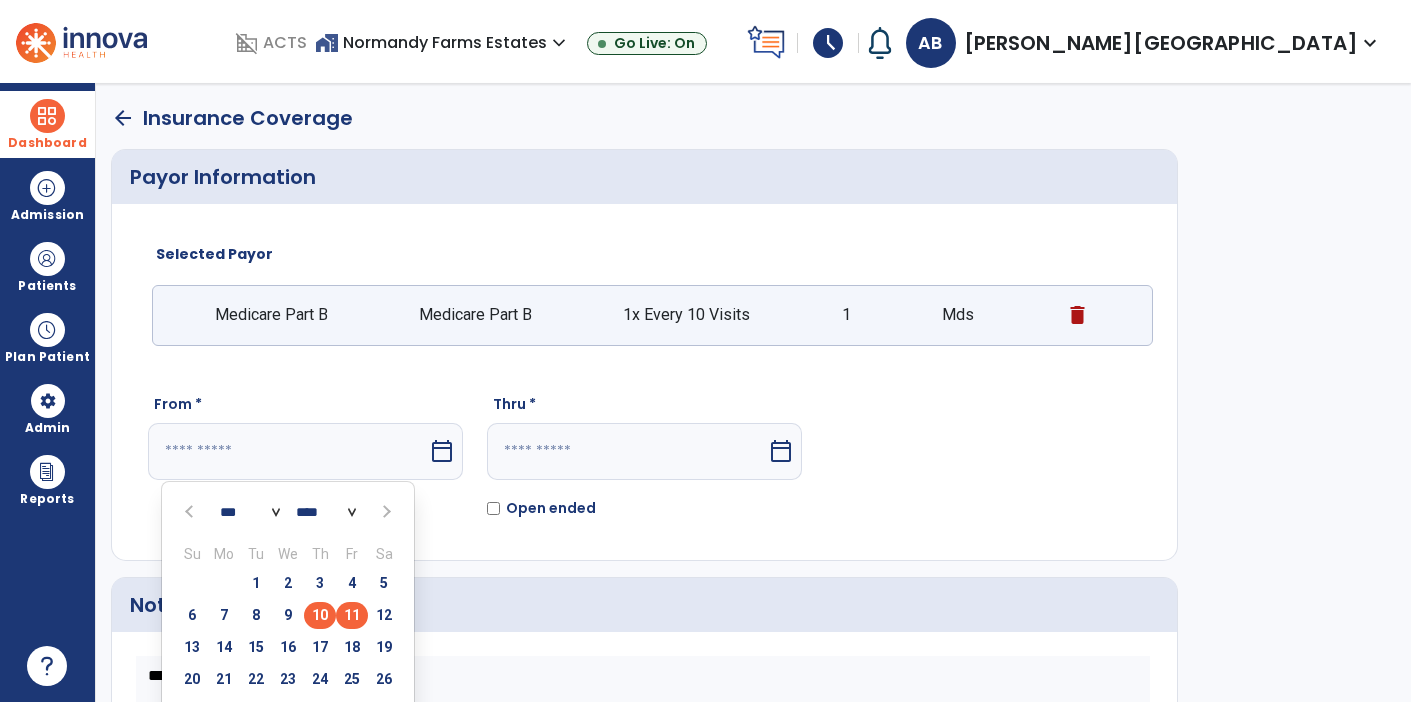 click on "11" at bounding box center (352, 615) 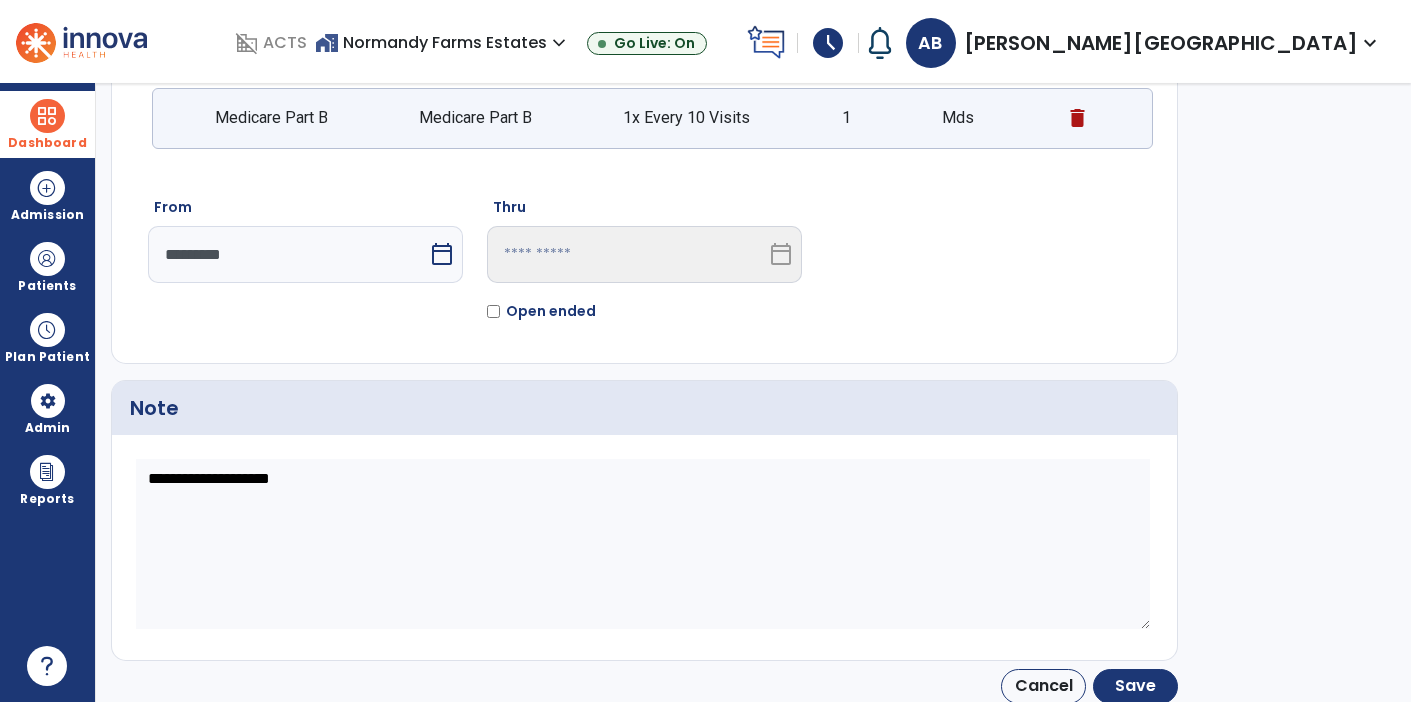 scroll, scrollTop: 205, scrollLeft: 0, axis: vertical 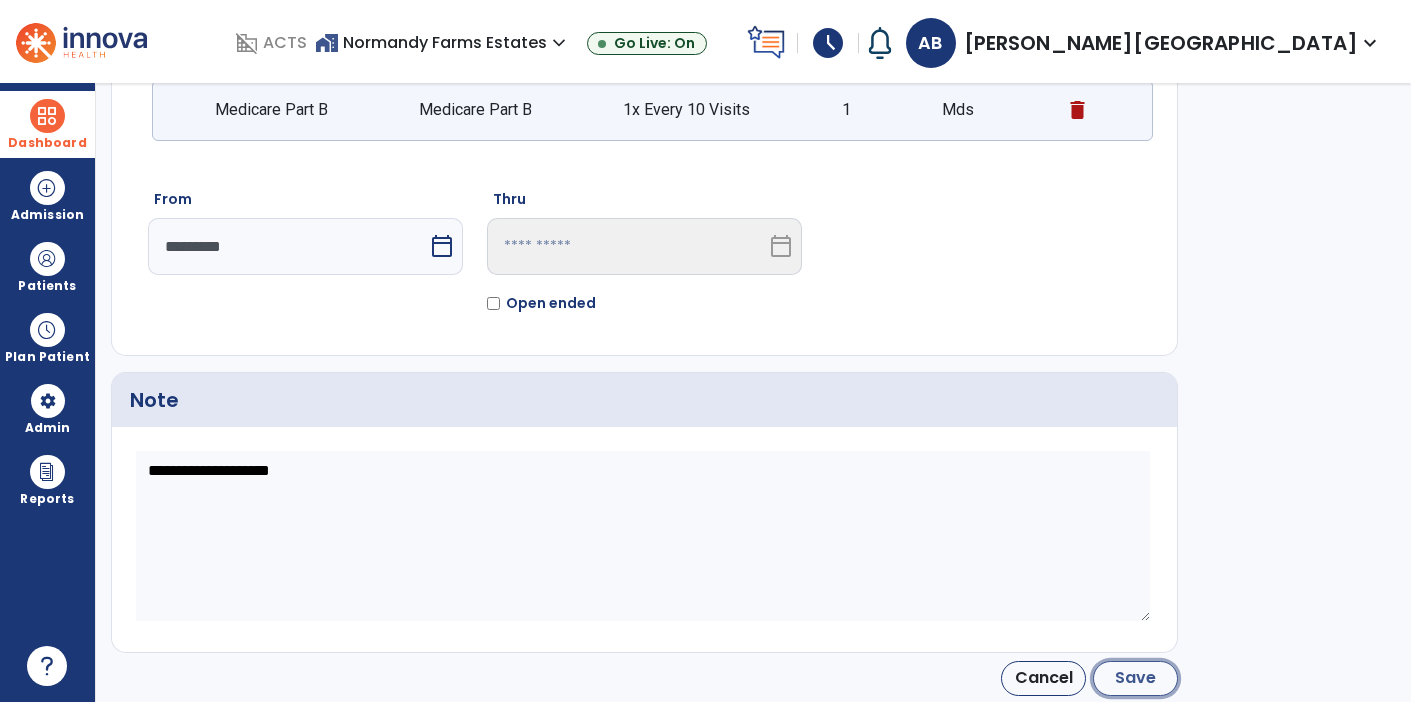 click on "Save" 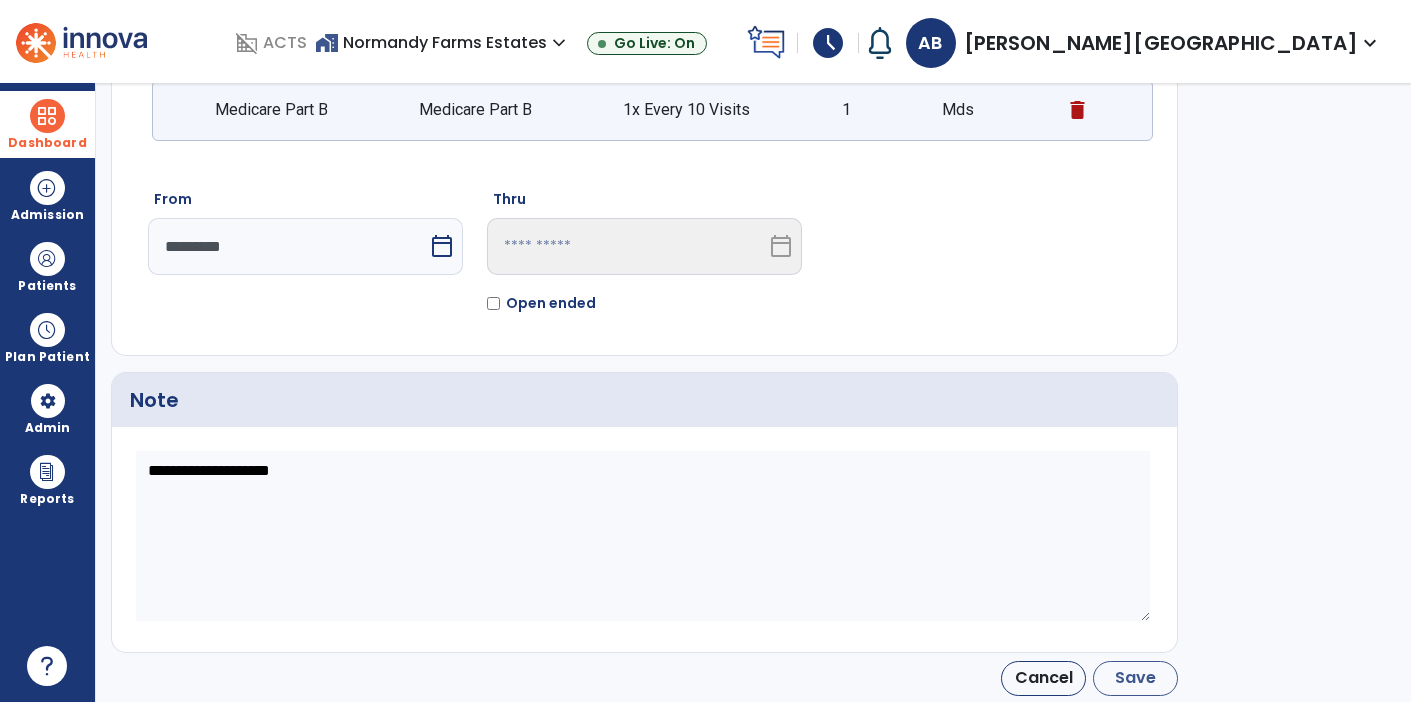 type on "*********" 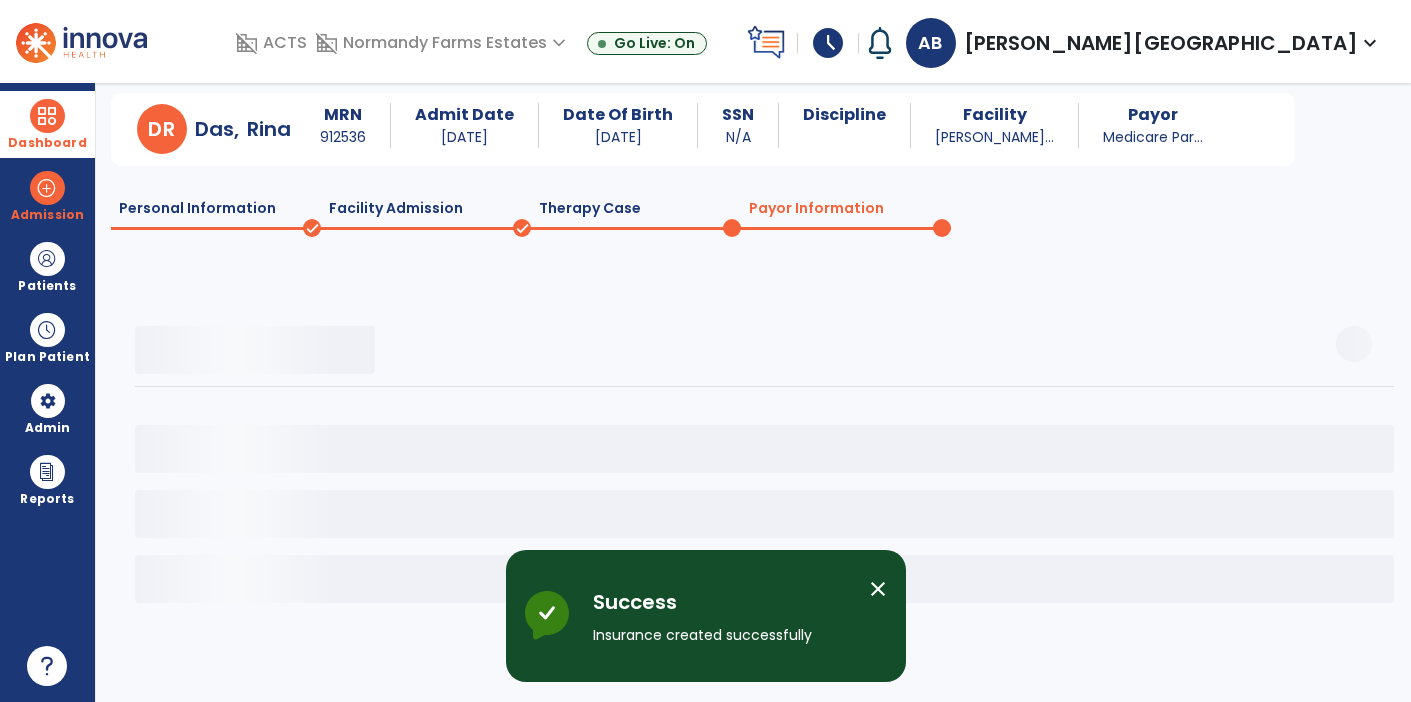 scroll, scrollTop: 55, scrollLeft: 0, axis: vertical 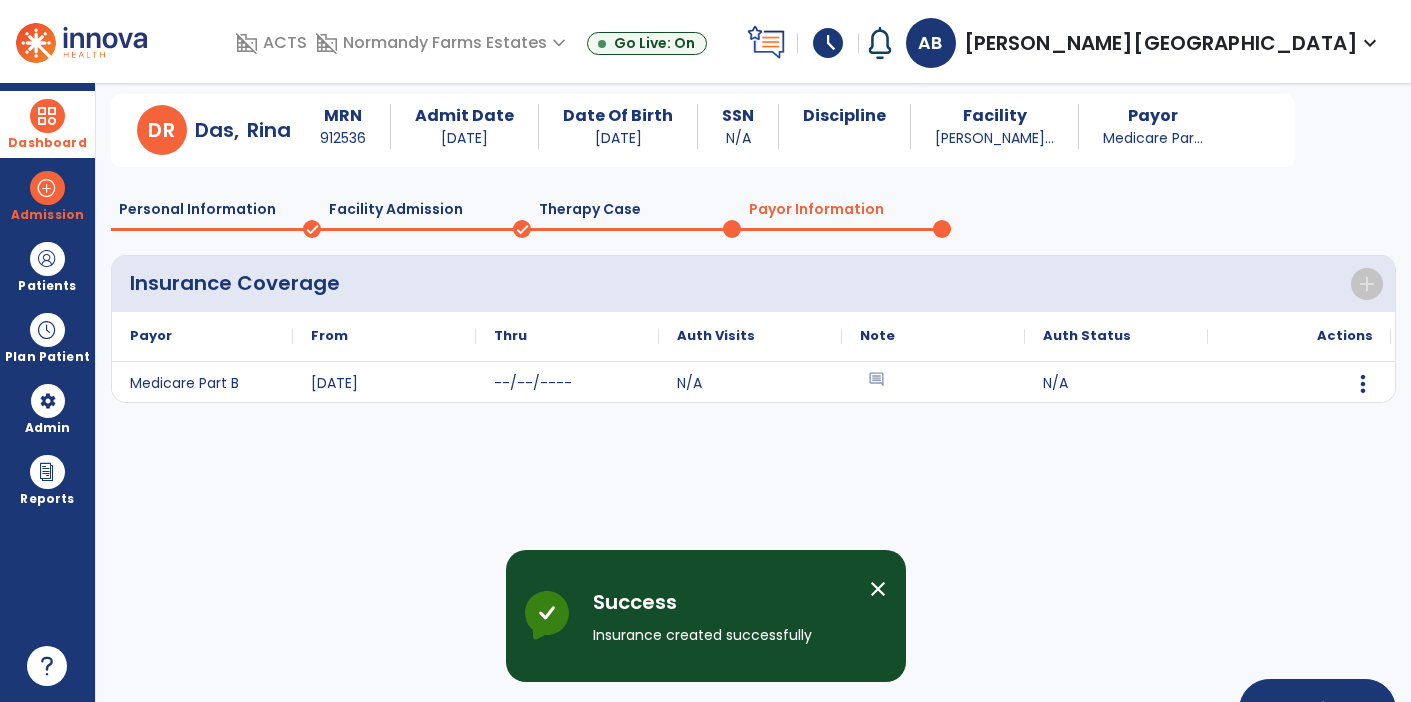 click on "Therapy Case" 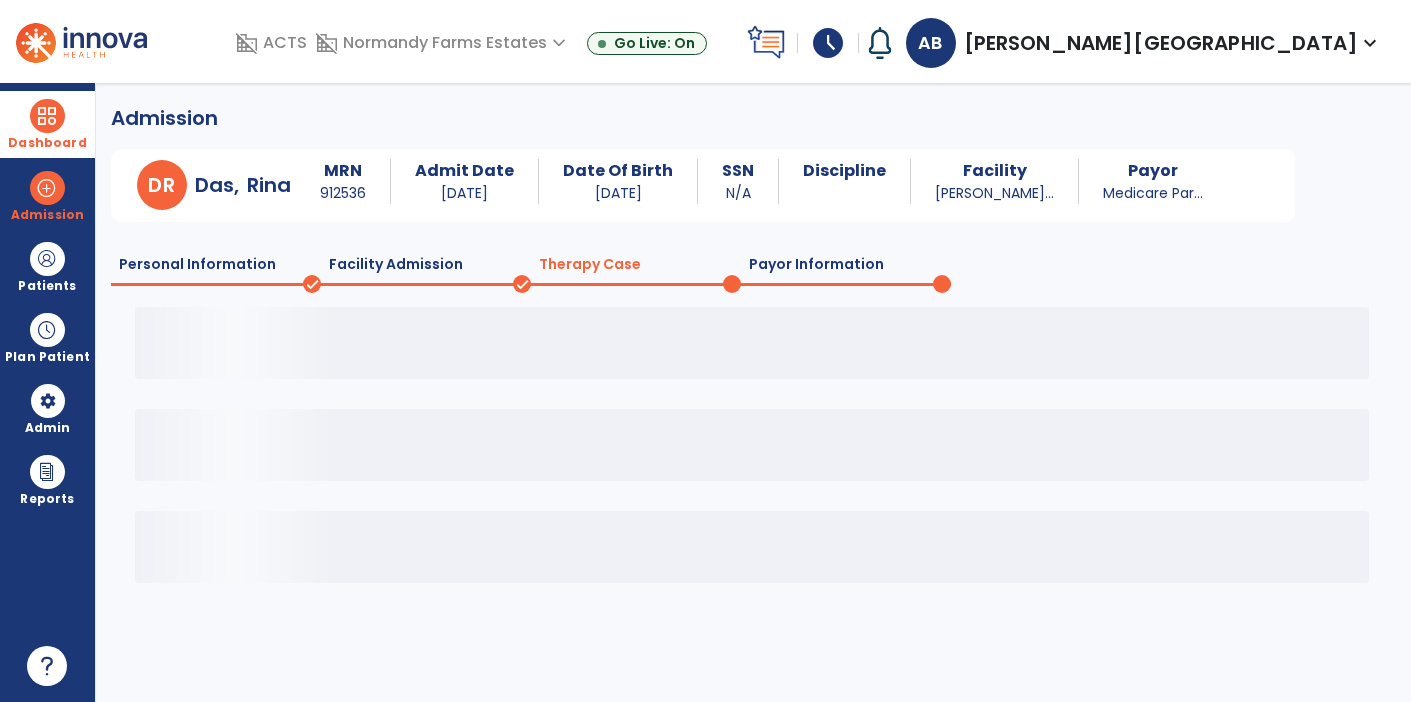 scroll, scrollTop: 0, scrollLeft: 0, axis: both 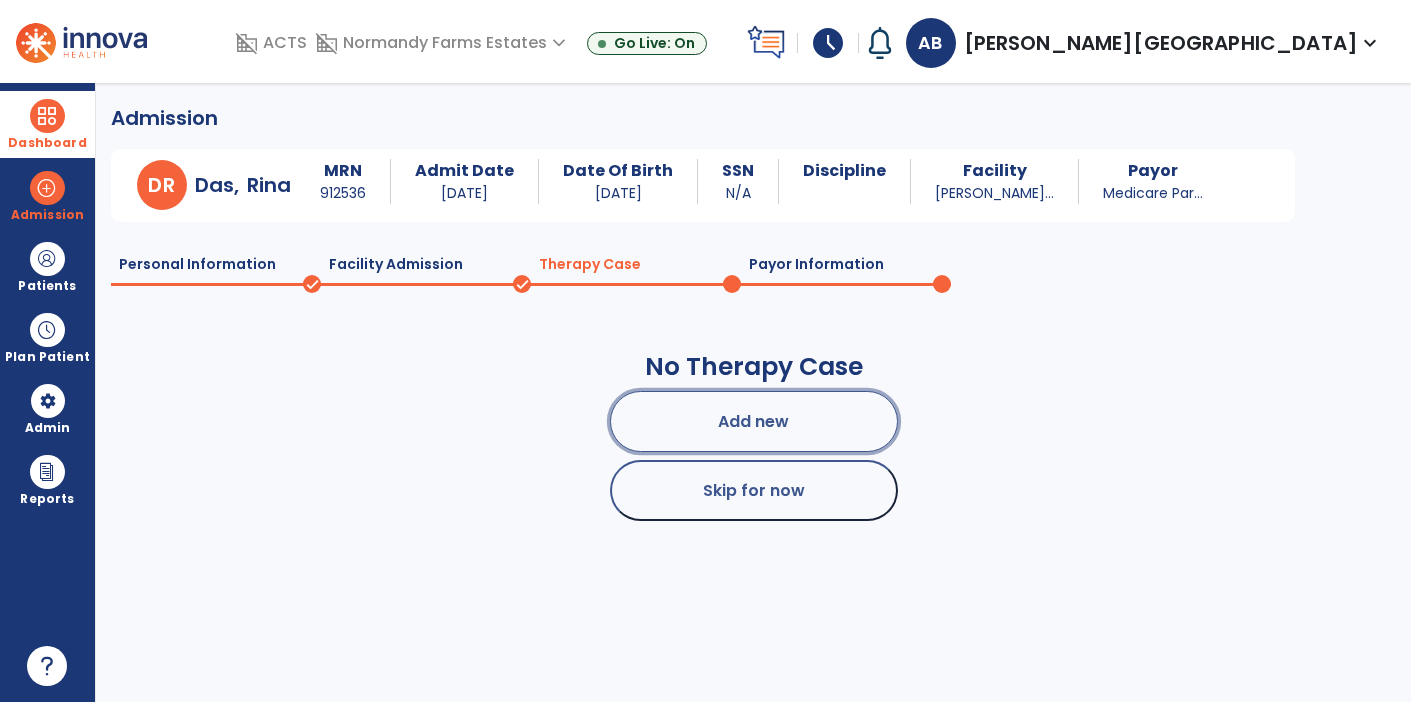 click on "Add new" at bounding box center [754, 421] 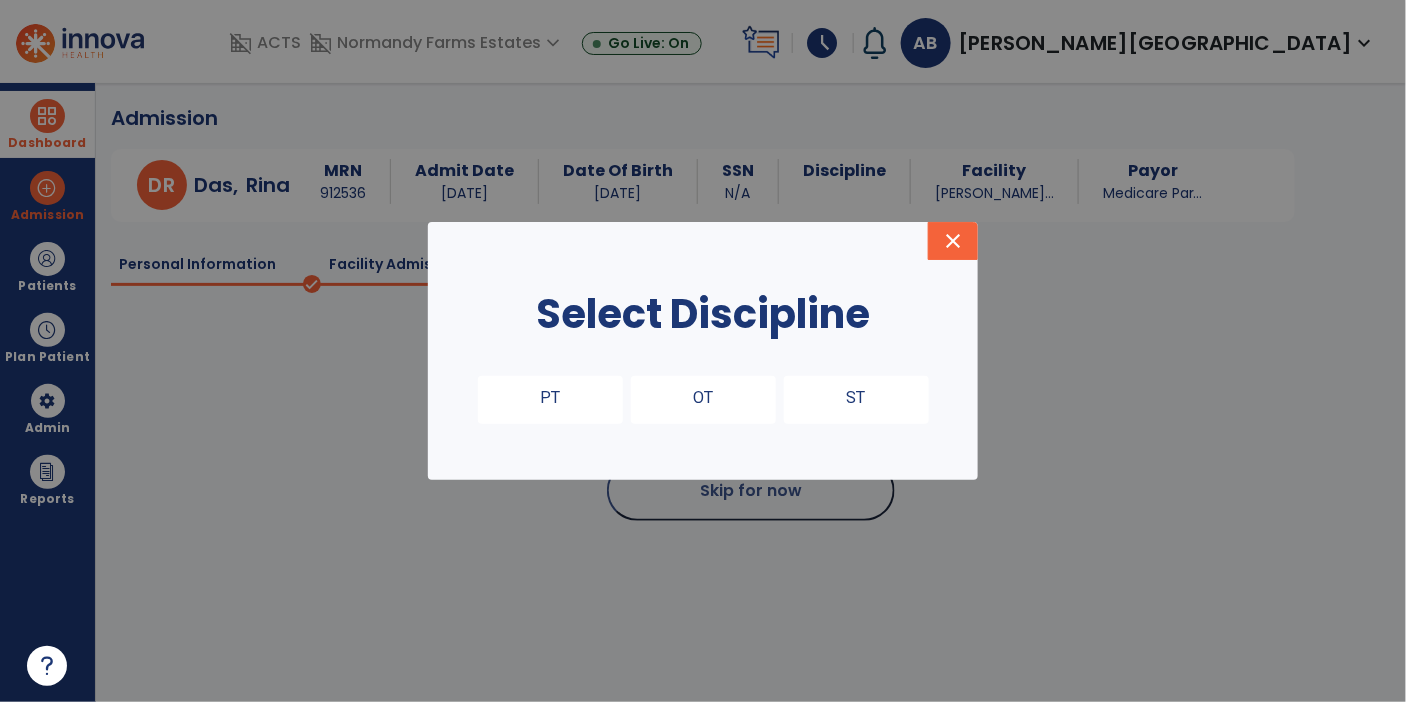 click on "OT" at bounding box center (703, 400) 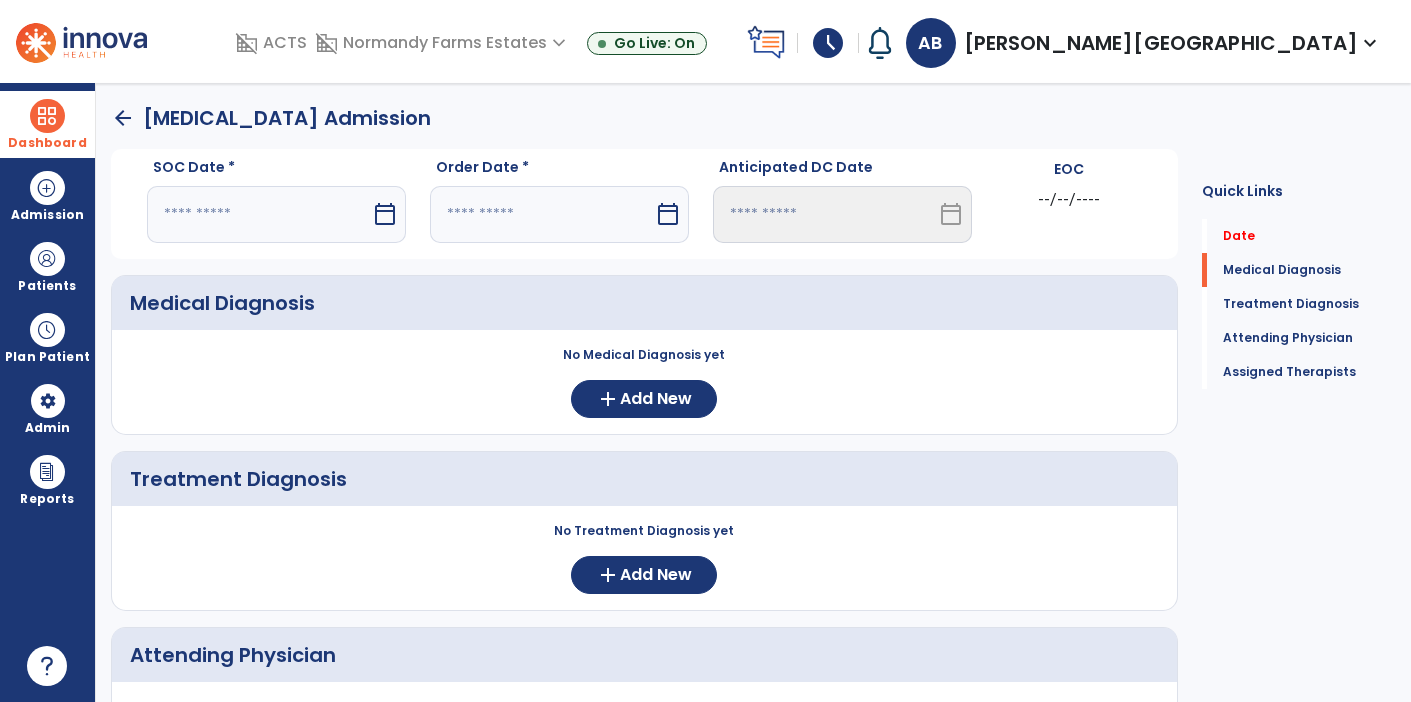 click on "calendar_today" at bounding box center (385, 214) 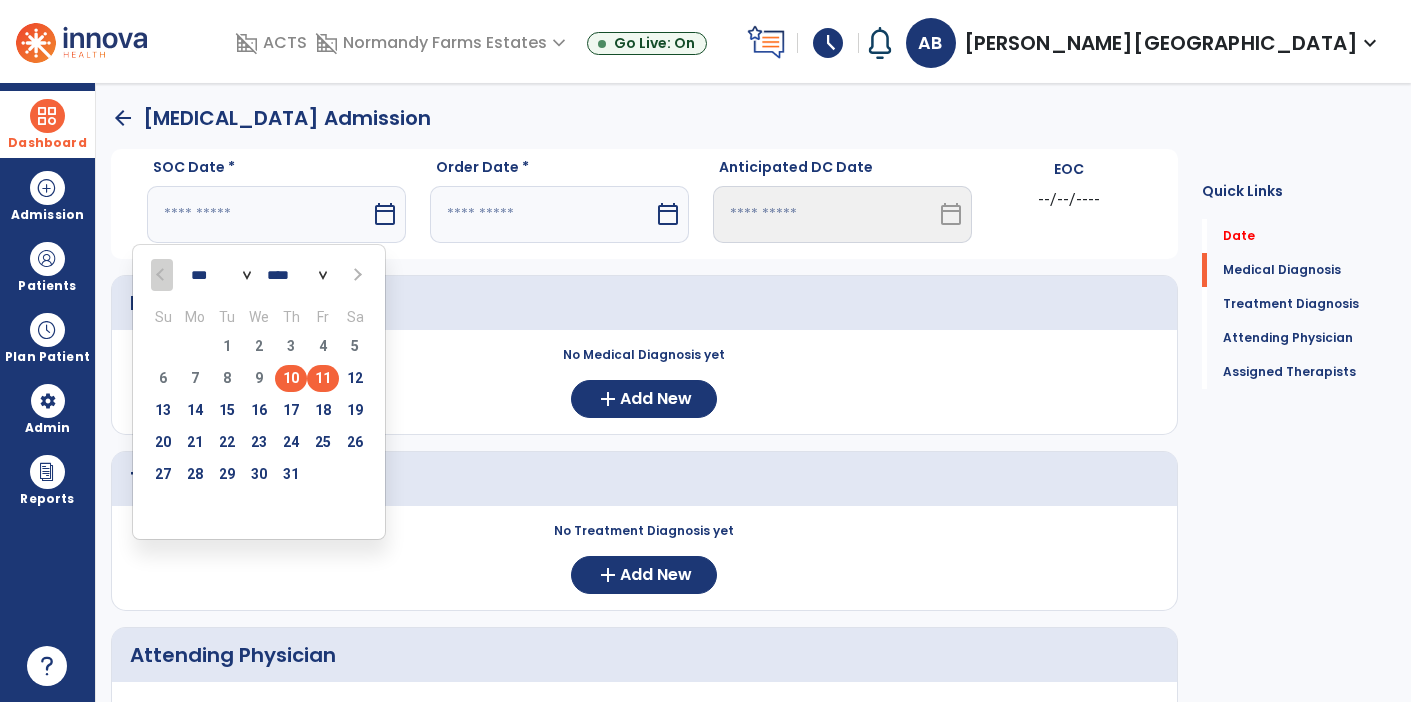 click on "11" at bounding box center (323, 378) 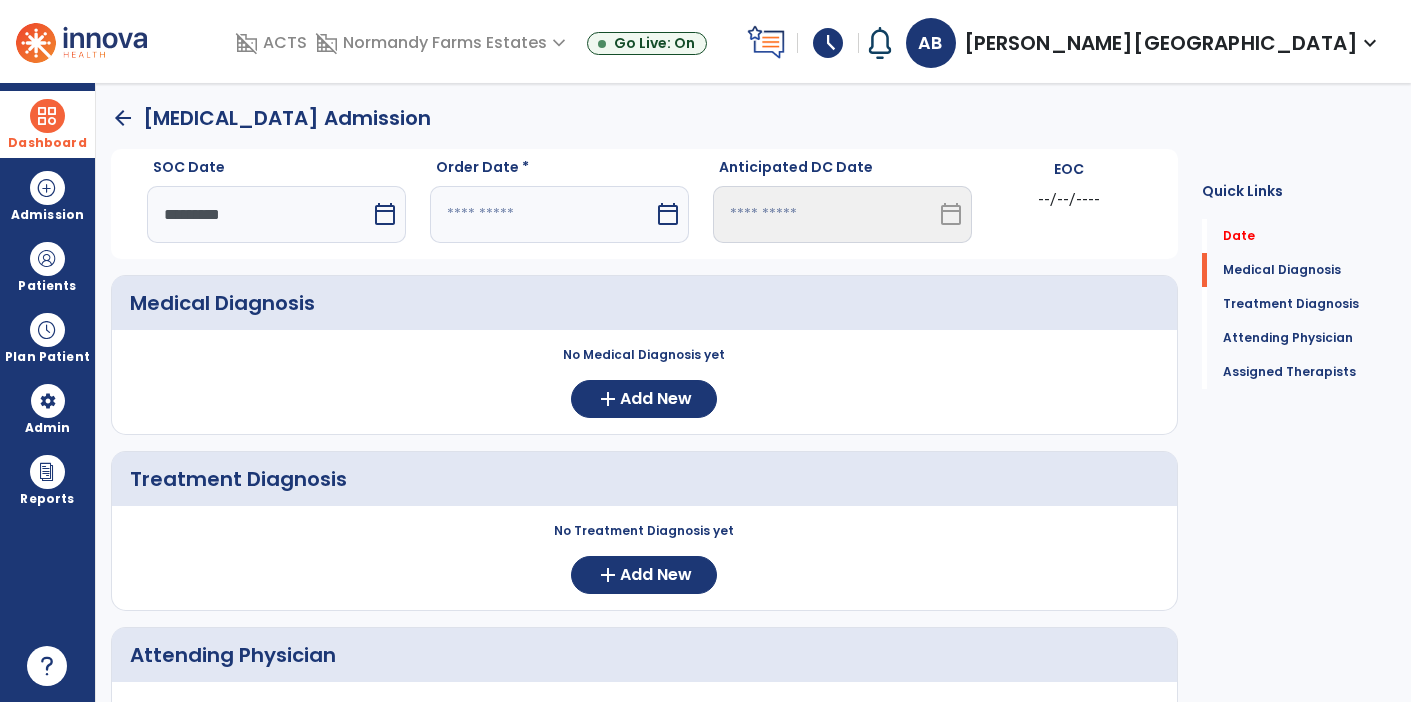 click on "calendar_today" at bounding box center (668, 214) 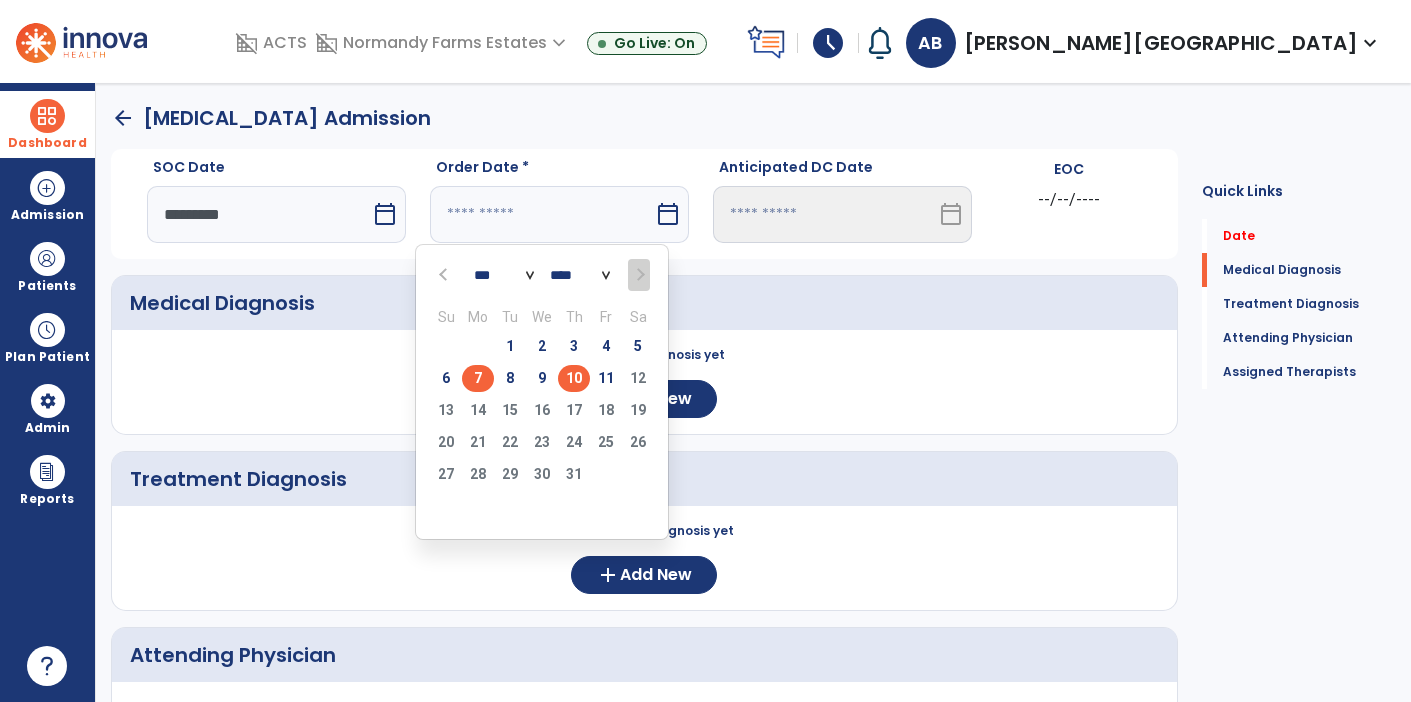 click on "7" at bounding box center (478, 378) 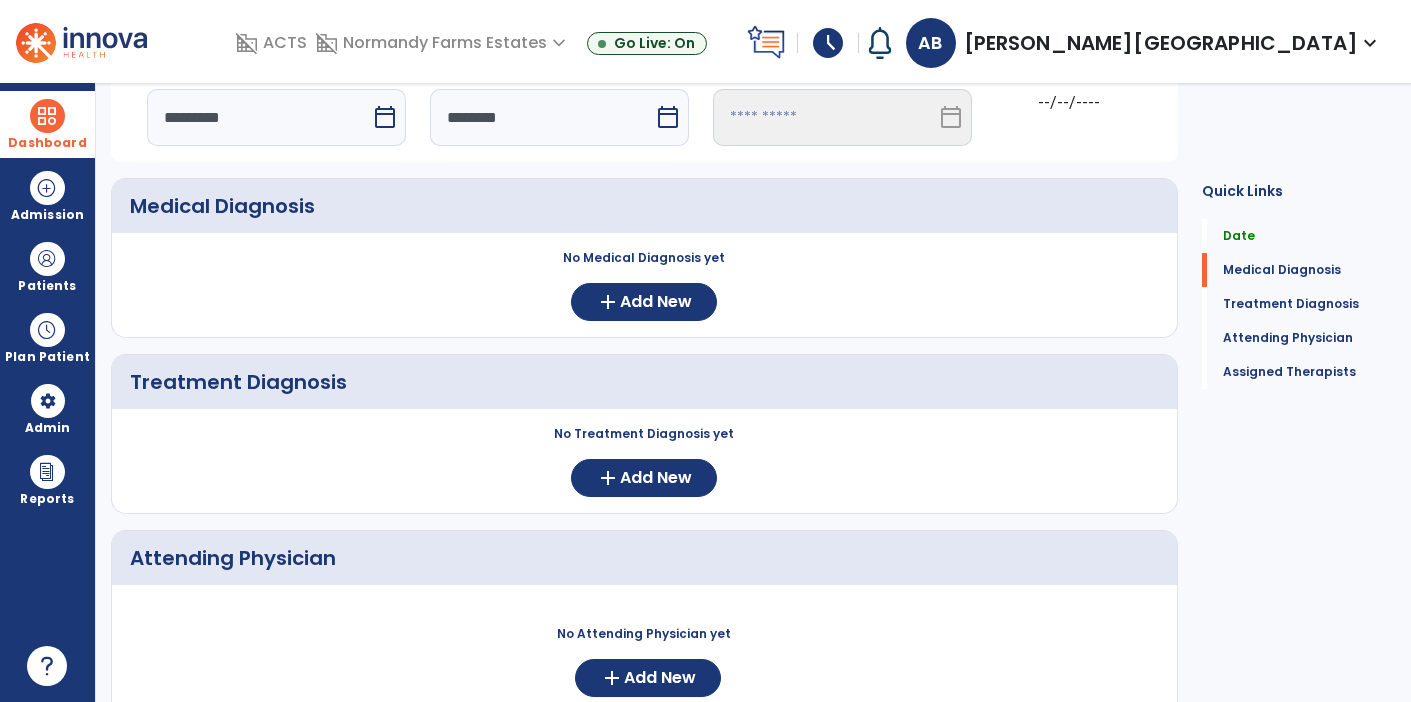 scroll, scrollTop: 0, scrollLeft: 0, axis: both 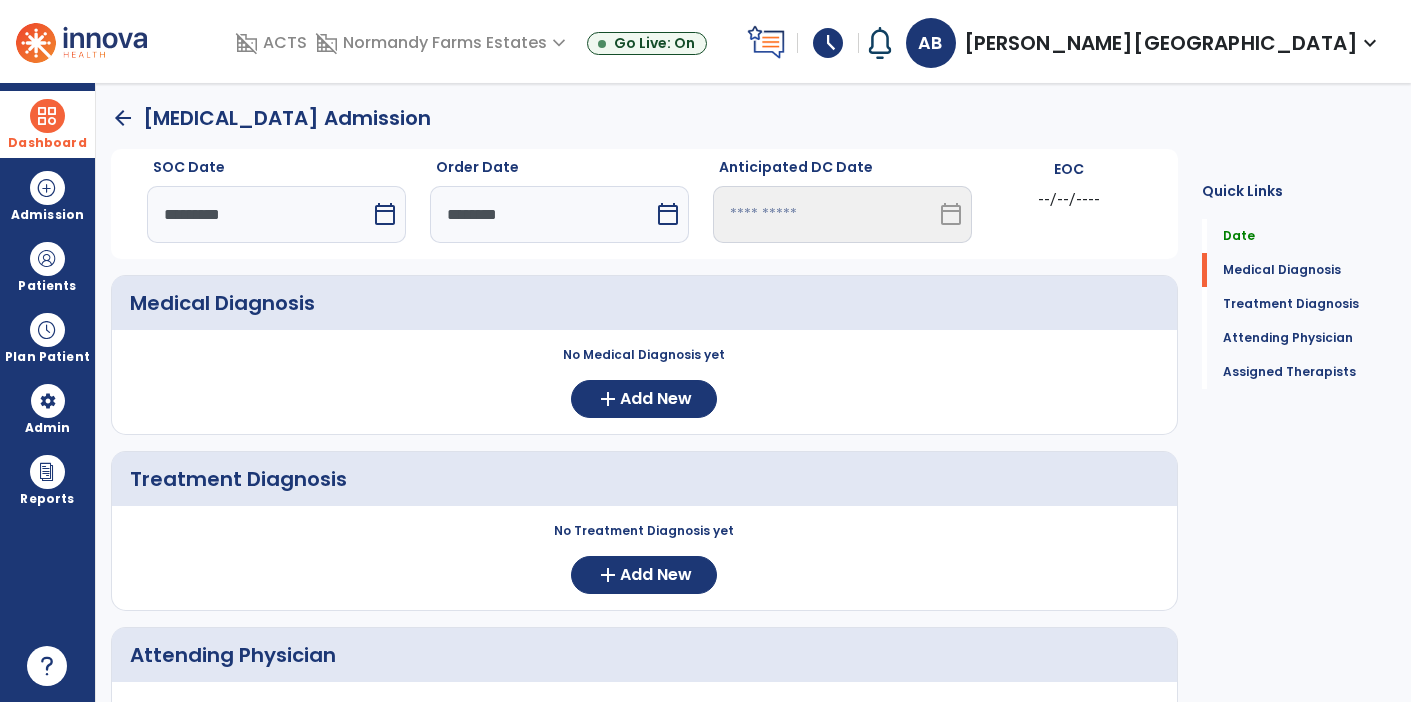 click on "arrow_back" 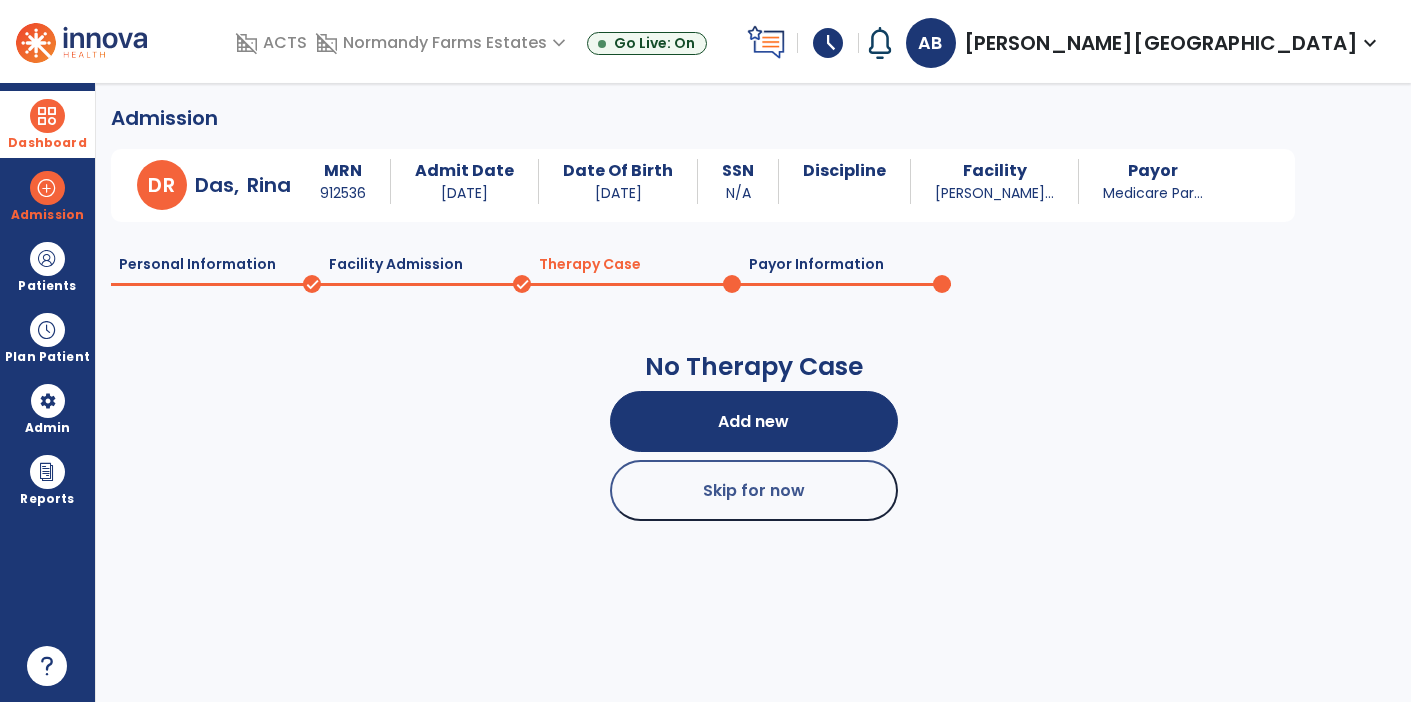 click on "Dashboard" at bounding box center (47, 124) 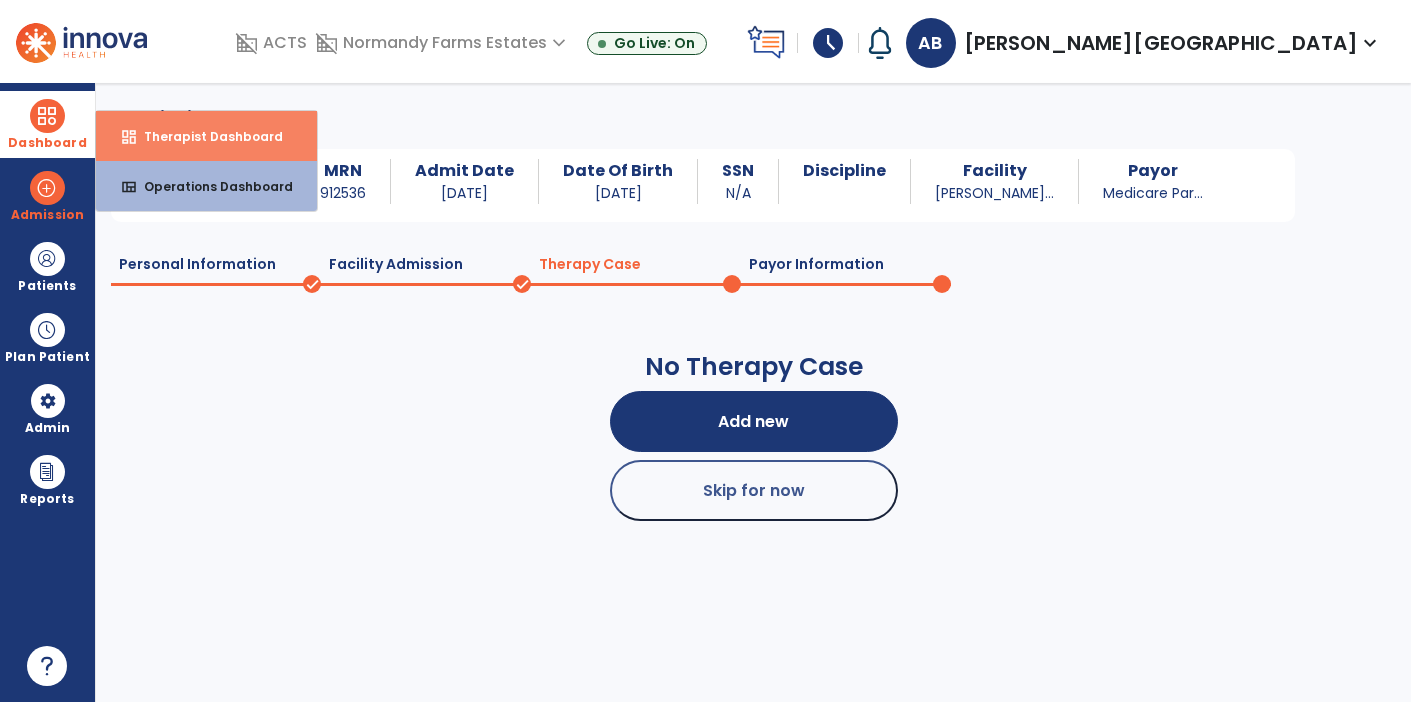 click on "dashboard  Therapist Dashboard" at bounding box center (206, 136) 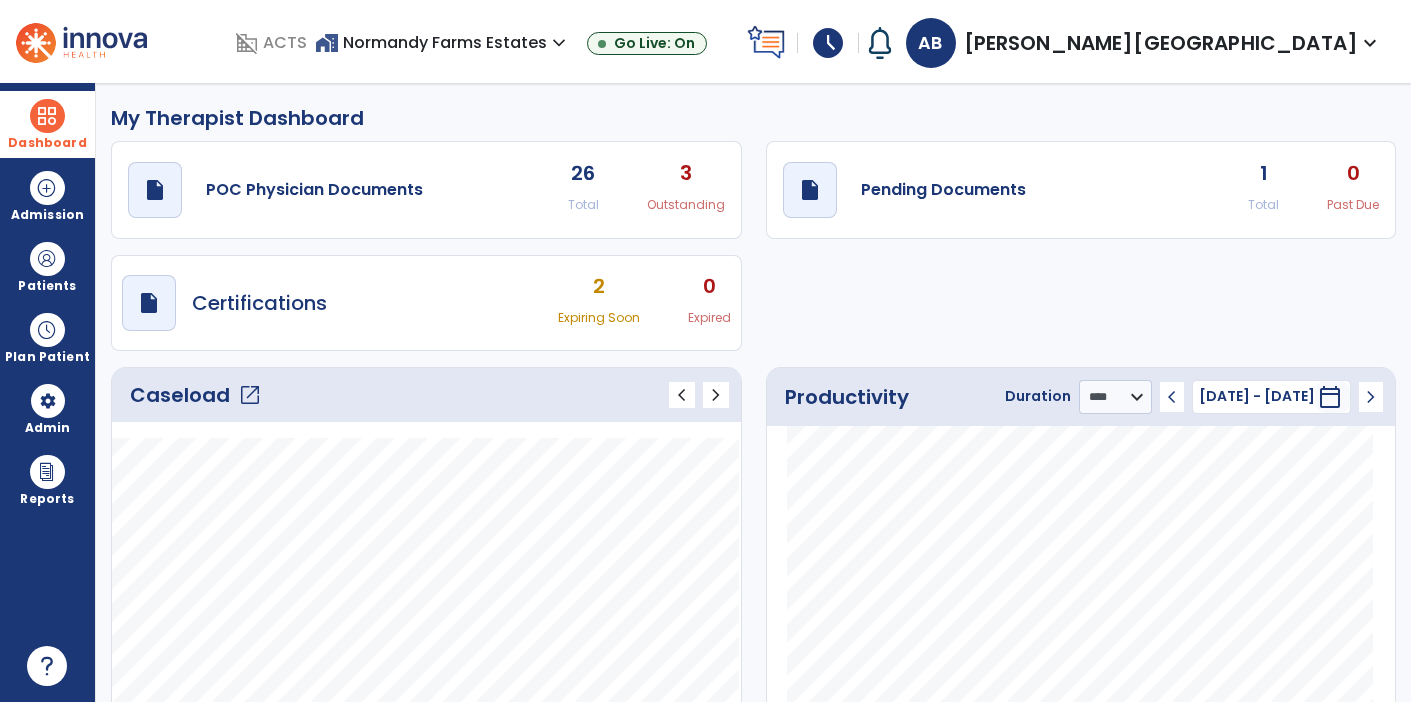 click on "1" 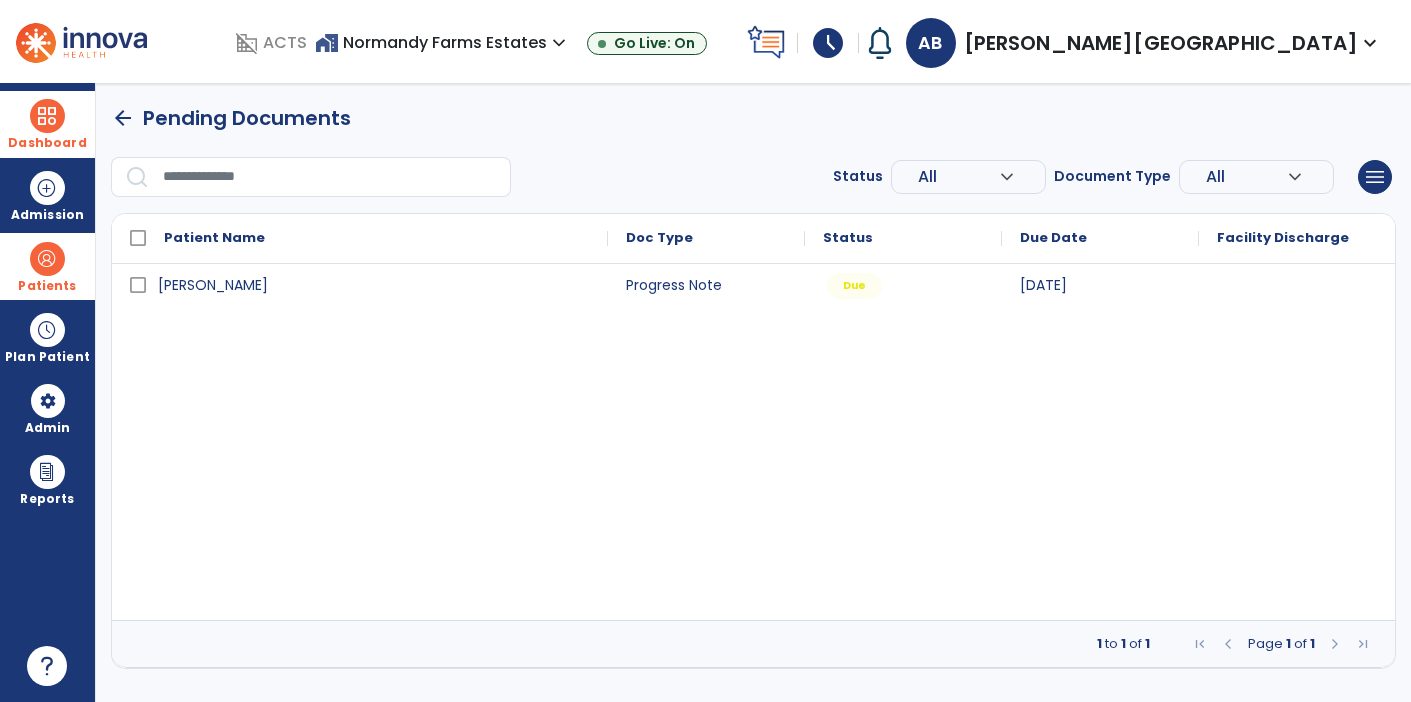click at bounding box center (47, 259) 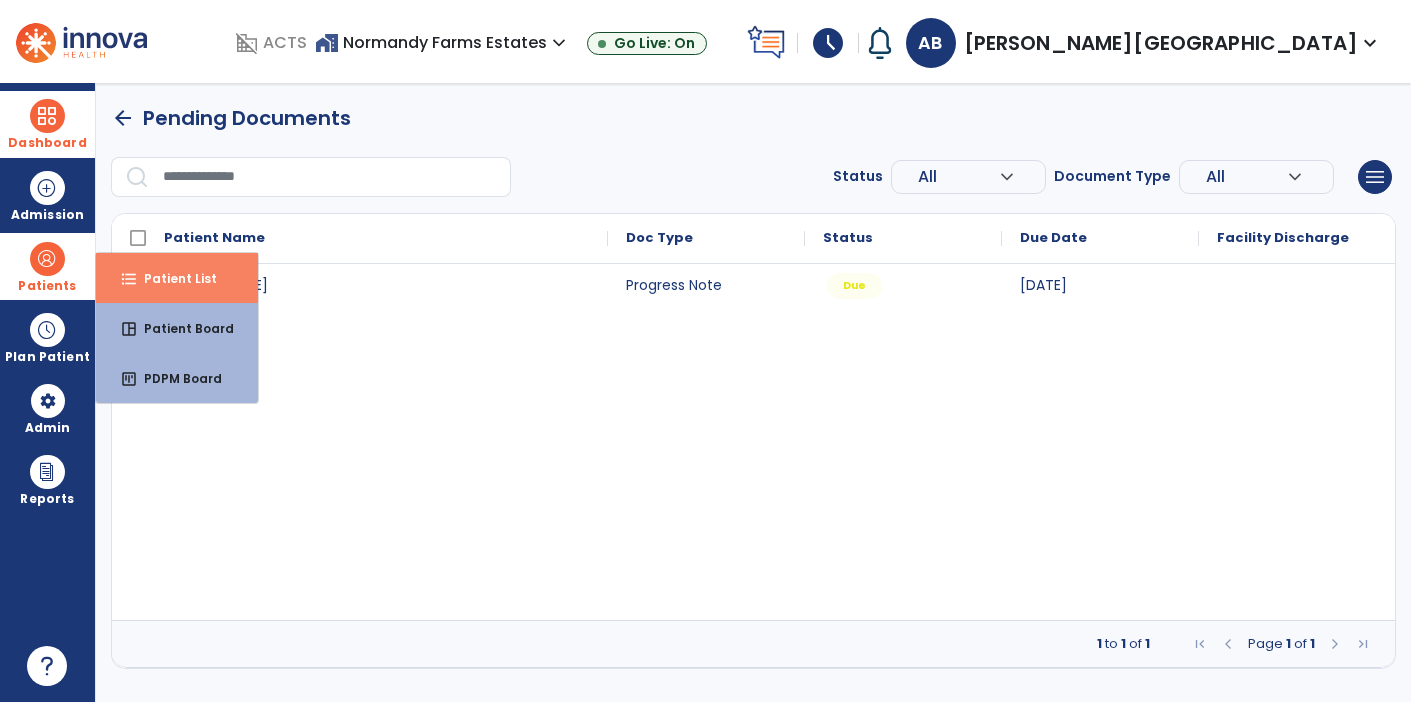 click on "Patient List" at bounding box center [172, 278] 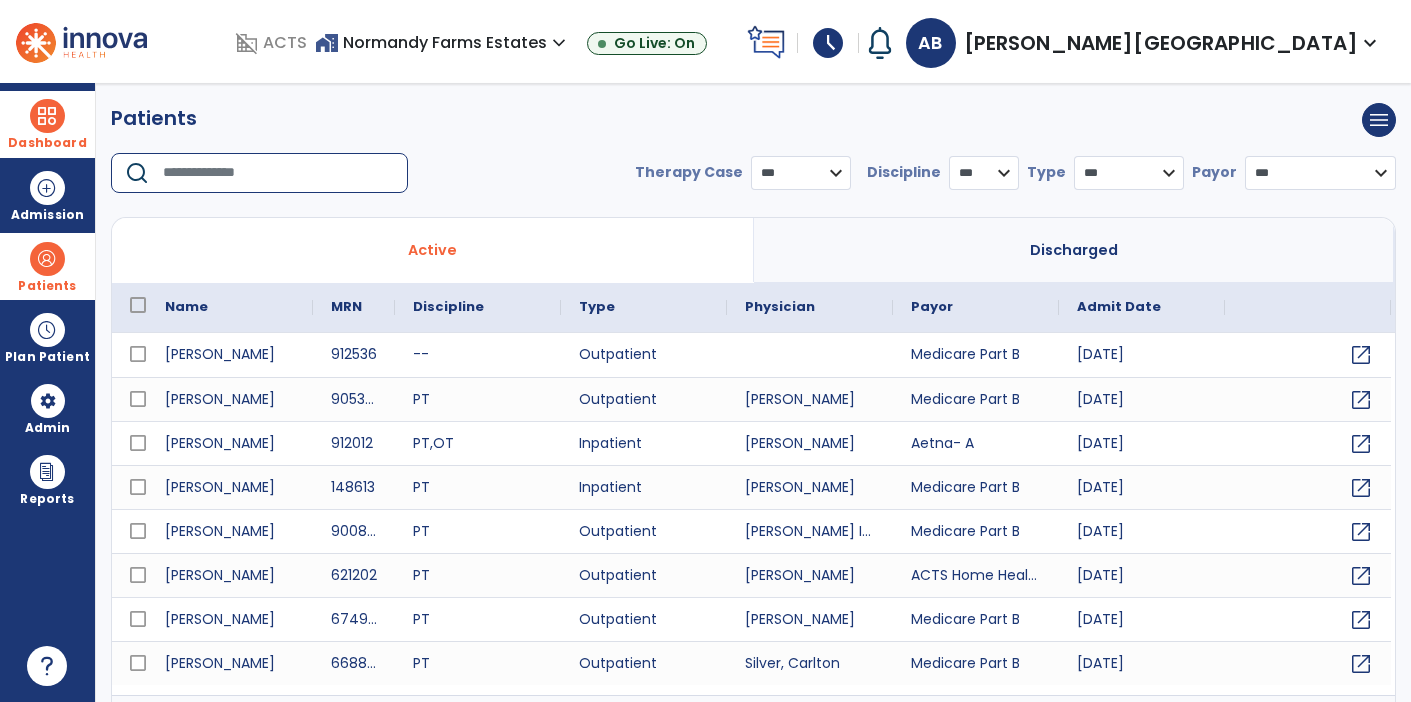 click at bounding box center [278, 173] 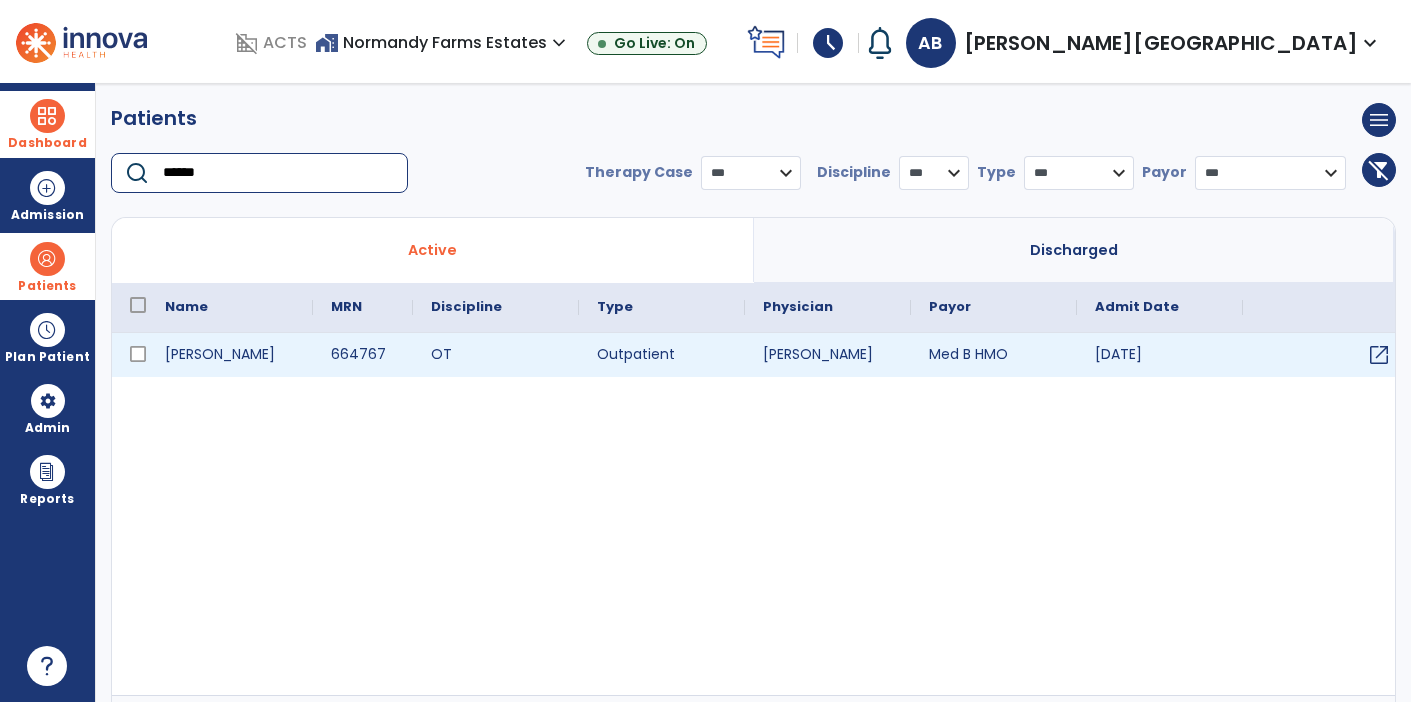 type on "******" 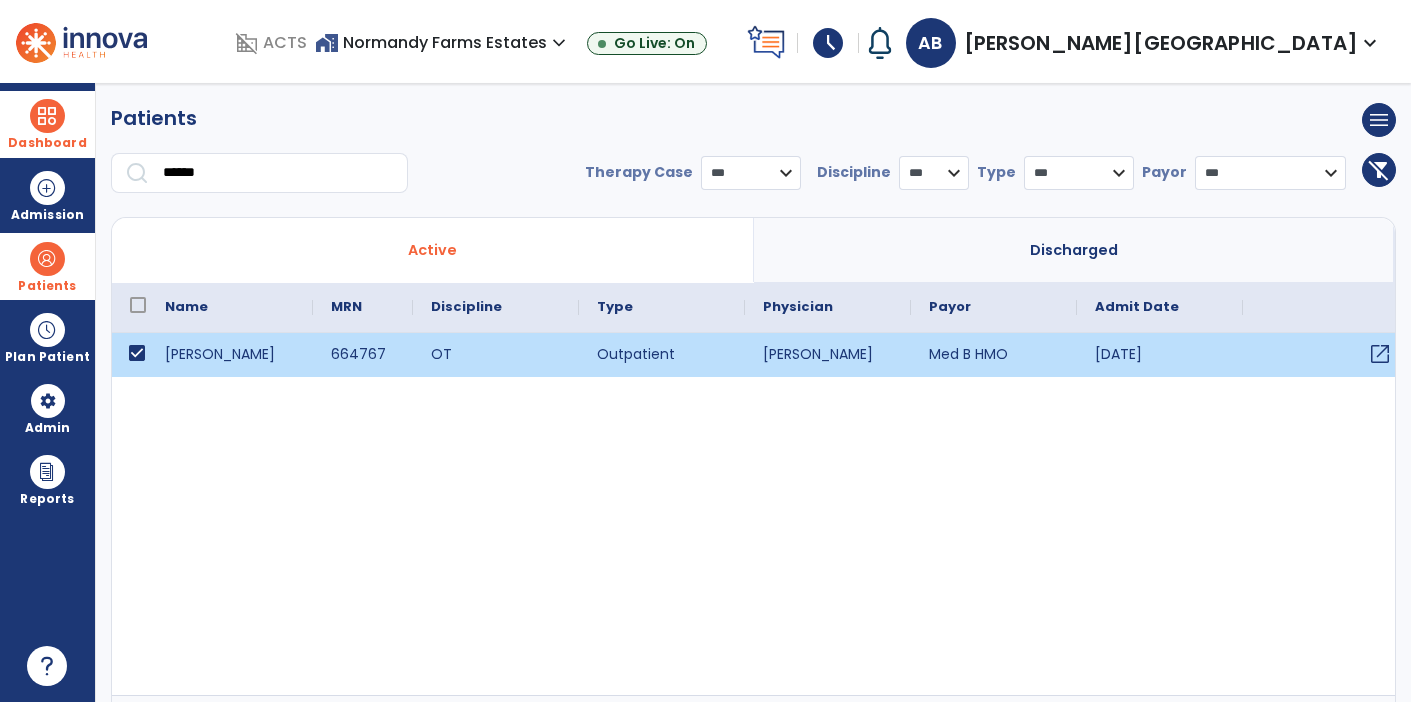 click on "open_in_new" at bounding box center (1380, 354) 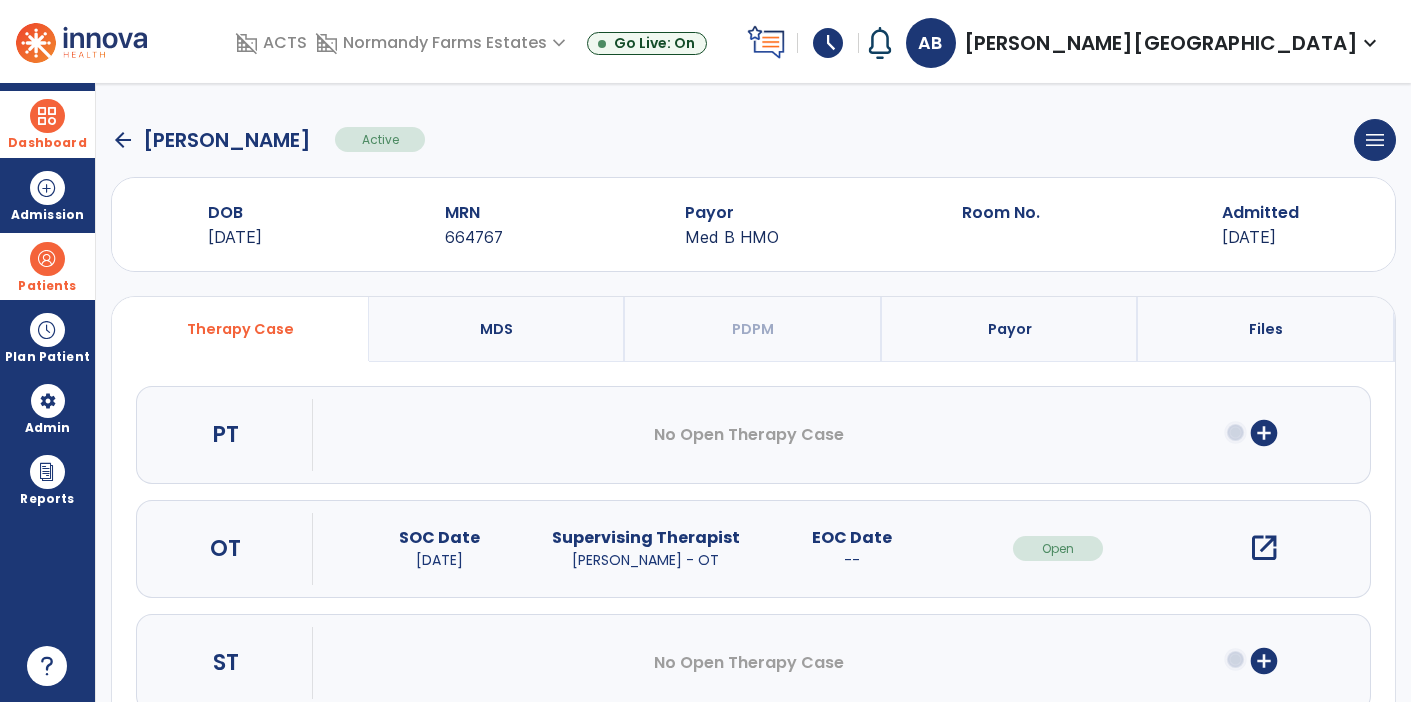 click on "open_in_new" at bounding box center [1264, 548] 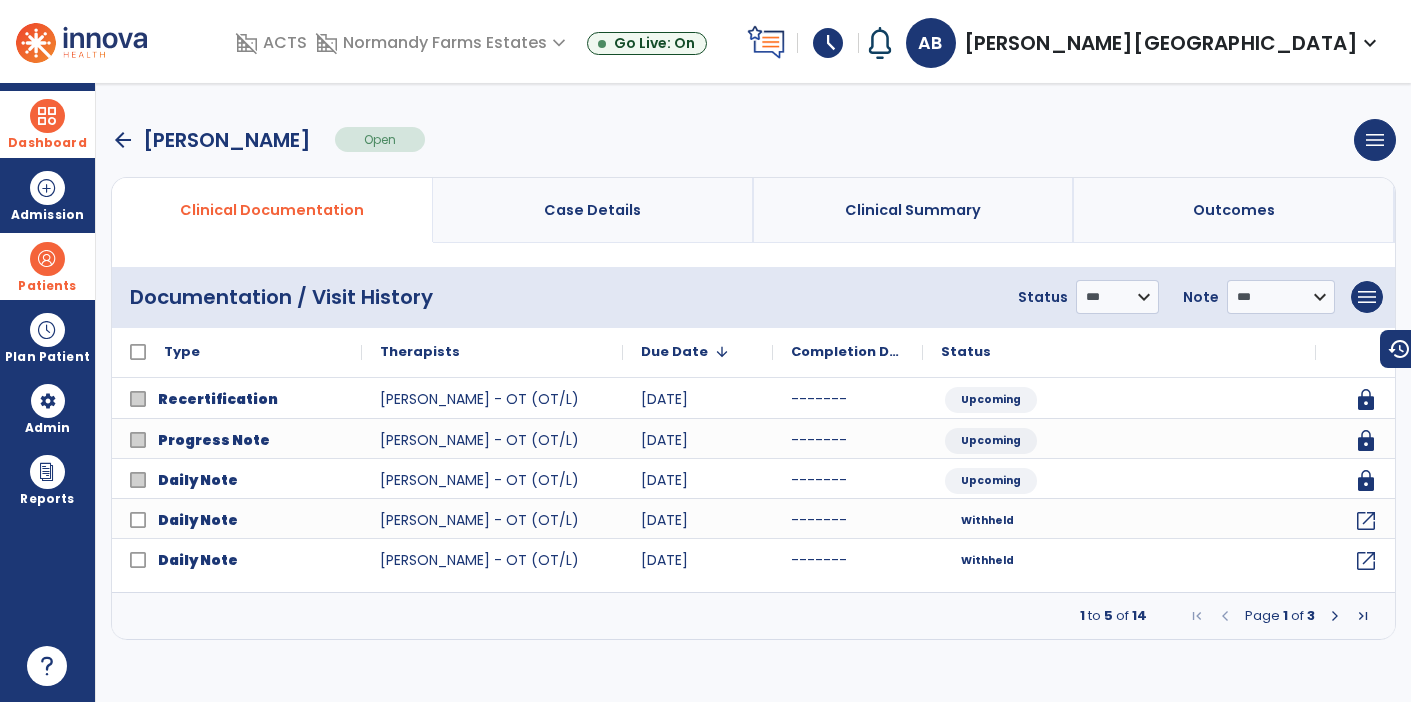 click at bounding box center [1335, 616] 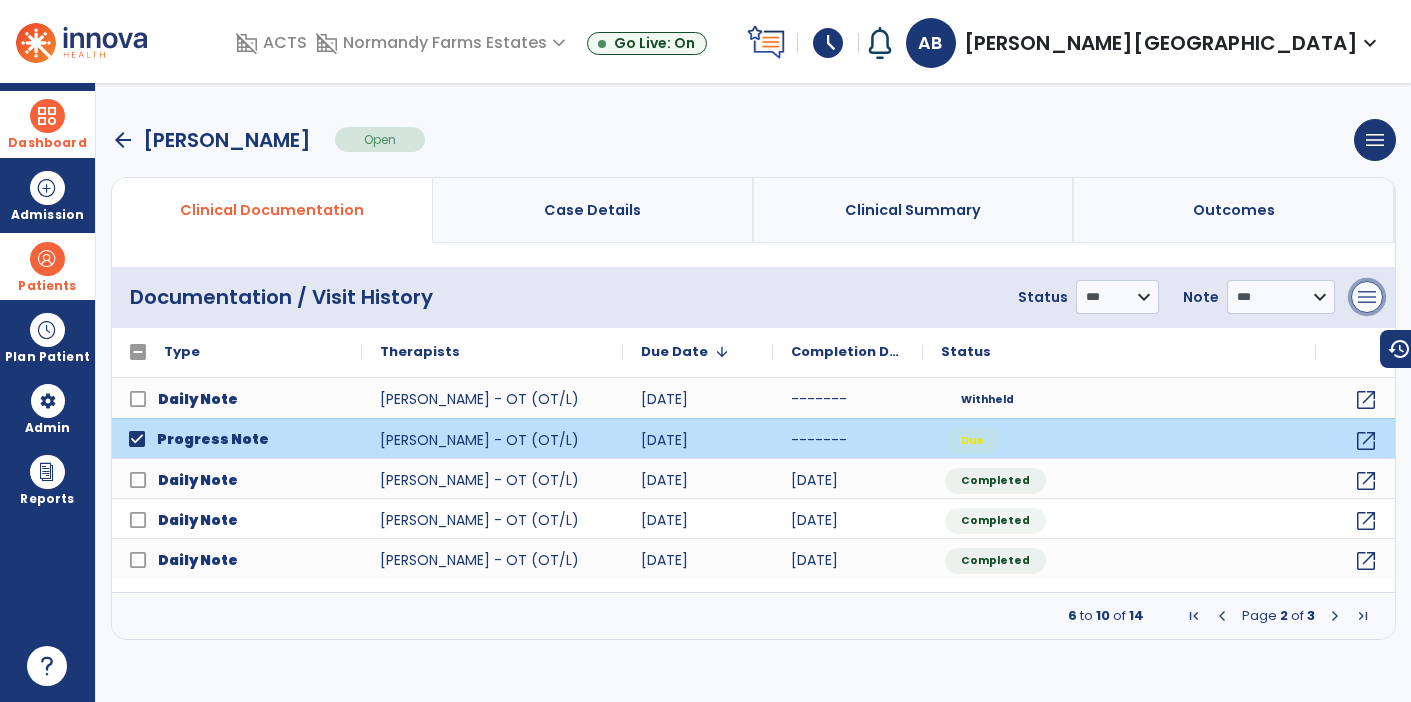 click on "menu" at bounding box center (1367, 297) 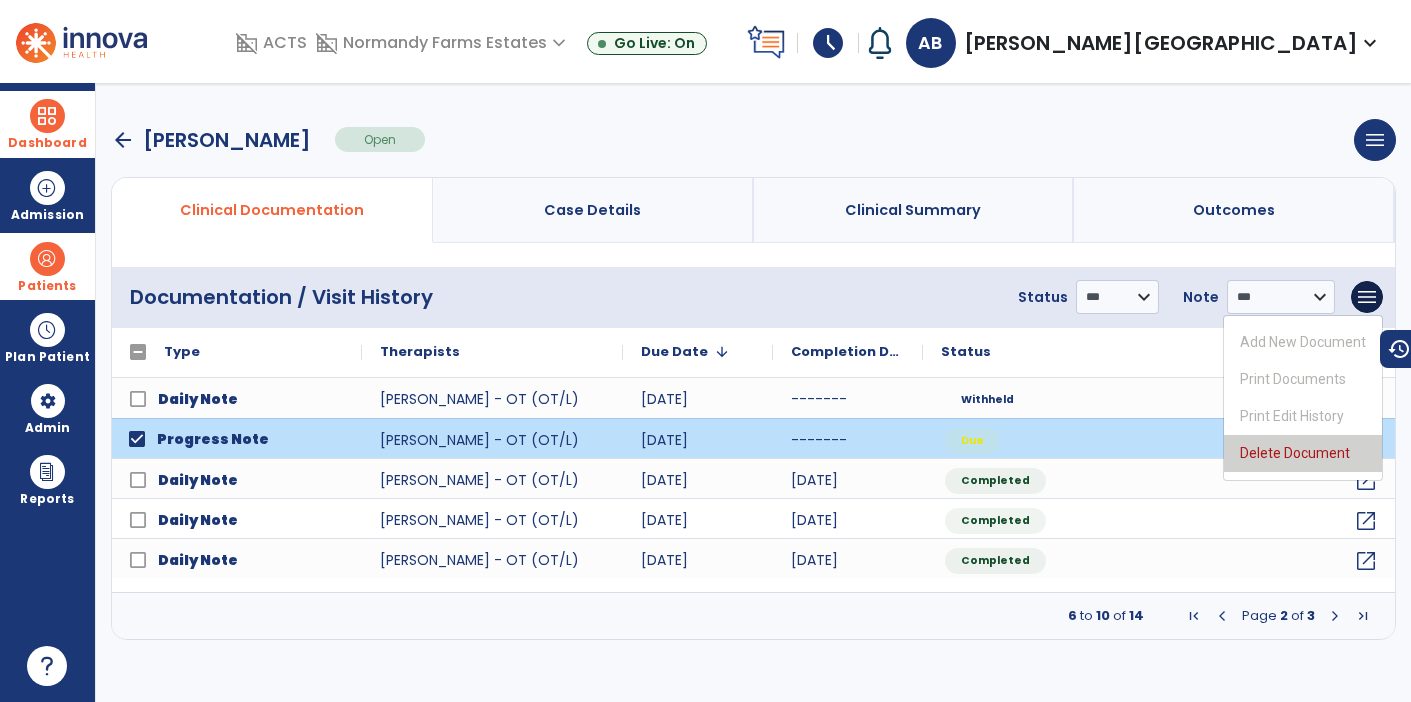 click on "Delete Document" at bounding box center (1303, 453) 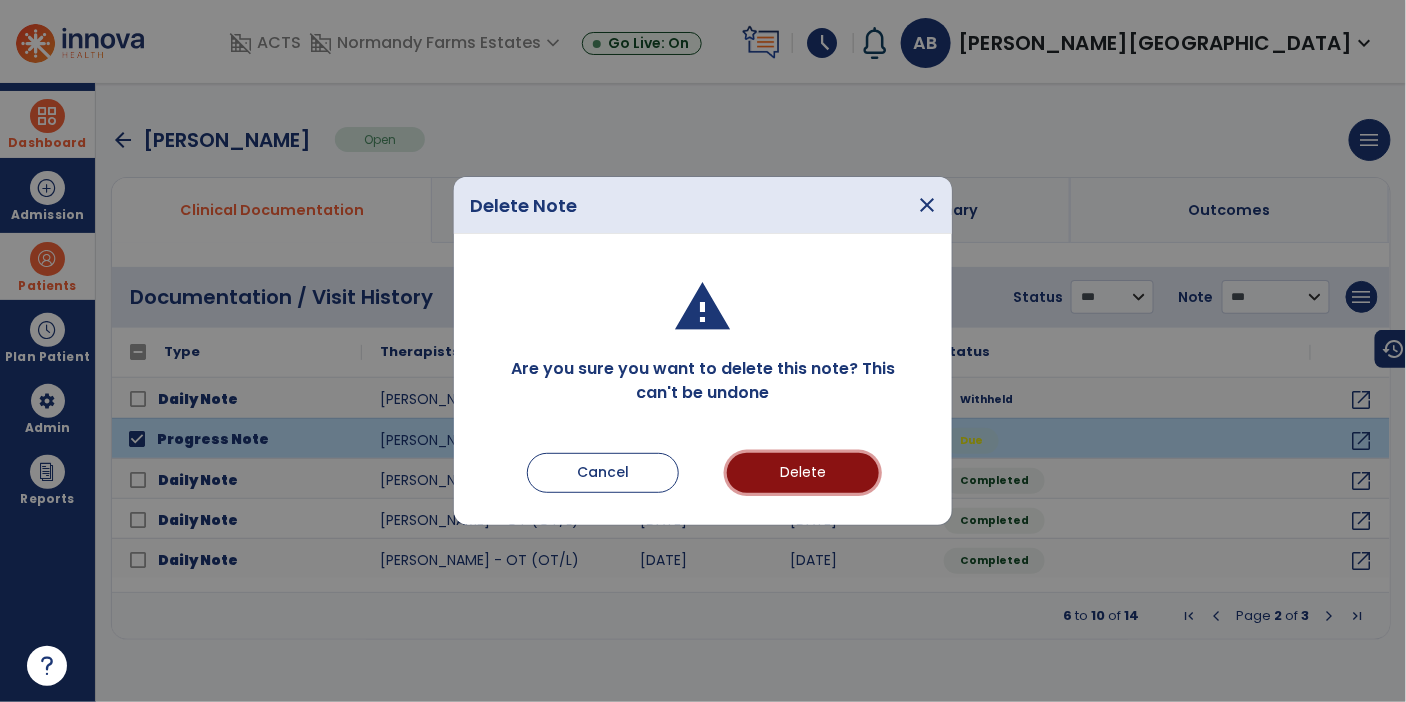 click on "Delete" at bounding box center (803, 473) 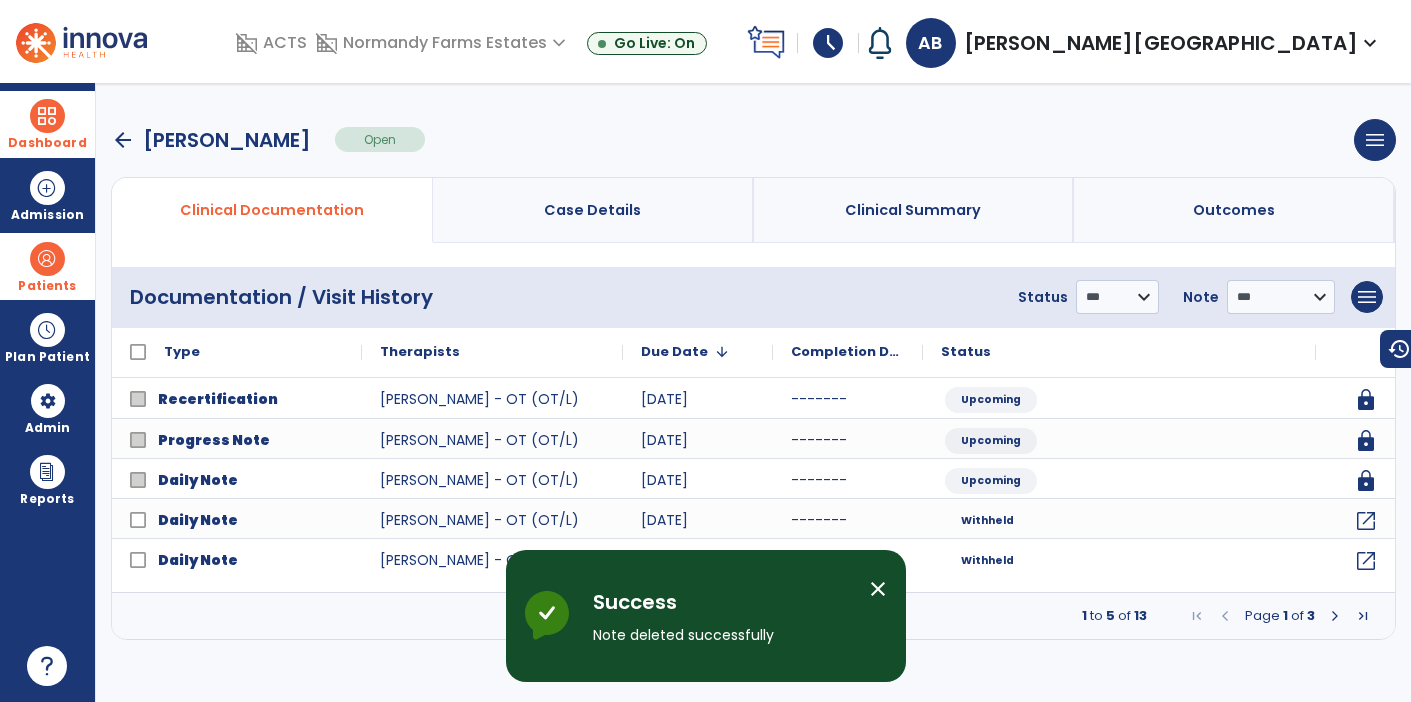 click at bounding box center (1335, 616) 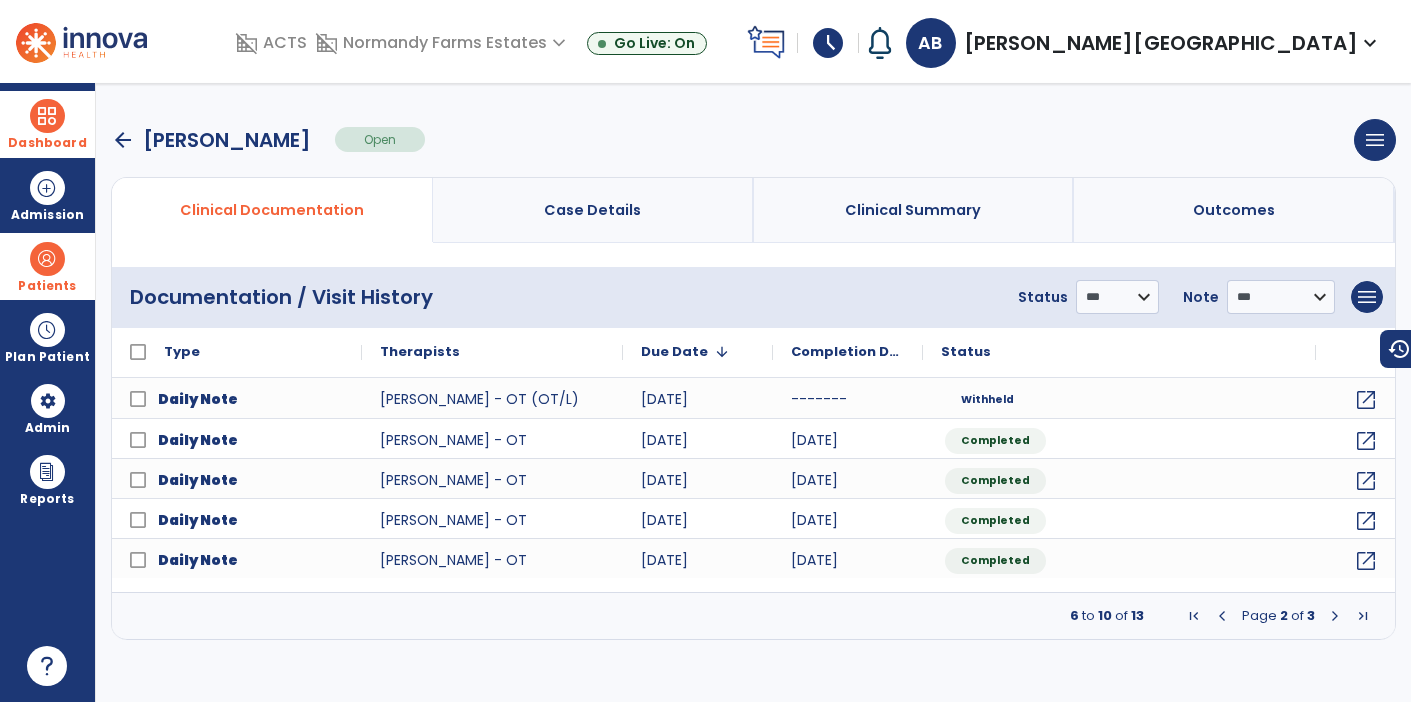 click at bounding box center [1335, 616] 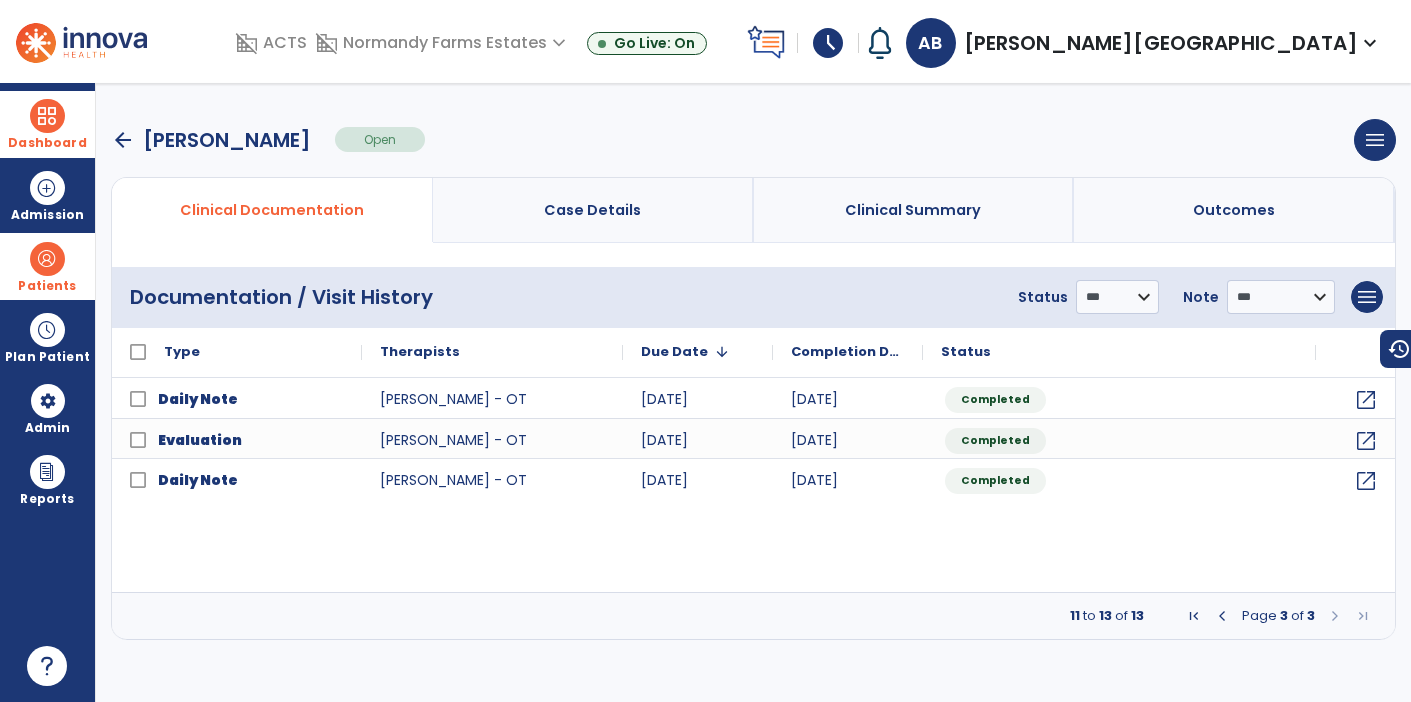 click at bounding box center (1222, 616) 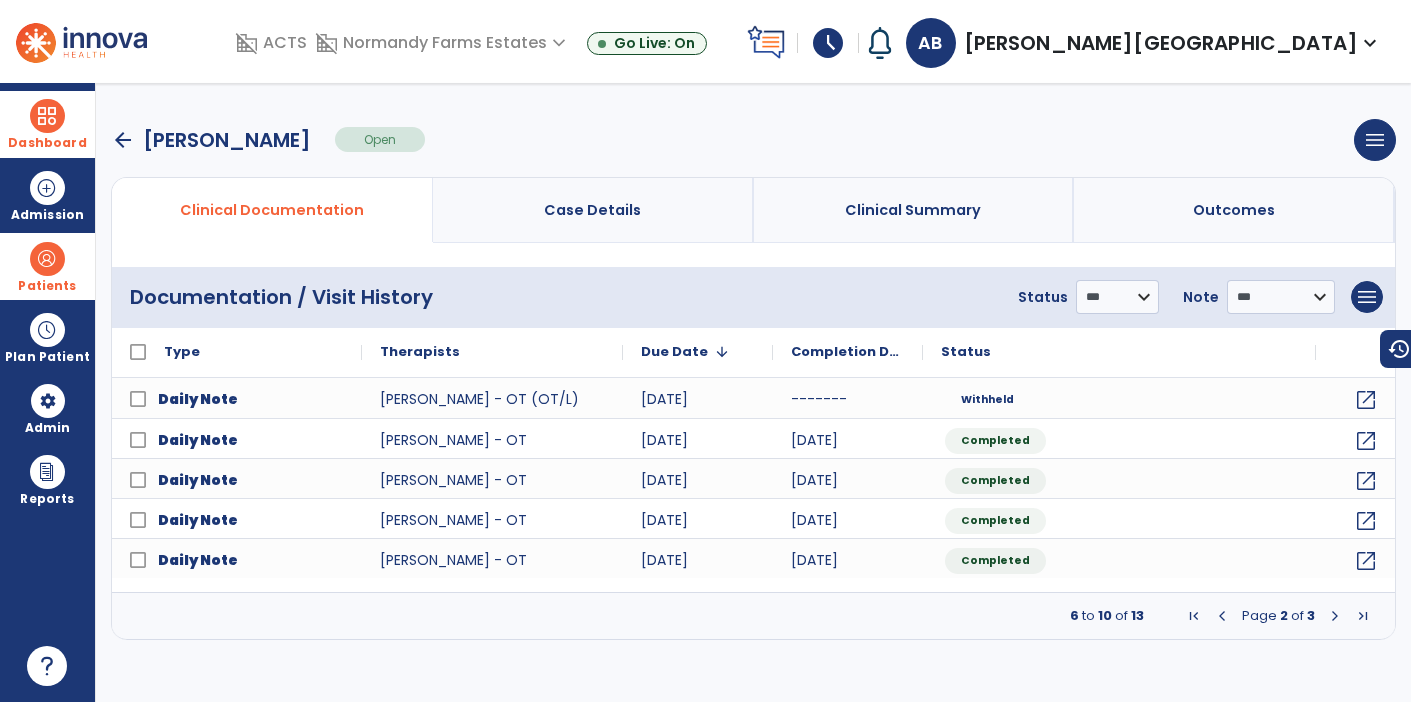 click on "Page
2
of
3" at bounding box center [1278, 616] 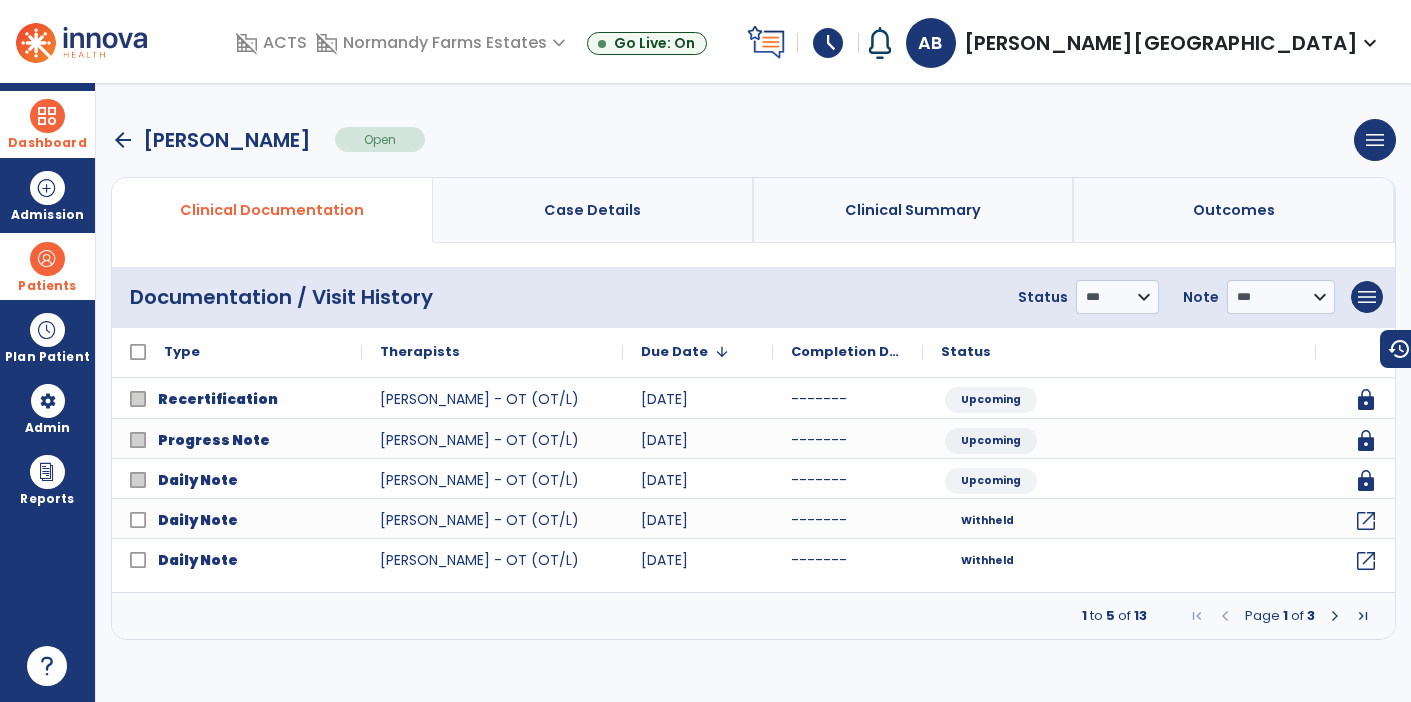 click at bounding box center (47, 116) 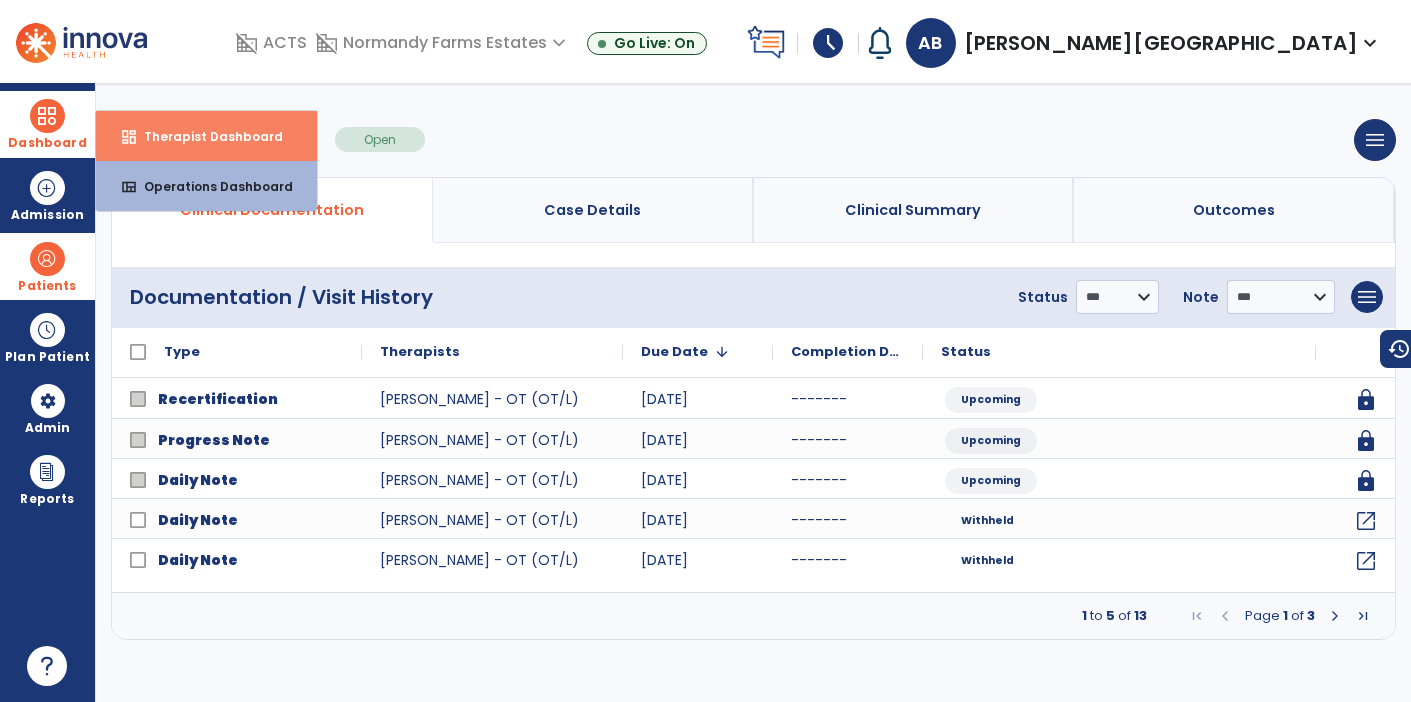click on "Therapist Dashboard" at bounding box center [205, 136] 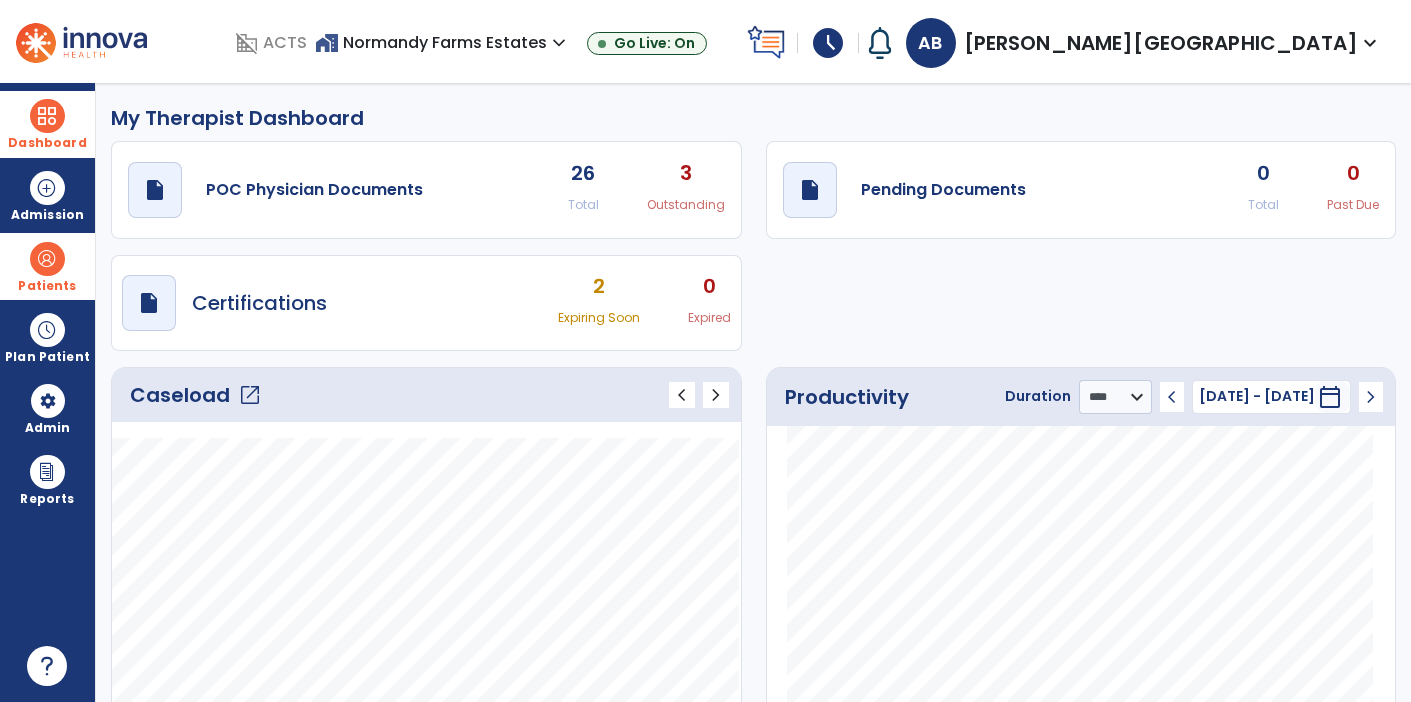 click on "2" at bounding box center (599, 286) 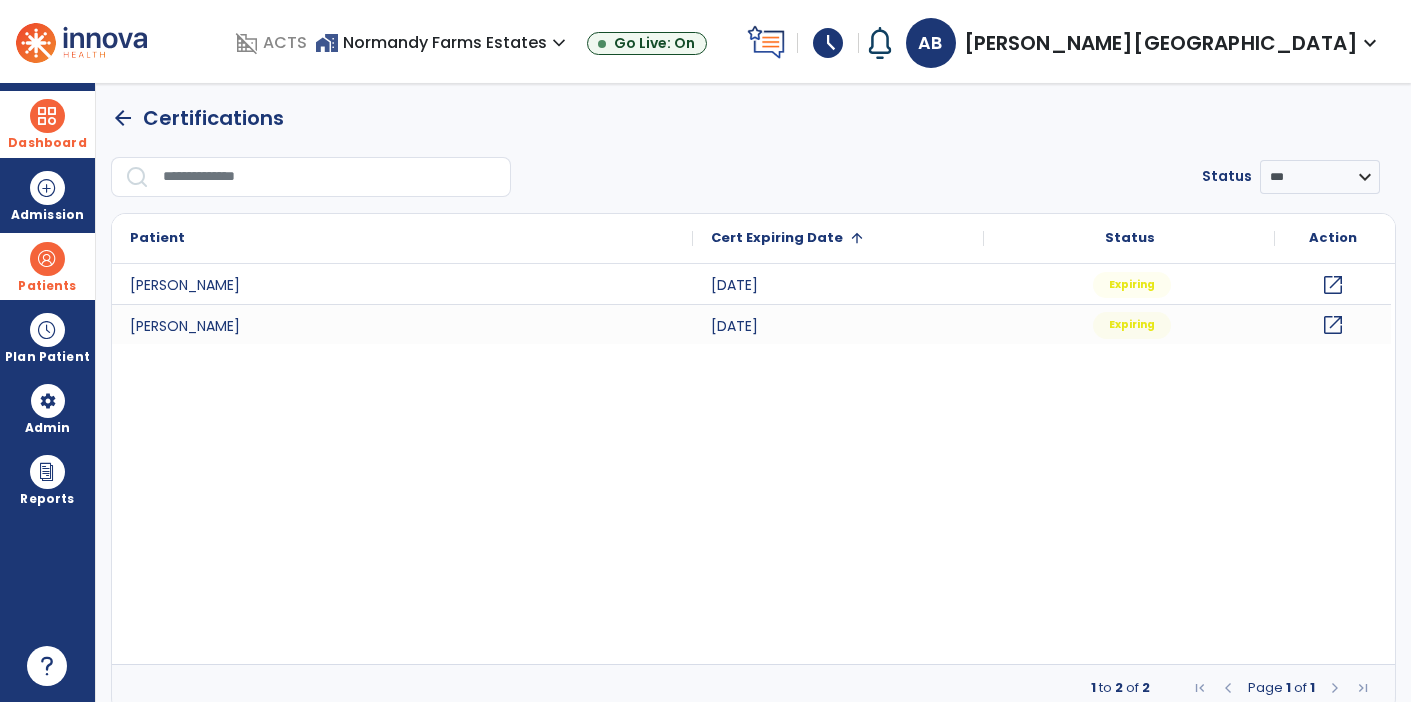 click on "schedule" at bounding box center [828, 43] 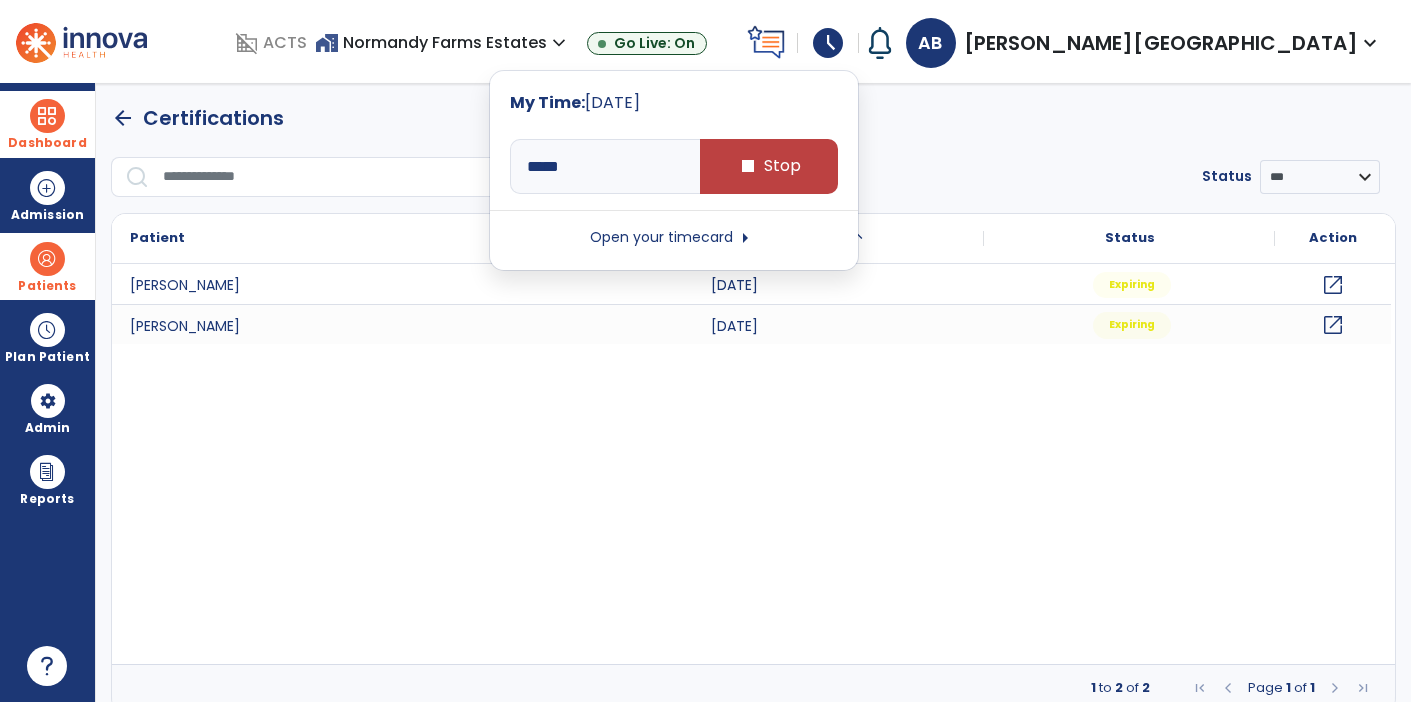 click on "Open your timecard  arrow_right" at bounding box center [674, 238] 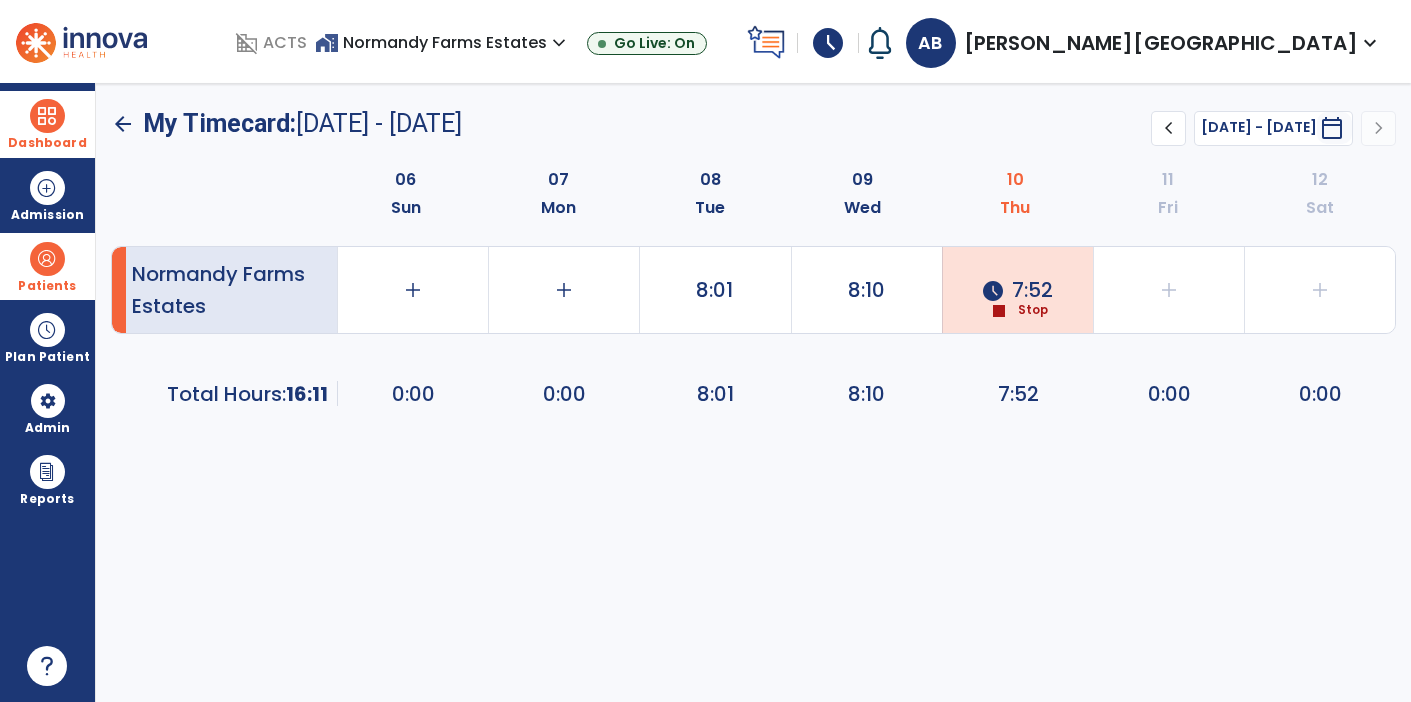 click on "schedule  7:52  stop  Stop" 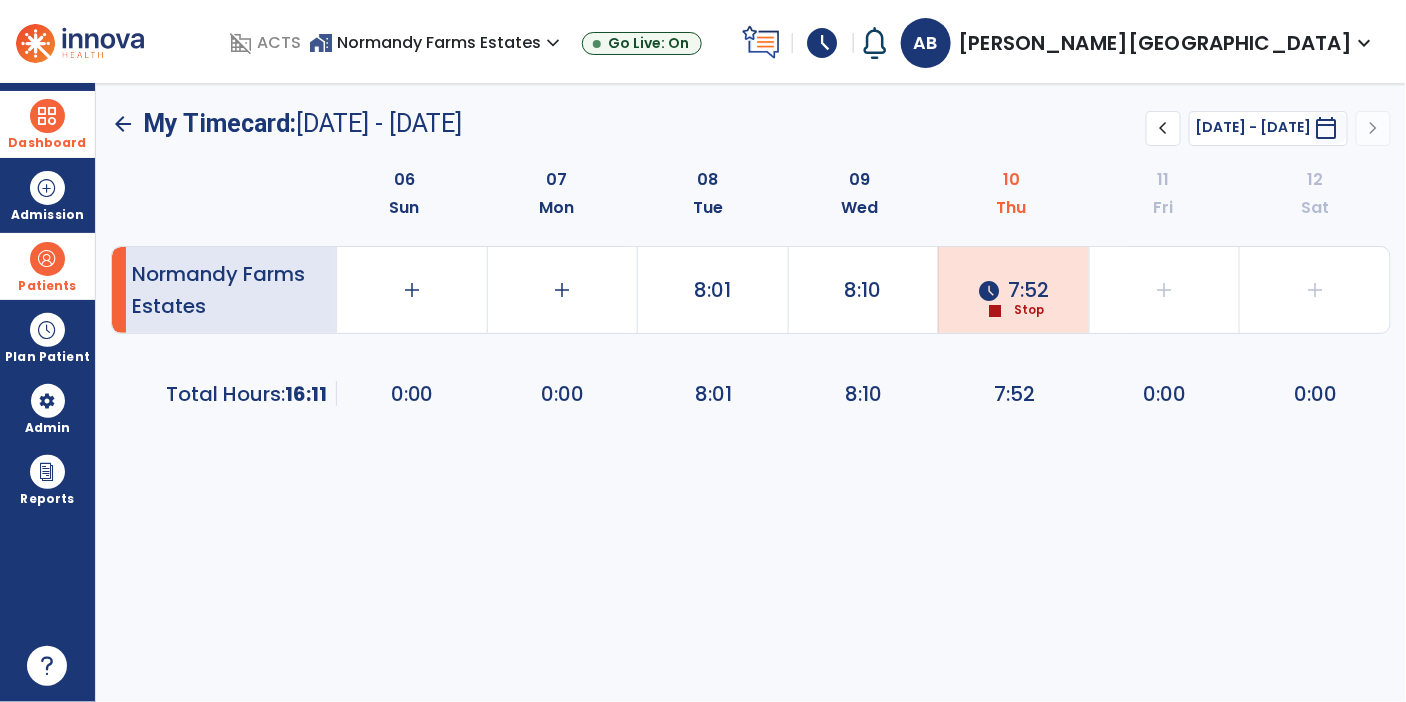 select on "**********" 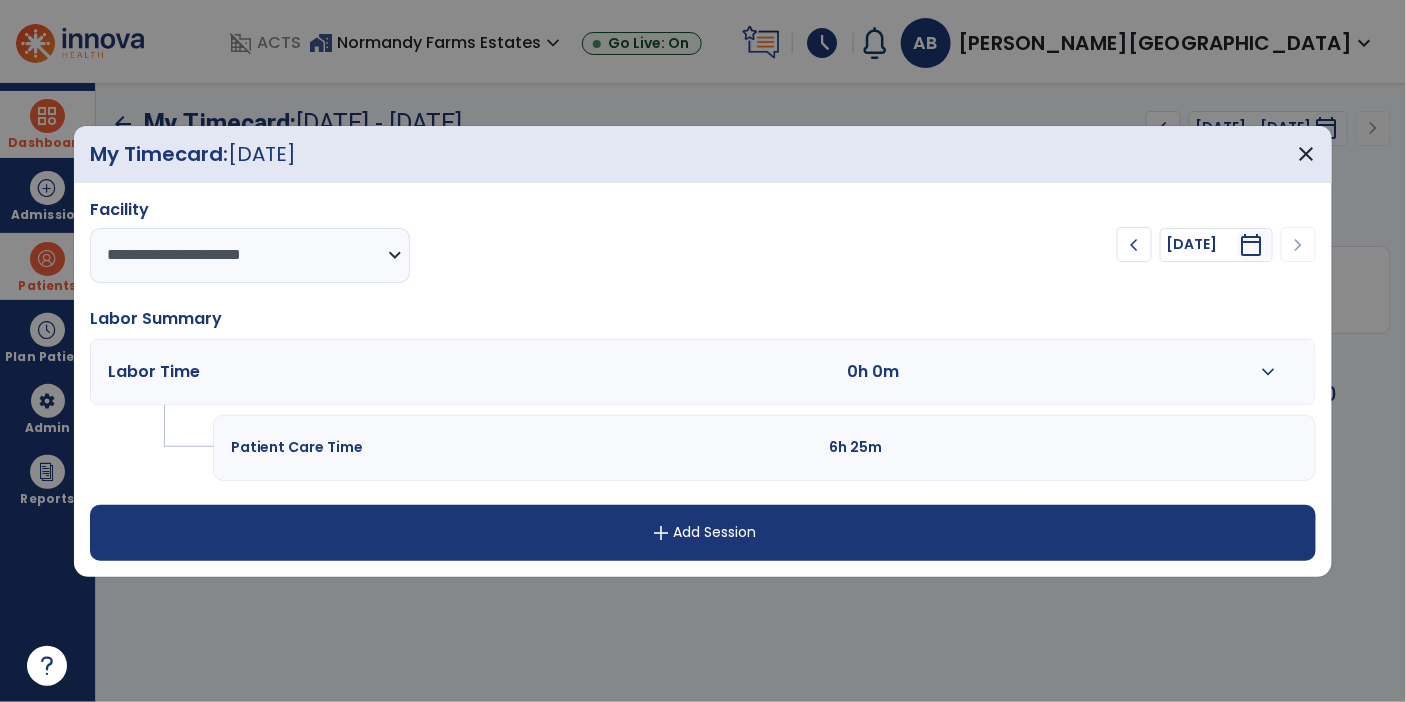 click on "expand_more" at bounding box center (1269, 372) 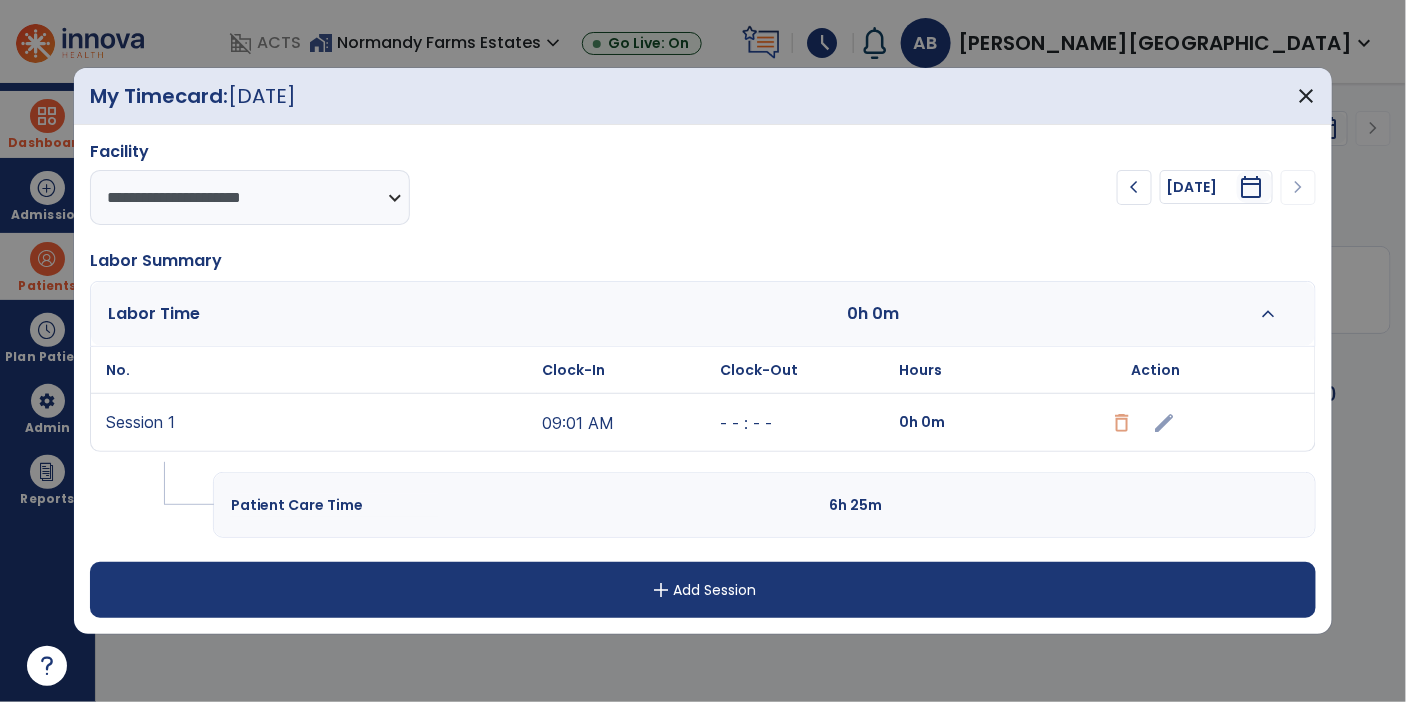 click on "09:01 AM" at bounding box center [626, 422] 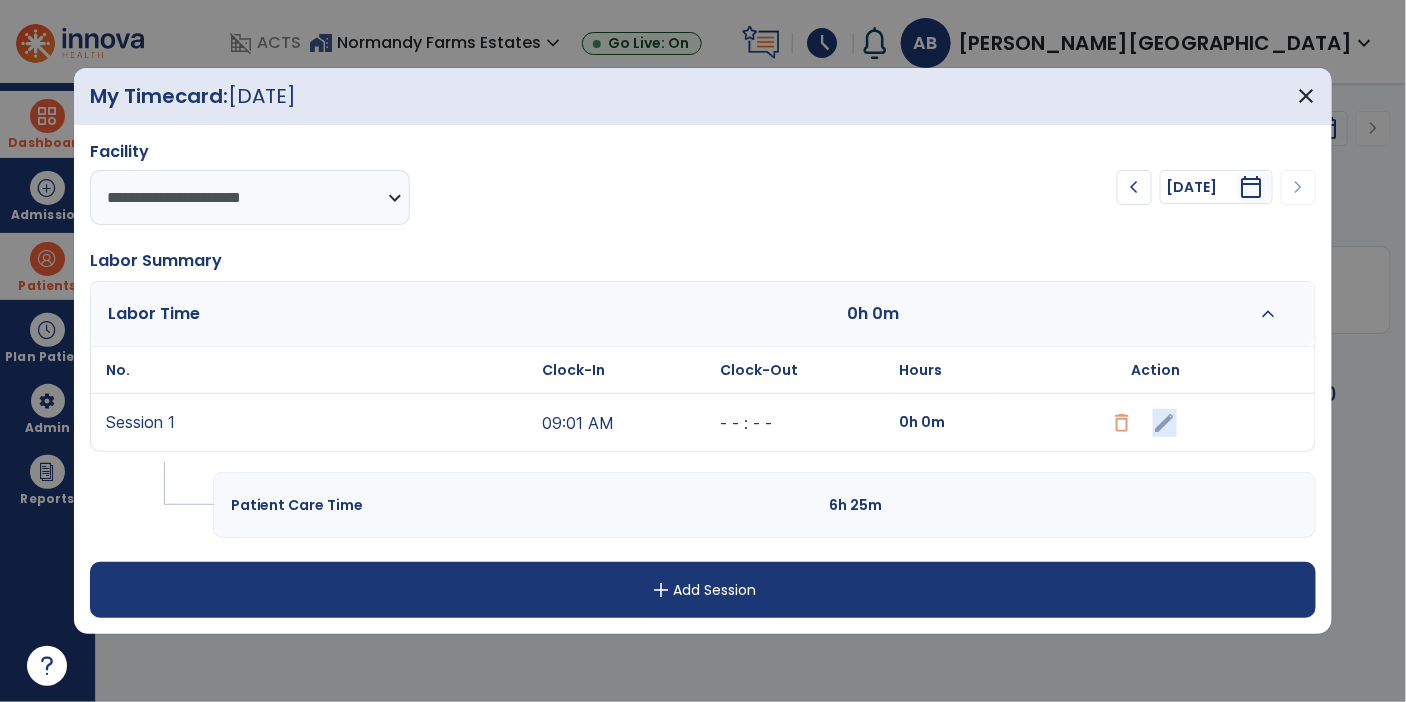 click on "edit" at bounding box center (1155, 422) 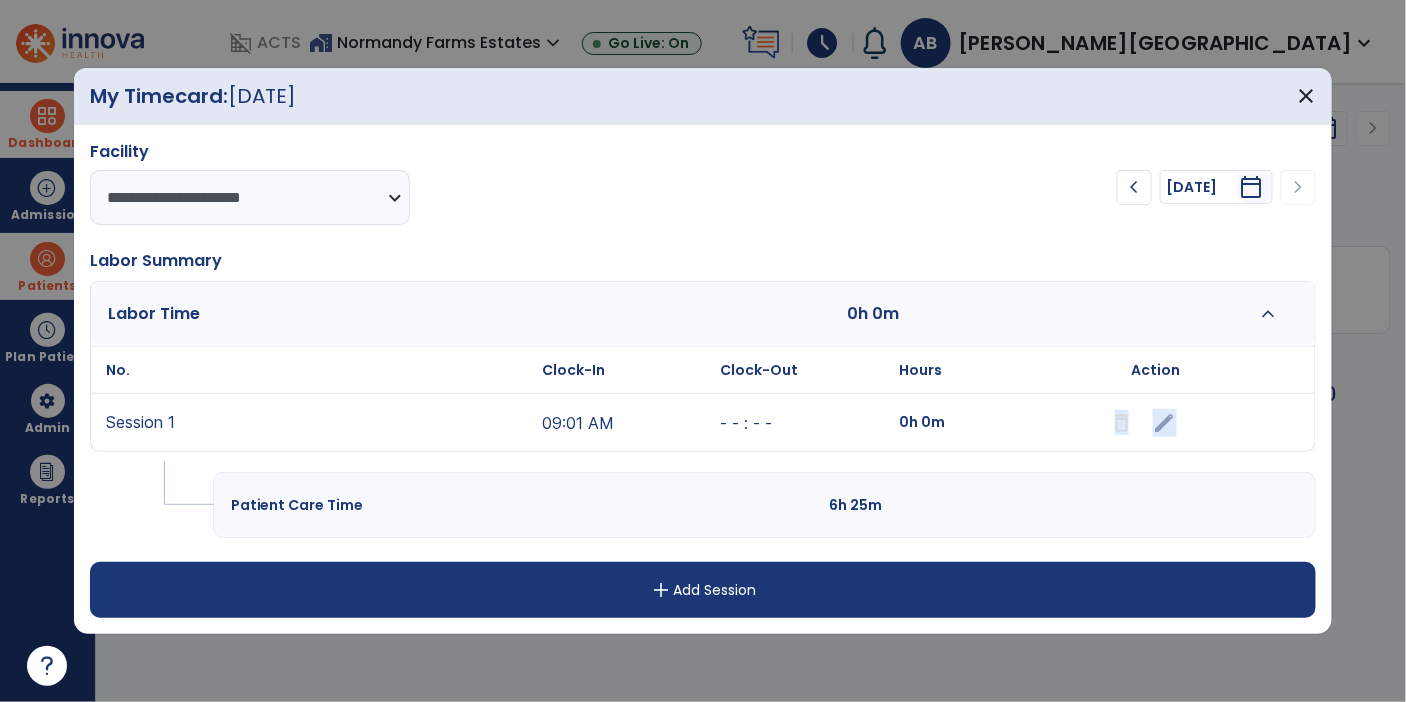 click on "edit" at bounding box center (1155, 422) 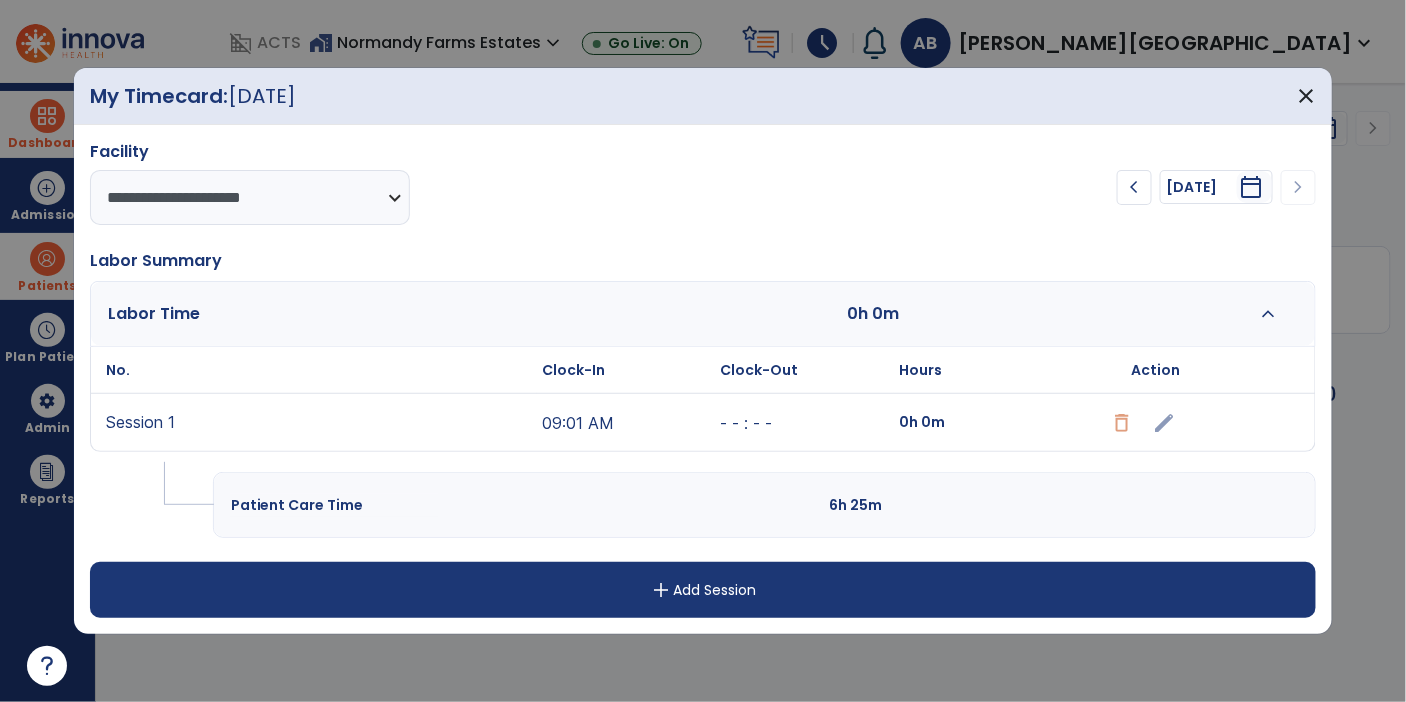 click on "edit" at bounding box center (1155, 422) 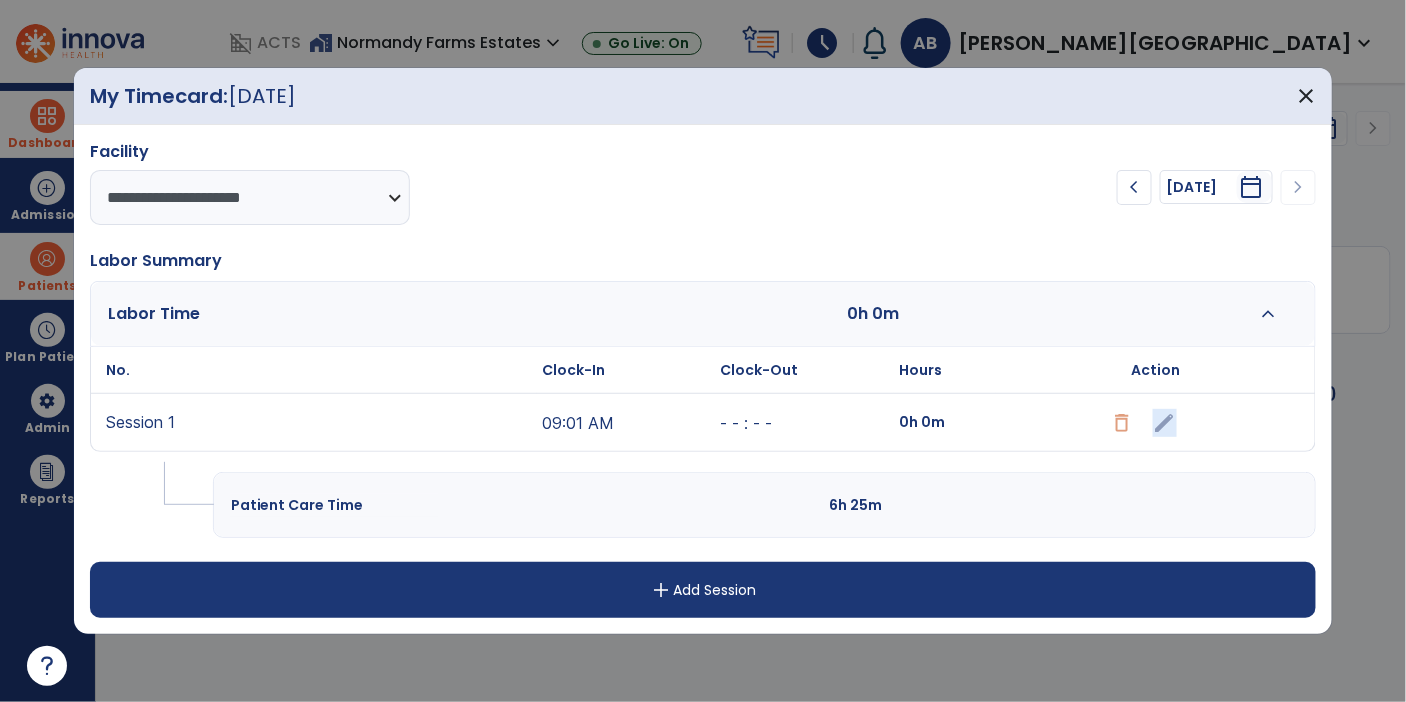 click on "edit" at bounding box center (1155, 422) 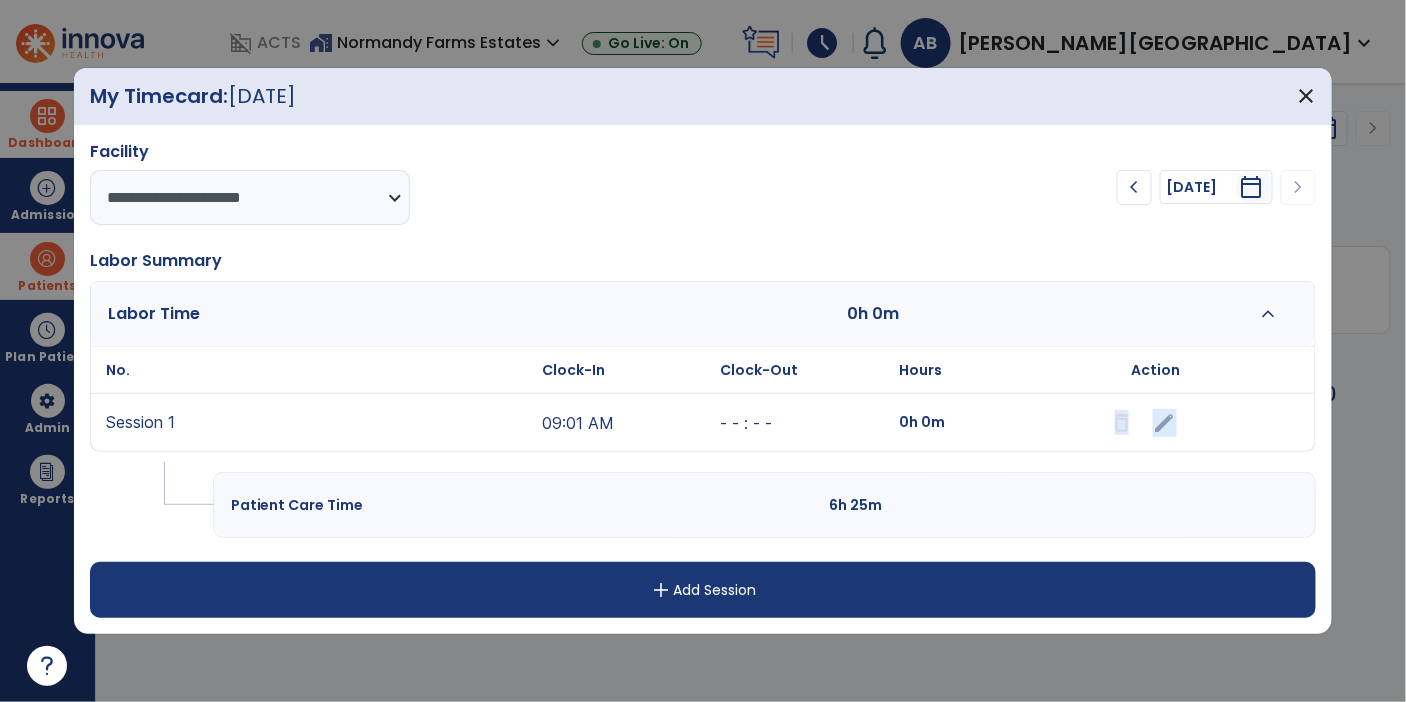 click on "edit" at bounding box center [1155, 422] 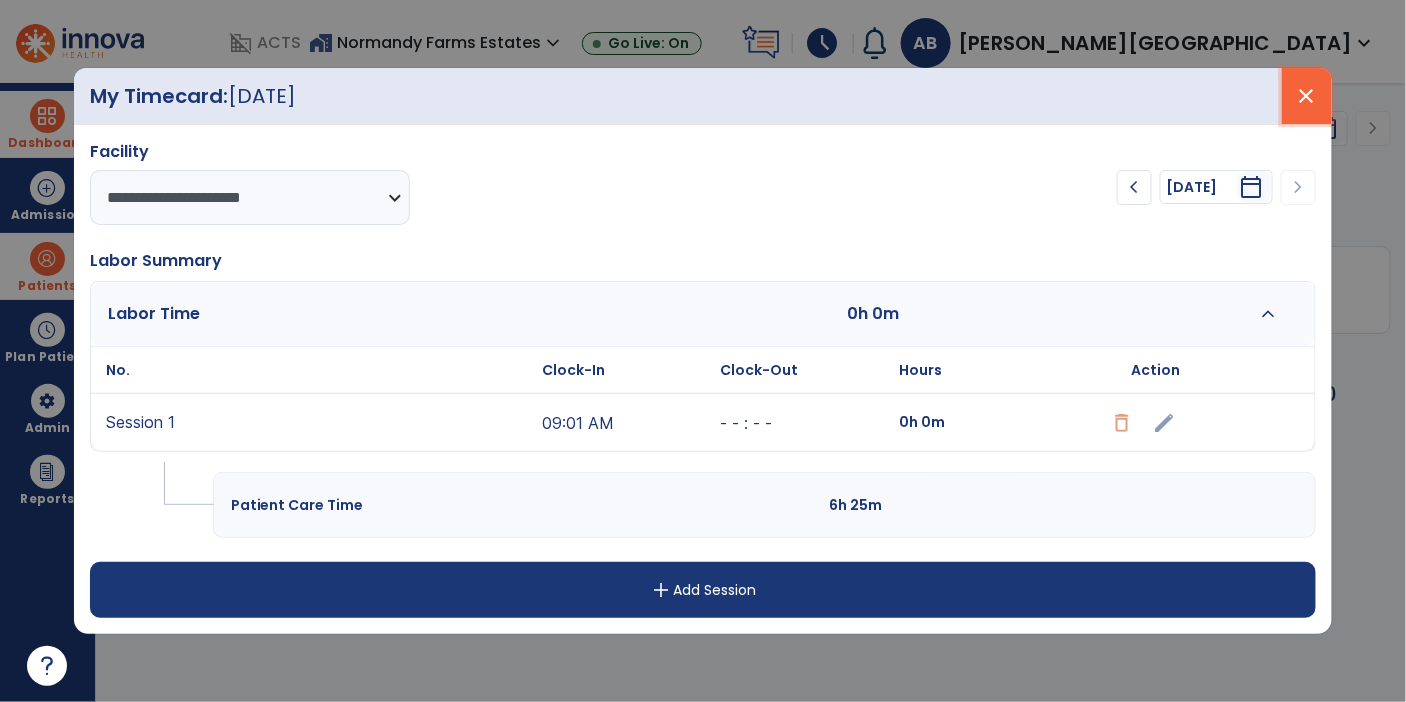 click on "close" at bounding box center (1307, 96) 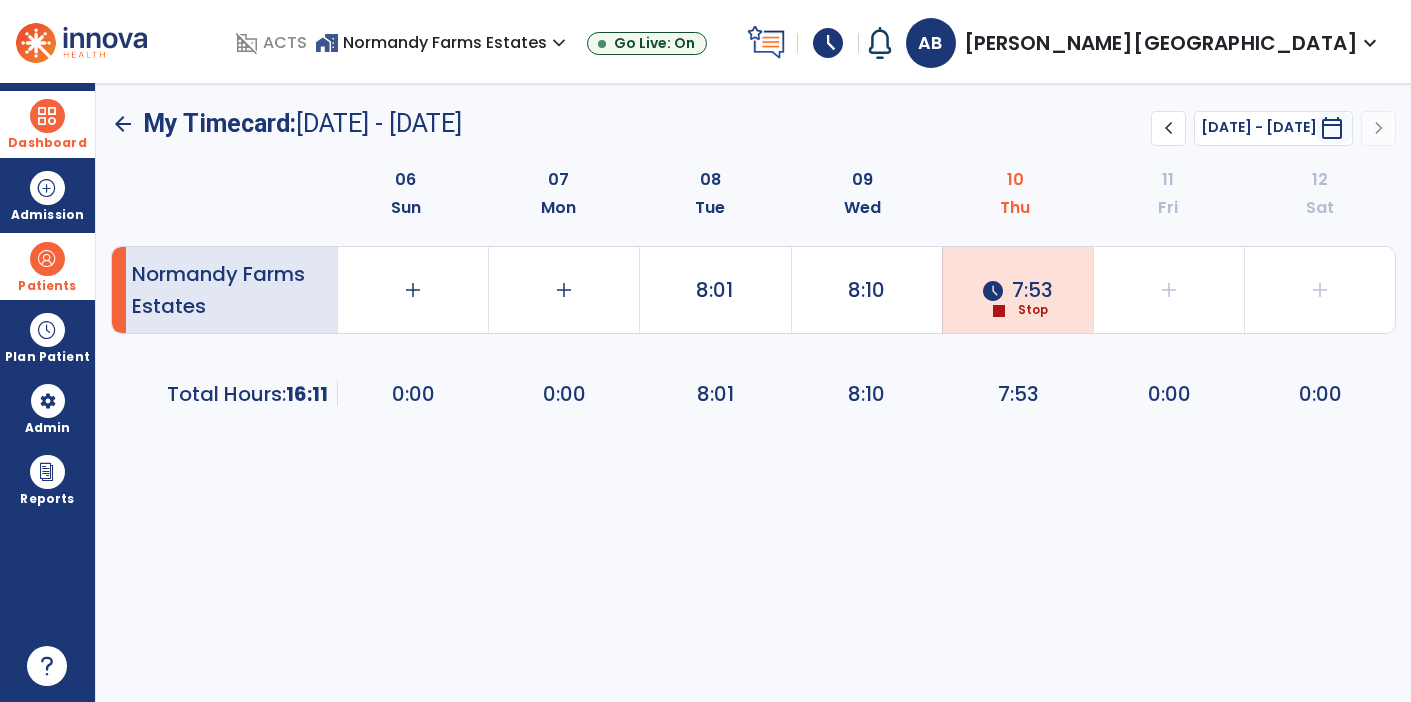 click on "schedule" at bounding box center (828, 43) 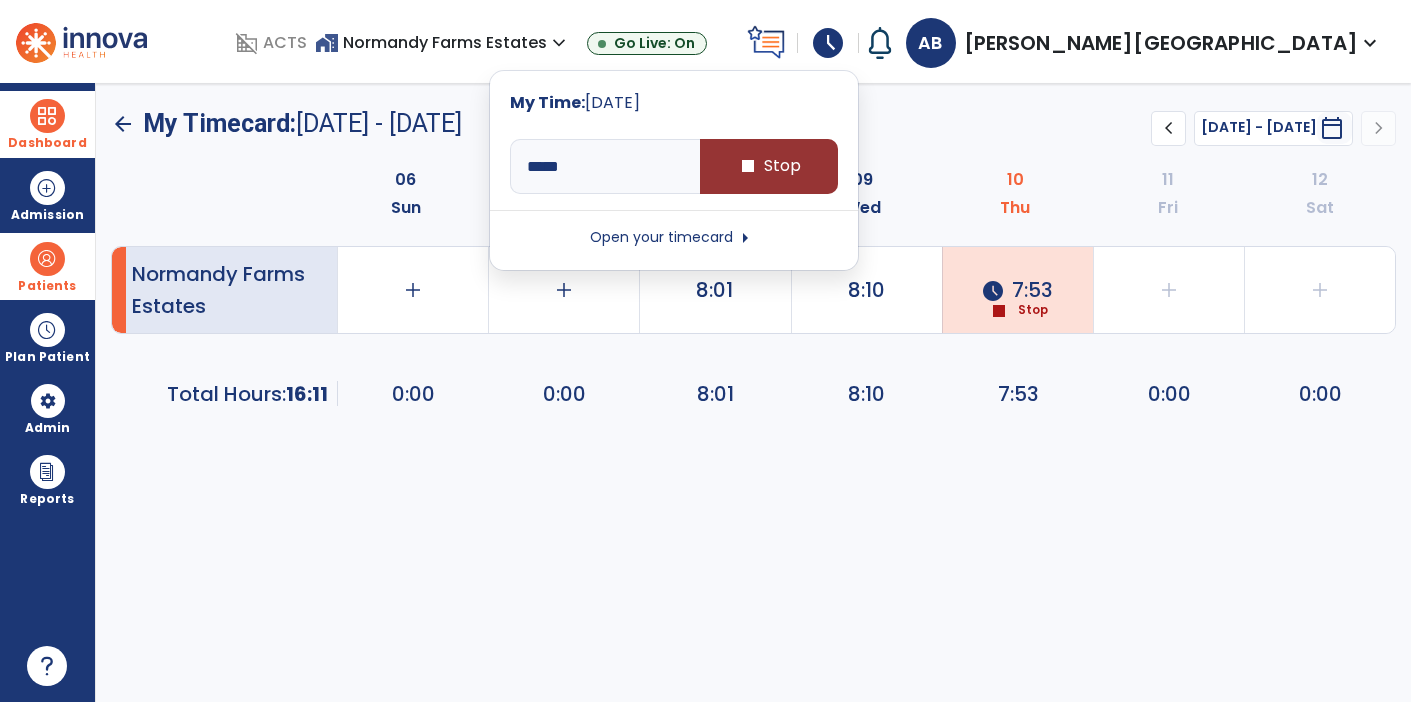 click on "stop" at bounding box center (748, 166) 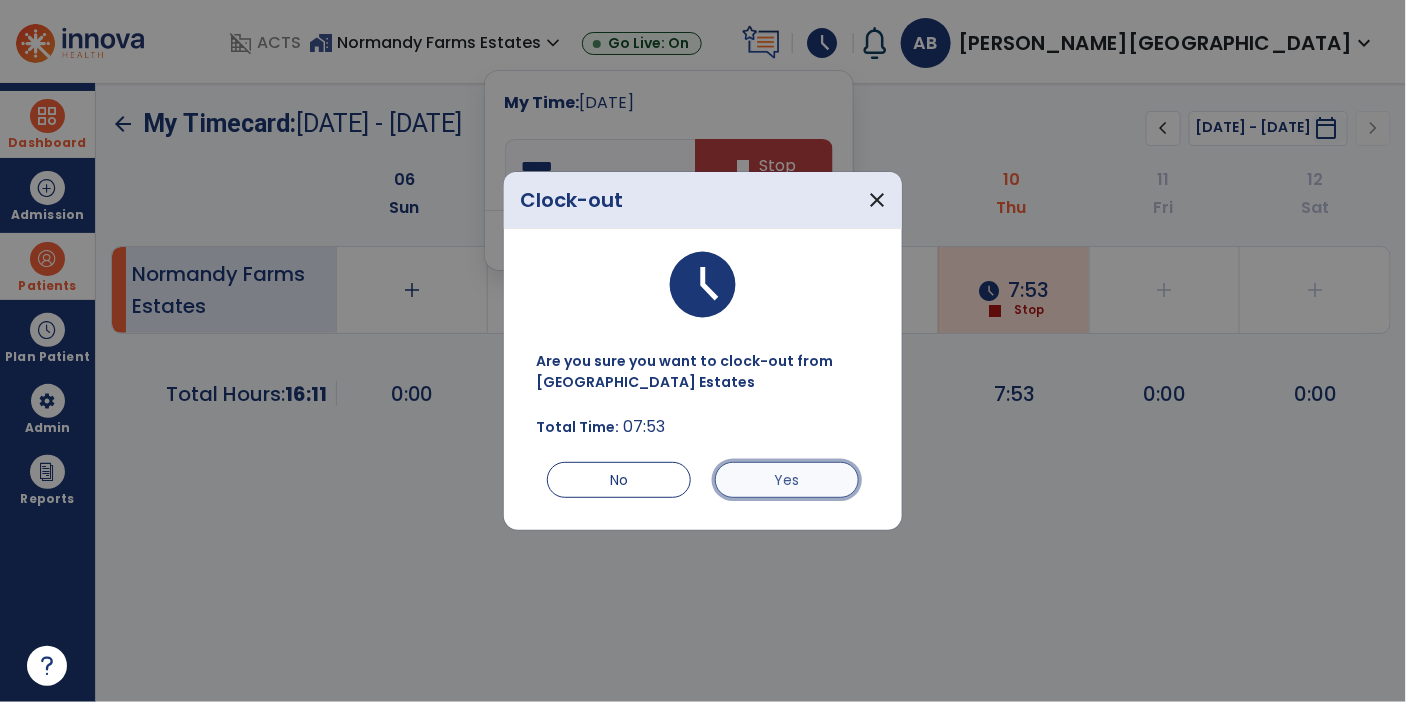 click on "Yes" at bounding box center (787, 480) 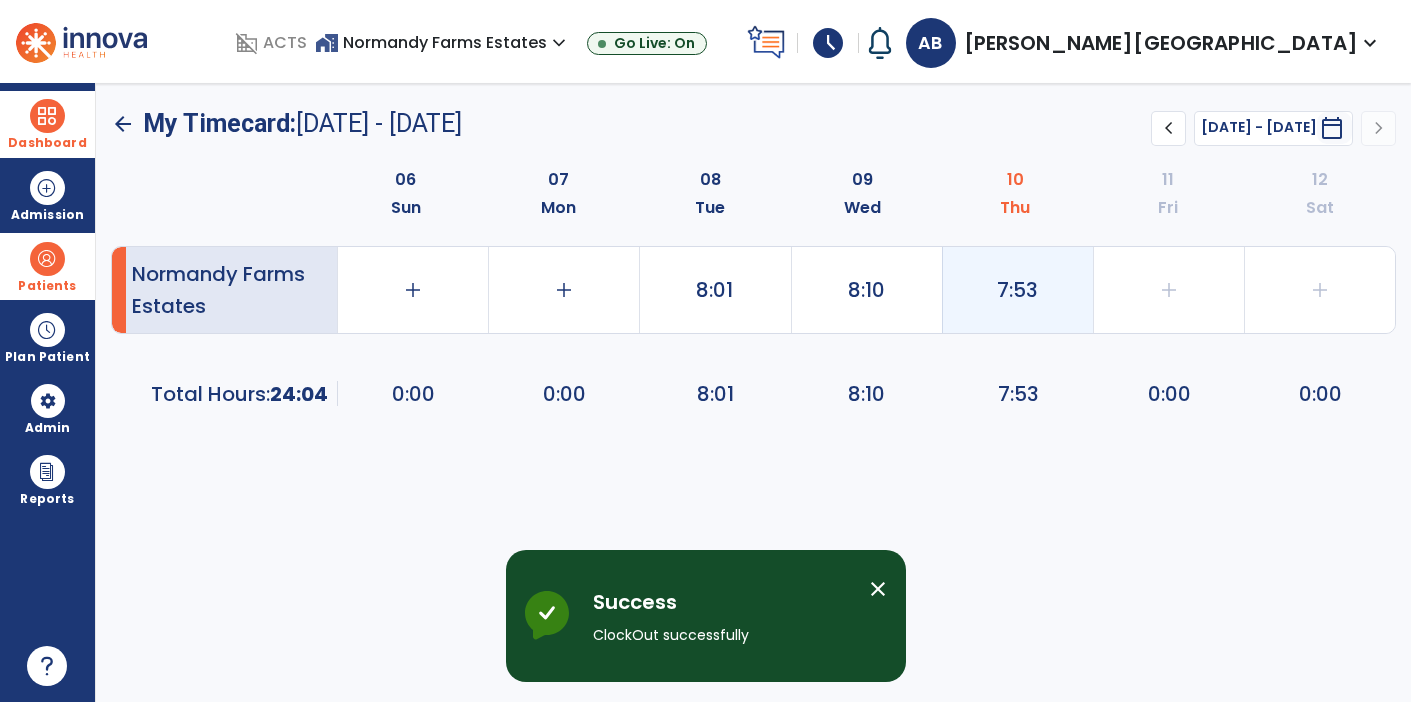 click on "7:53" 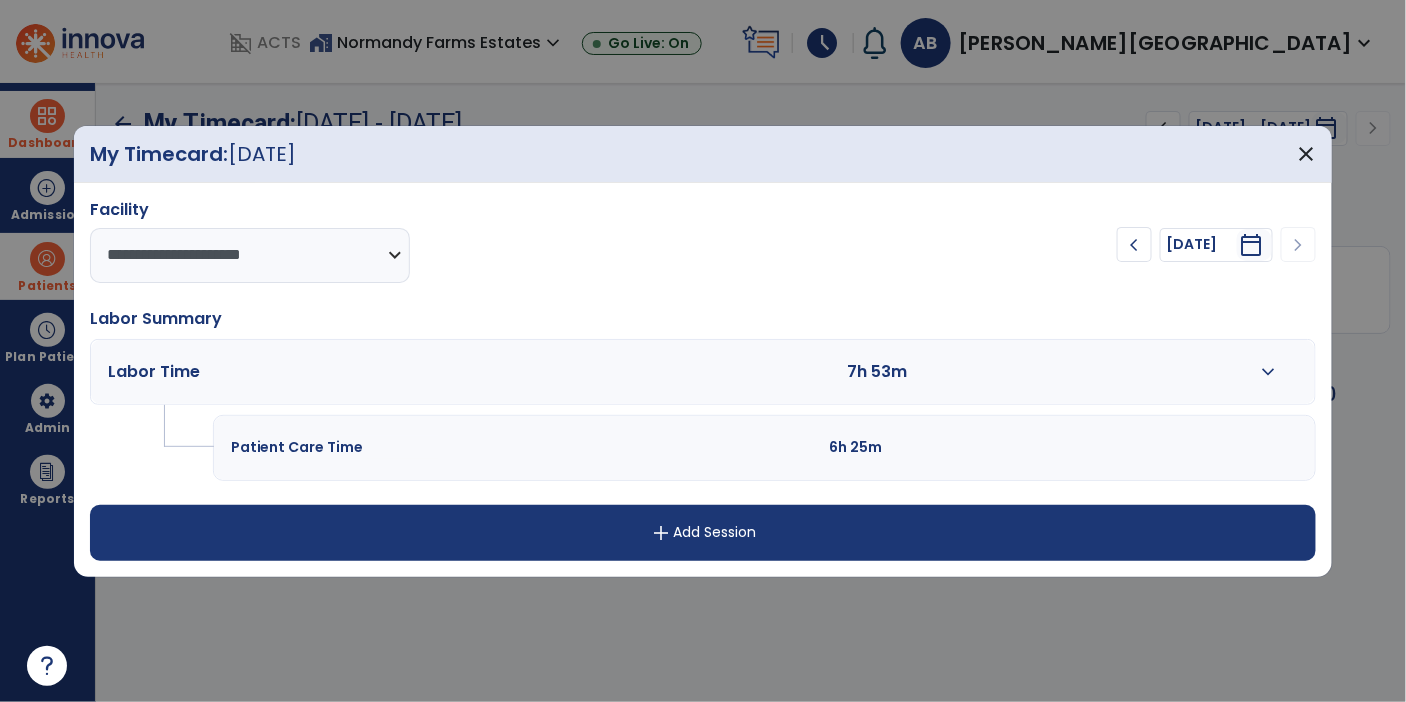click on "expand_more" at bounding box center (1269, 372) 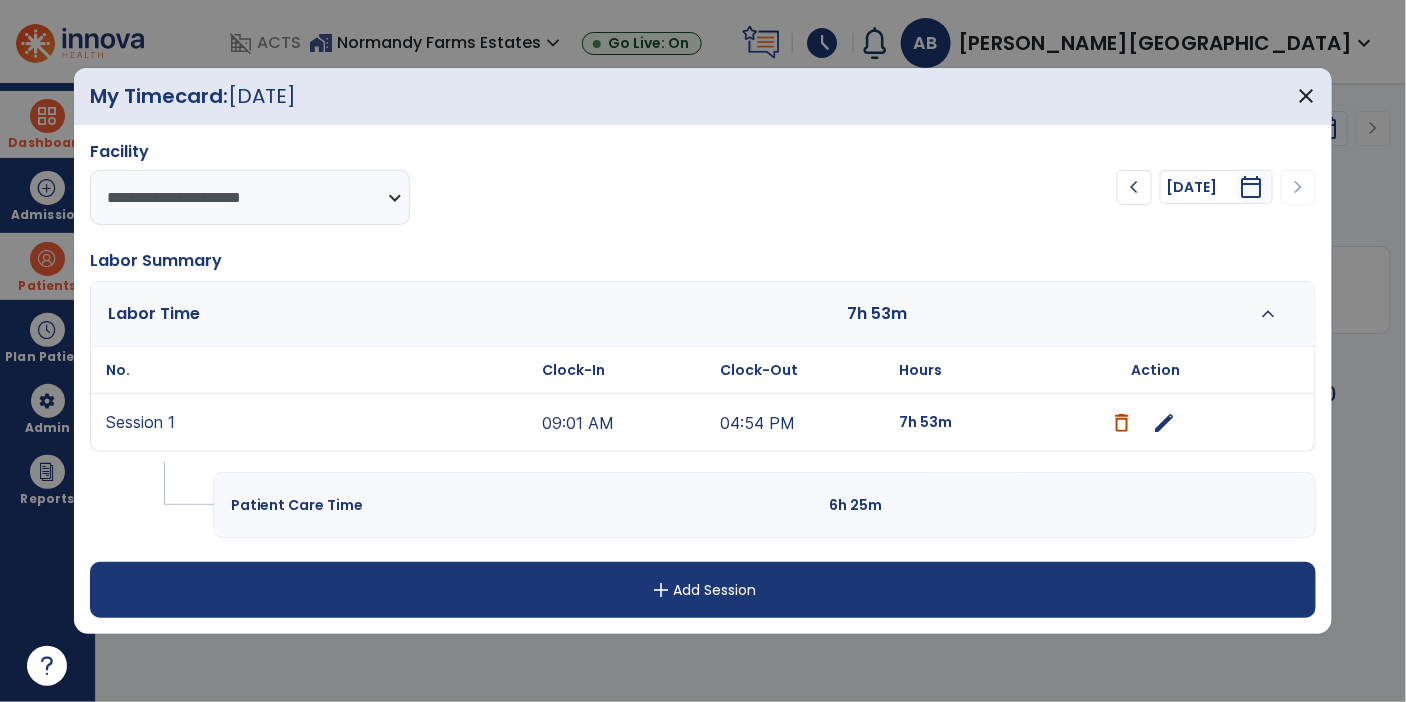 click on "edit" at bounding box center (1165, 423) 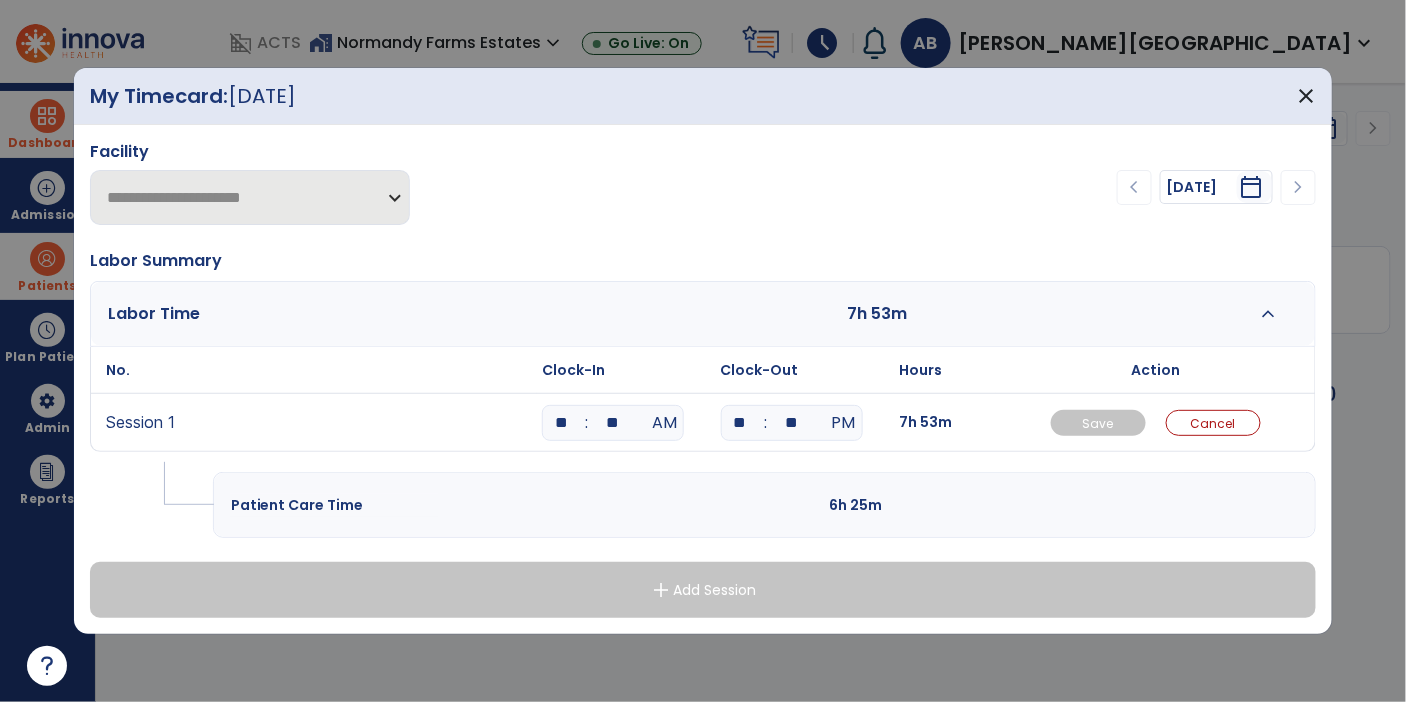 drag, startPoint x: 573, startPoint y: 430, endPoint x: 545, endPoint y: 429, distance: 28.01785 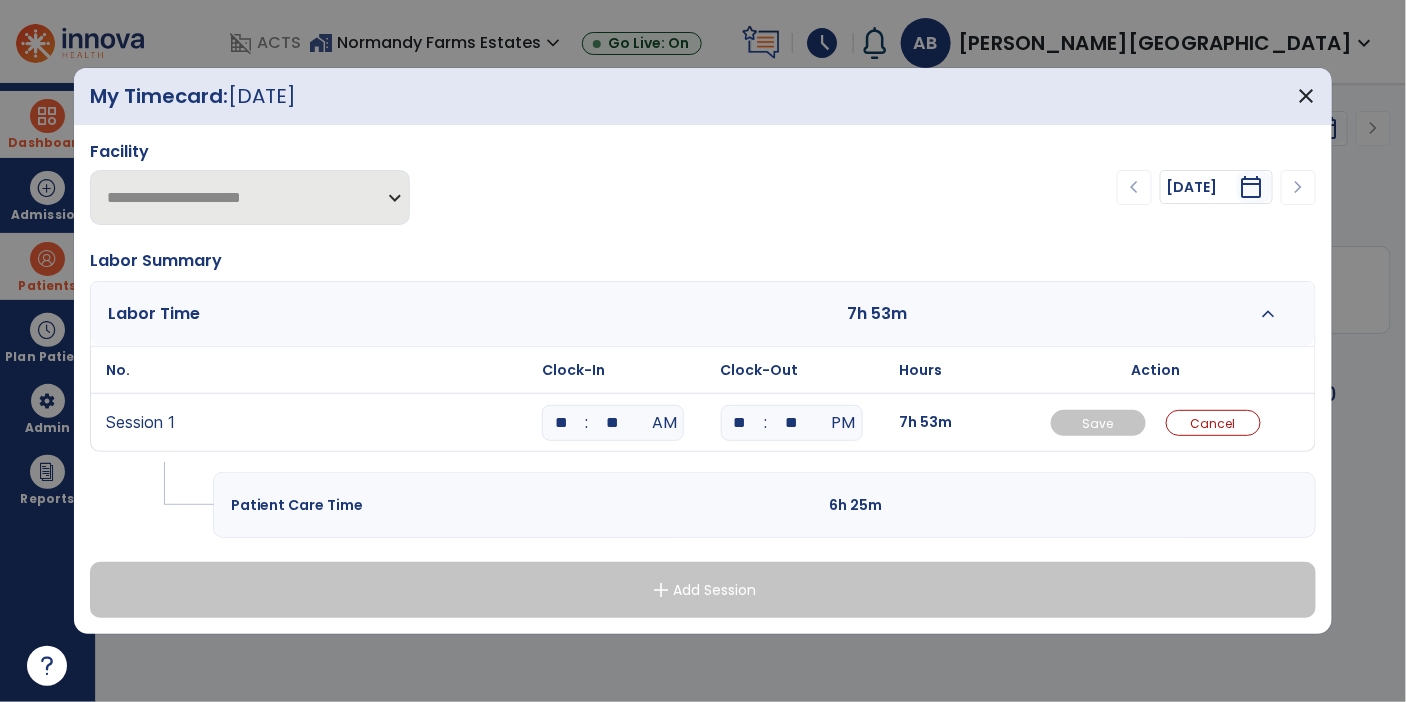 type on "**" 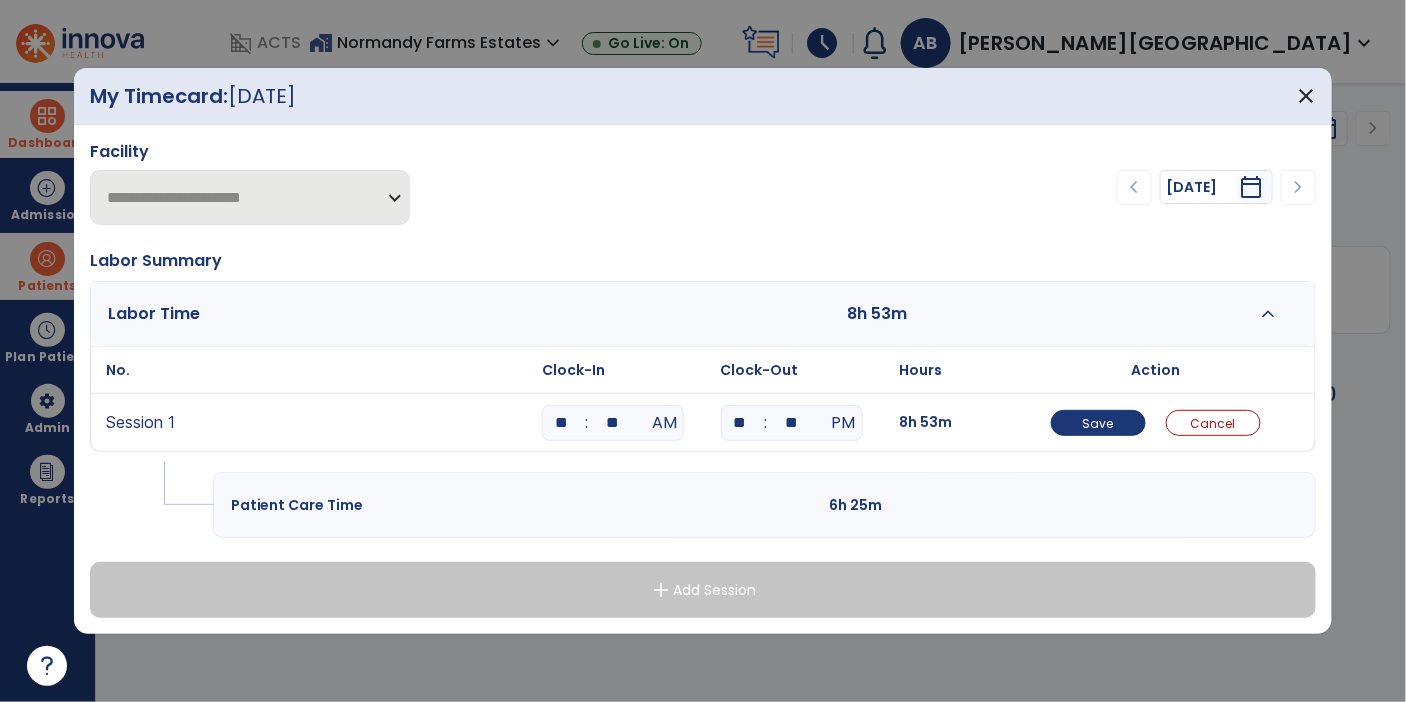 drag, startPoint x: 627, startPoint y: 423, endPoint x: 595, endPoint y: 420, distance: 32.140316 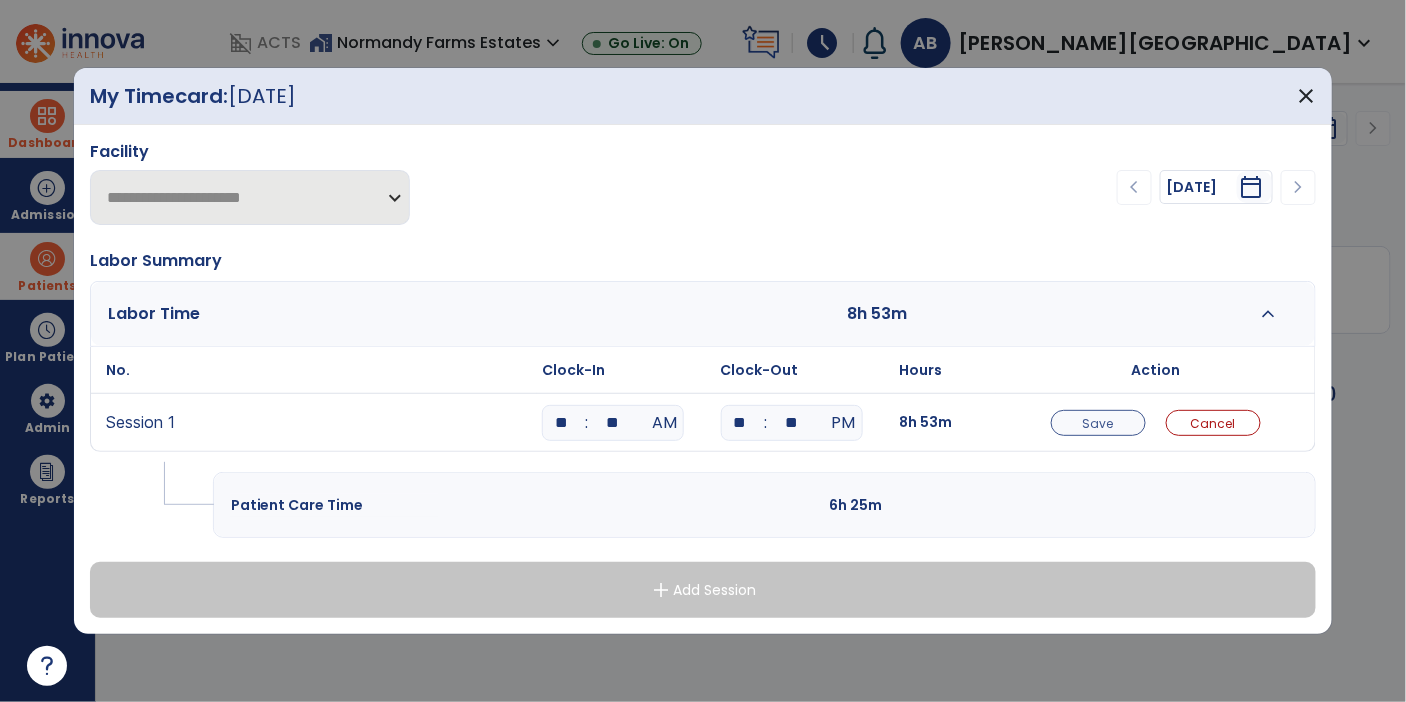 type on "**" 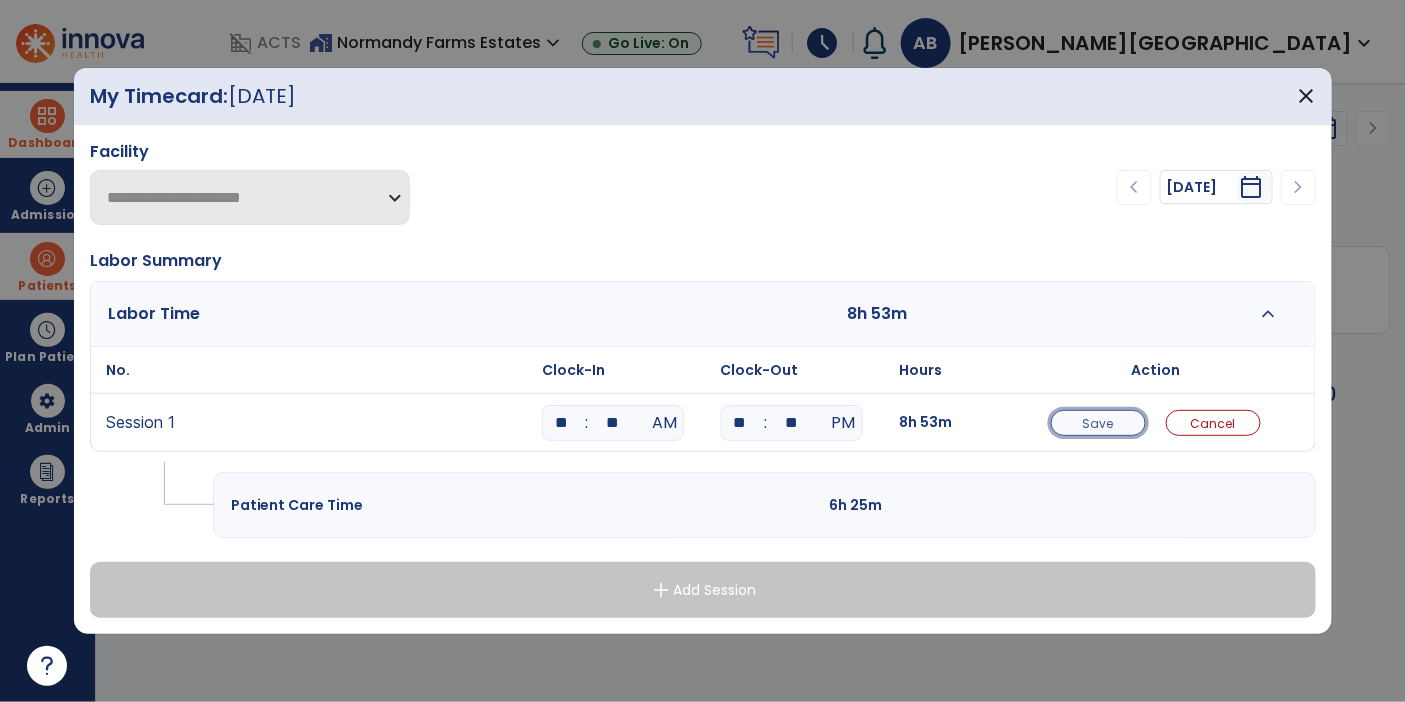 click on "Save" at bounding box center [1098, 423] 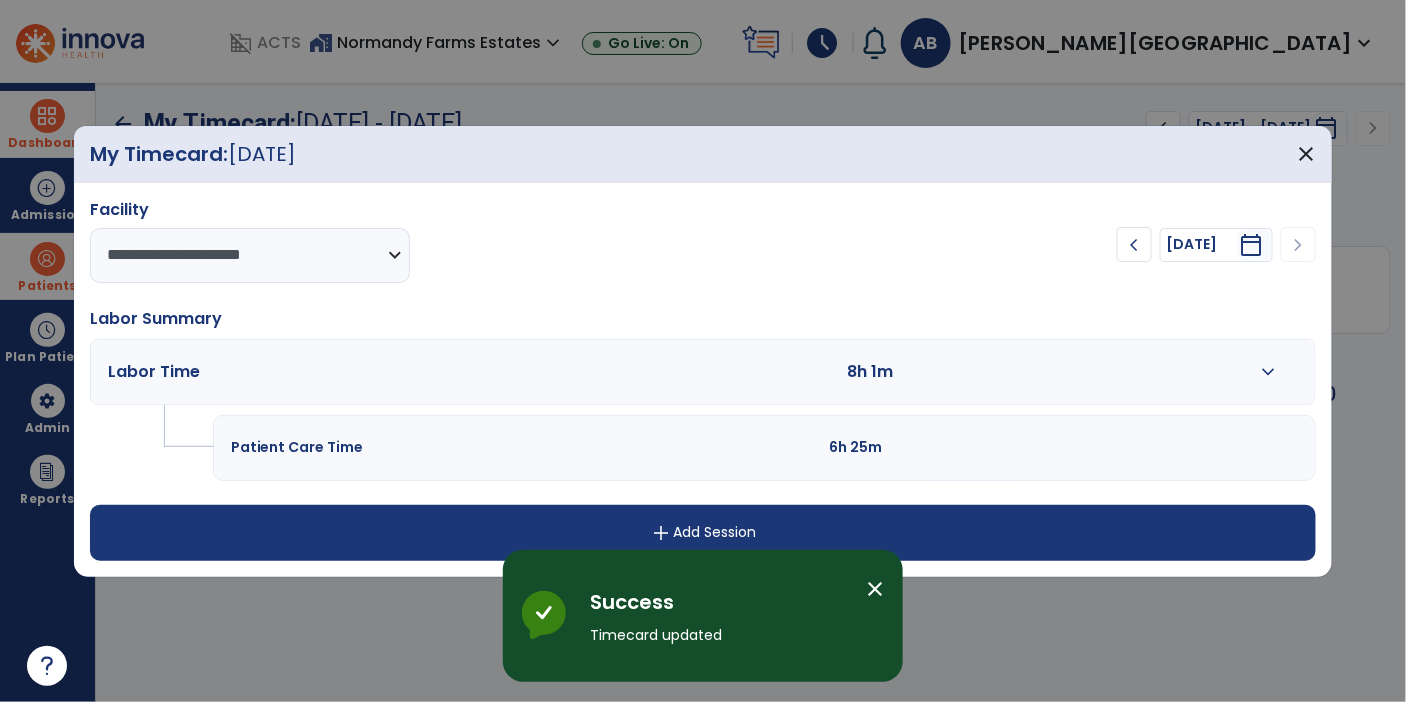 click on "add" at bounding box center (662, 533) 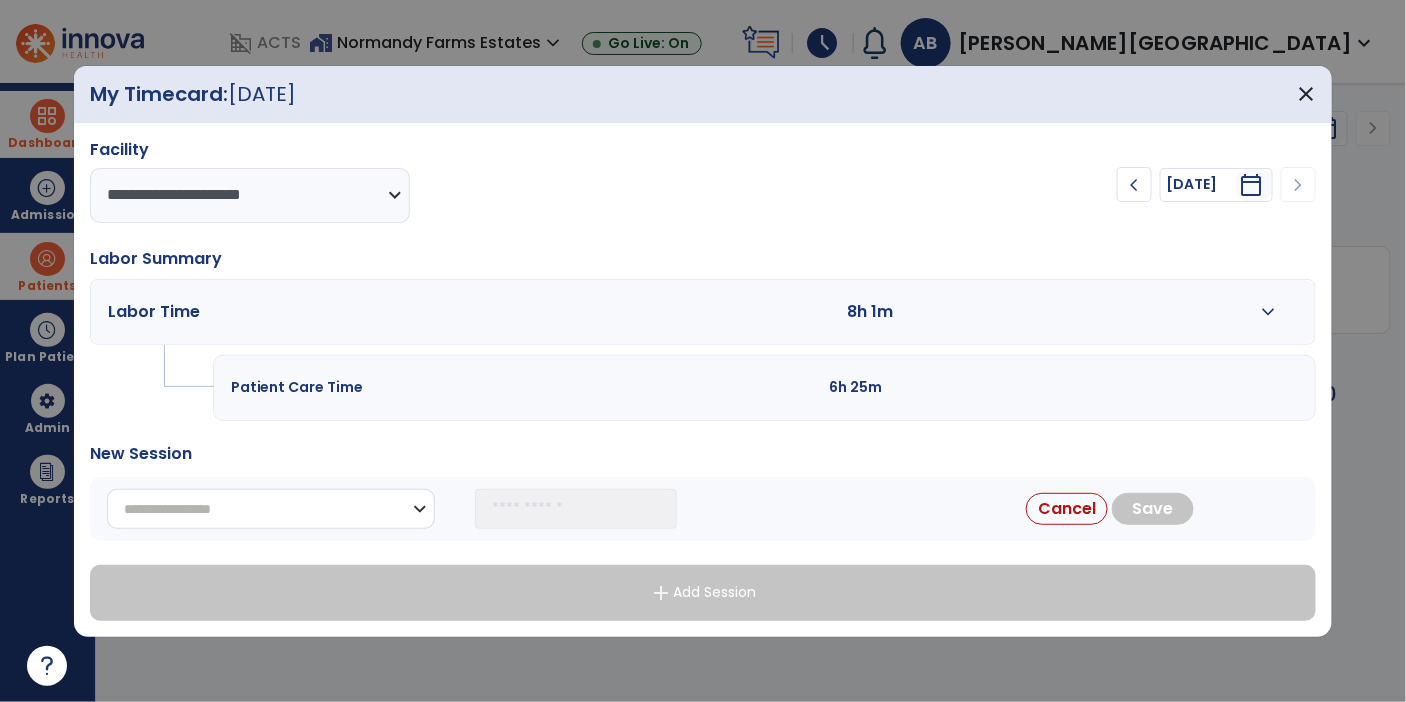 click on "**********" at bounding box center [271, 509] 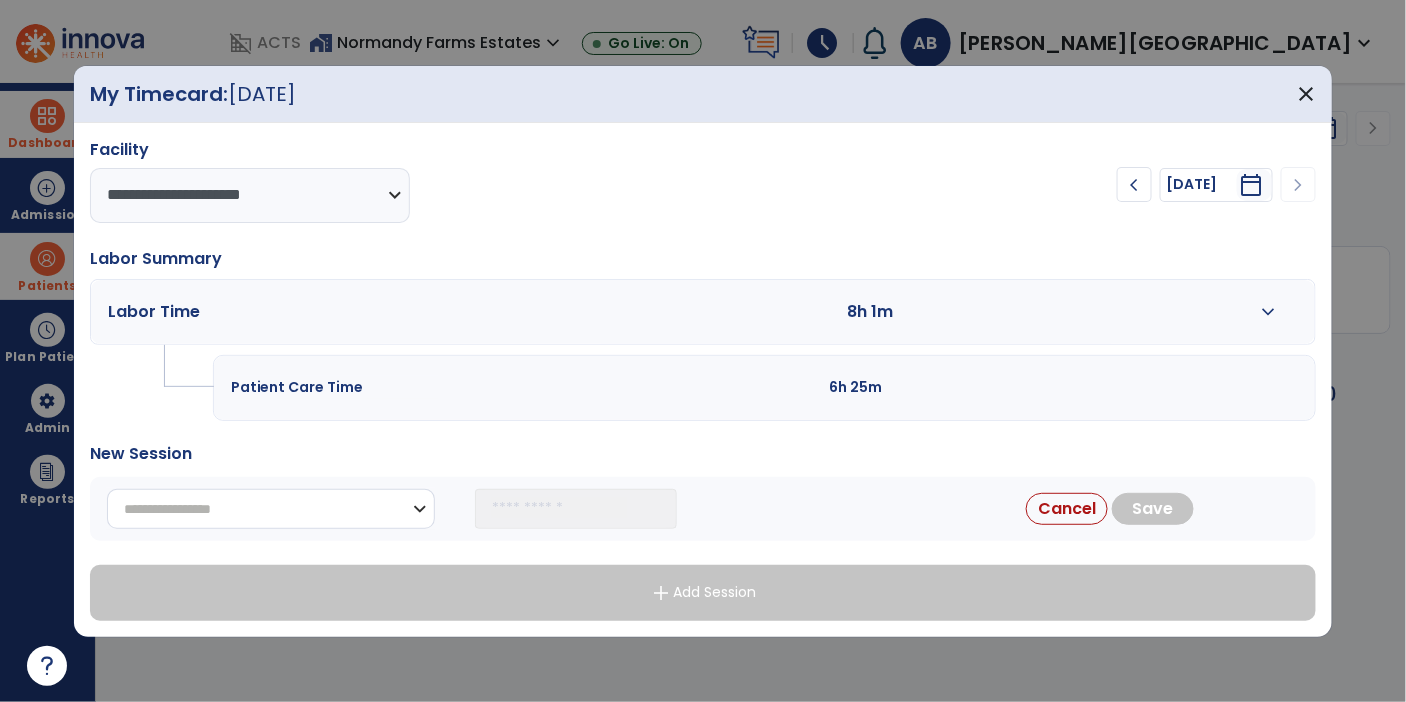 select on "**********" 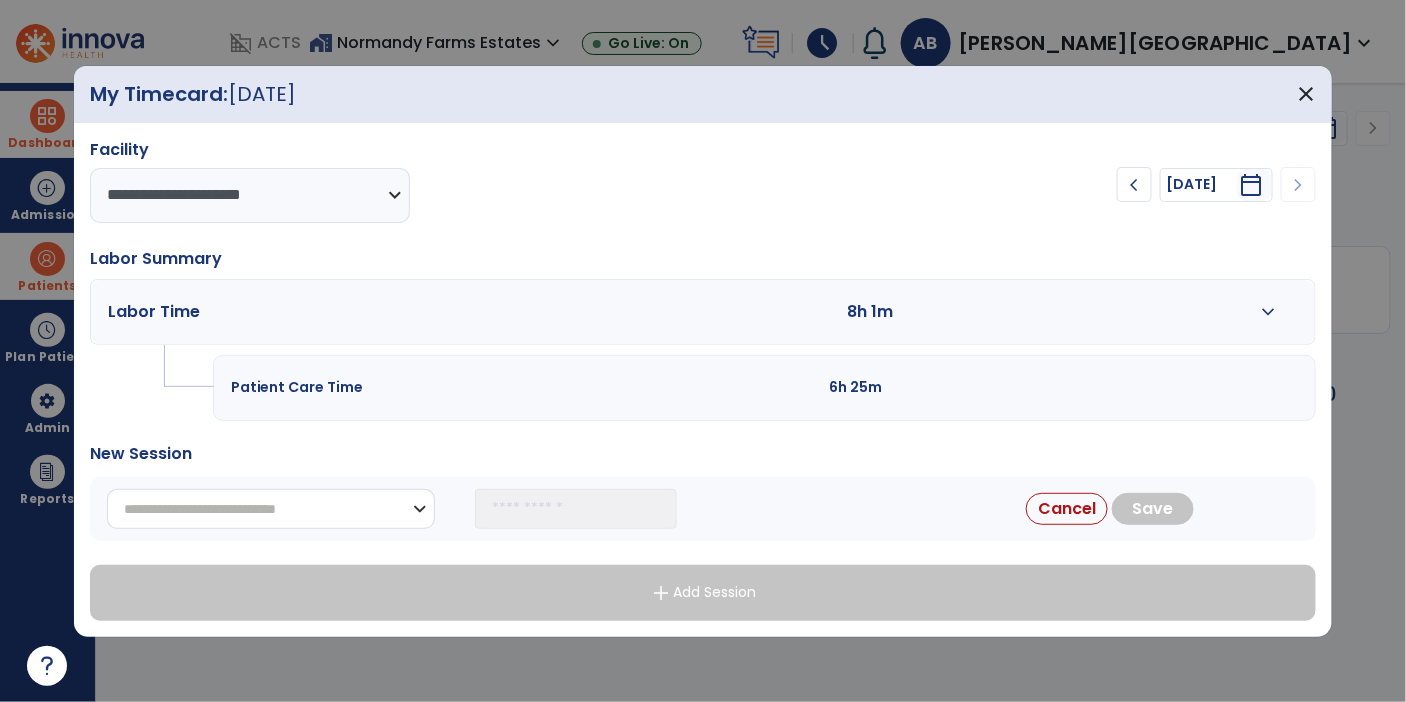 click on "**********" at bounding box center (271, 509) 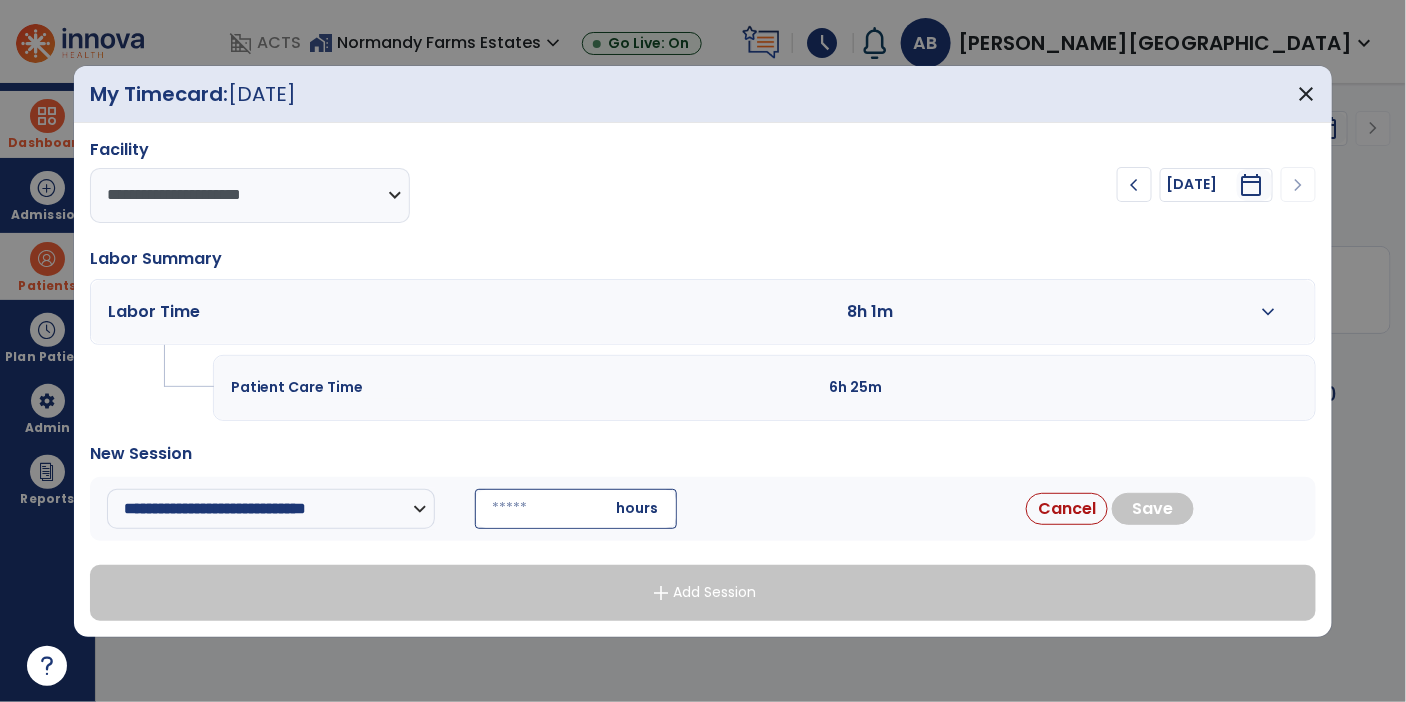 click at bounding box center (576, 509) 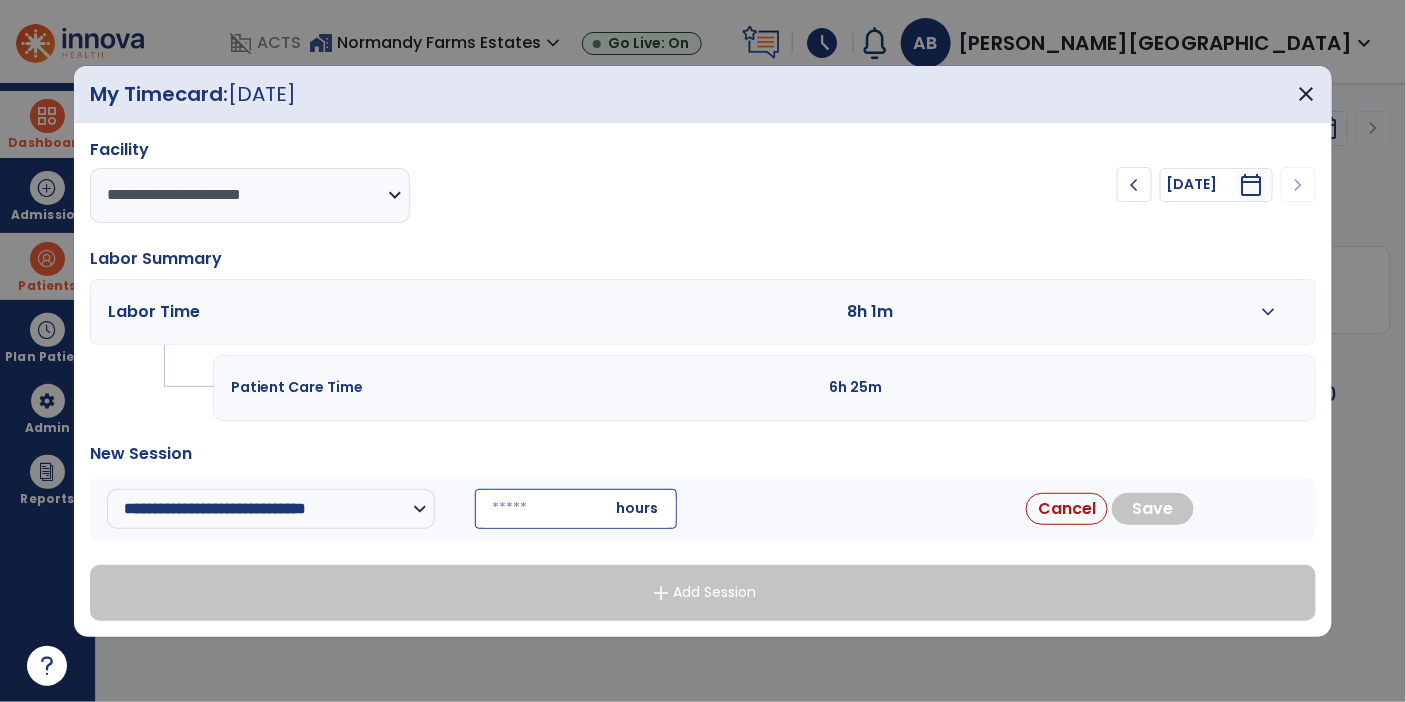 click at bounding box center [576, 509] 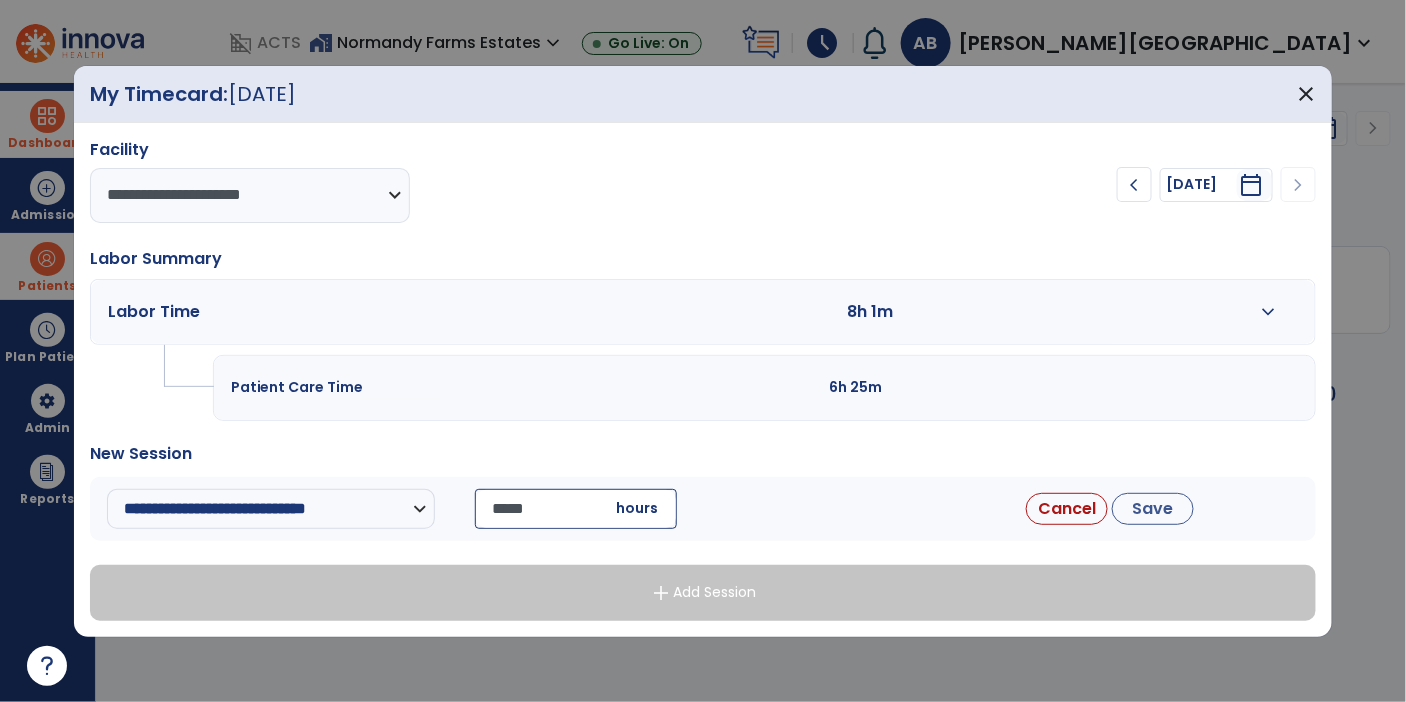 type on "*****" 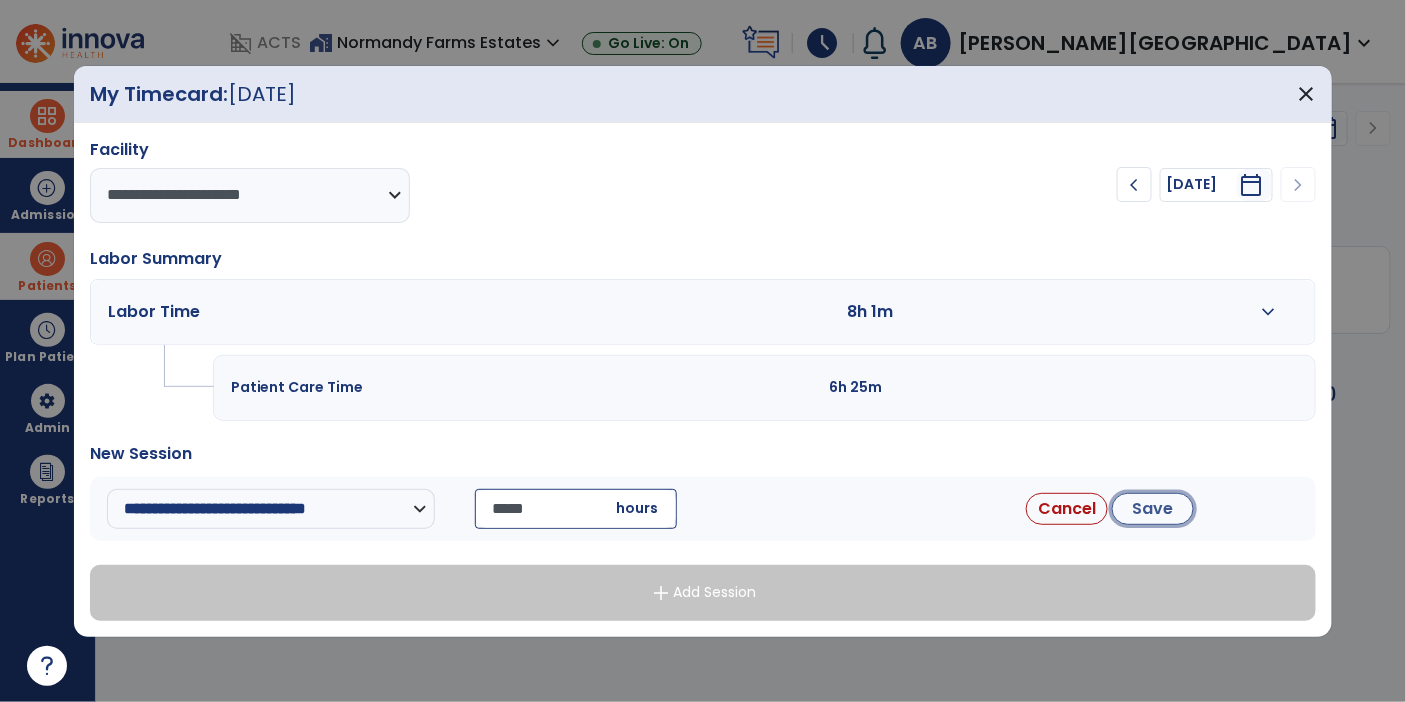 click on "Save" at bounding box center [1153, 509] 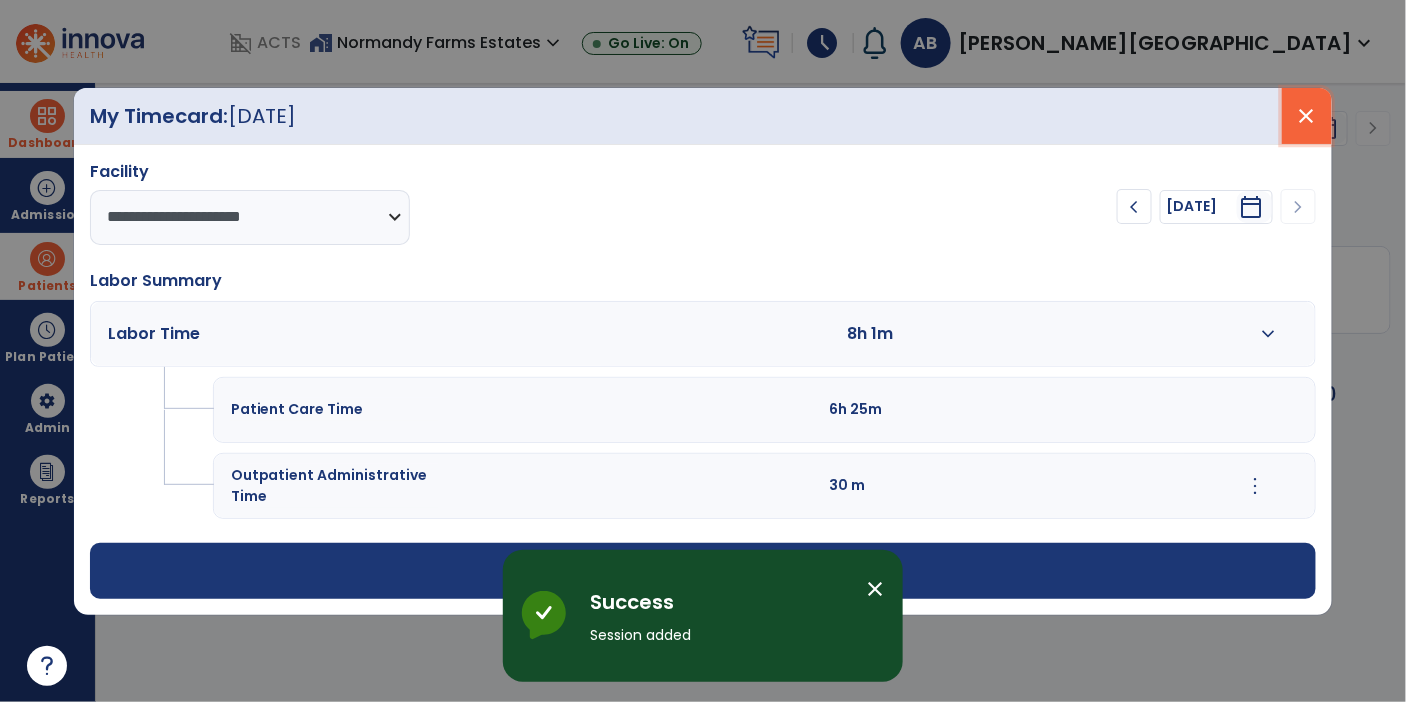 click on "close" at bounding box center (1307, 116) 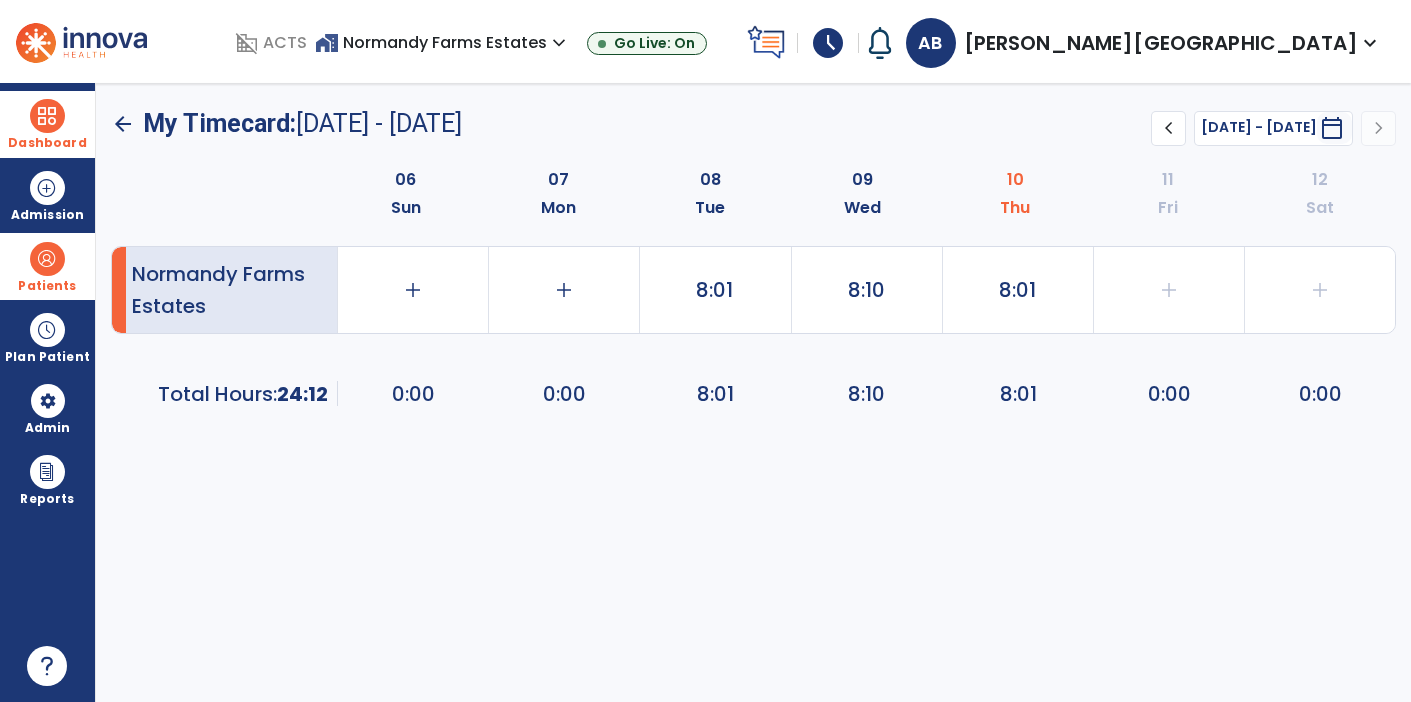 click on "Dashboard" at bounding box center [47, 124] 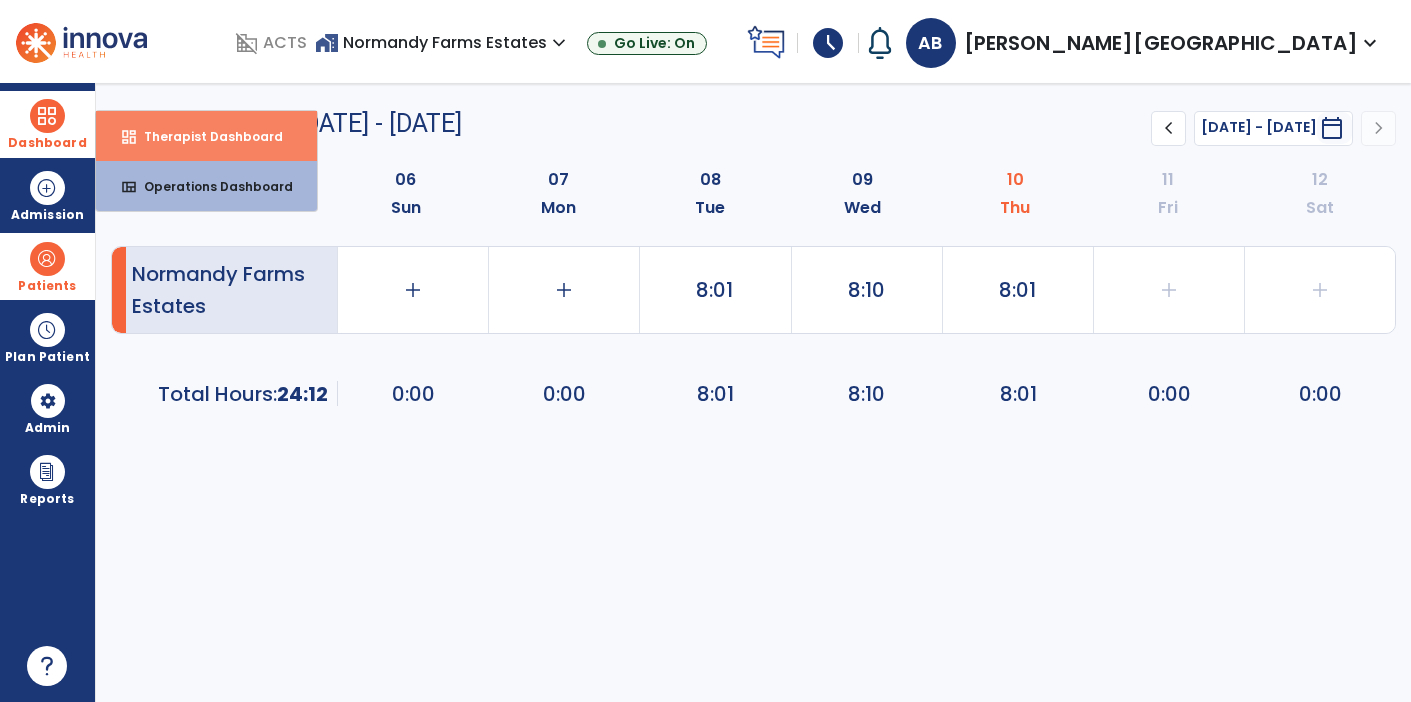 click on "dashboard  Therapist Dashboard" at bounding box center [206, 136] 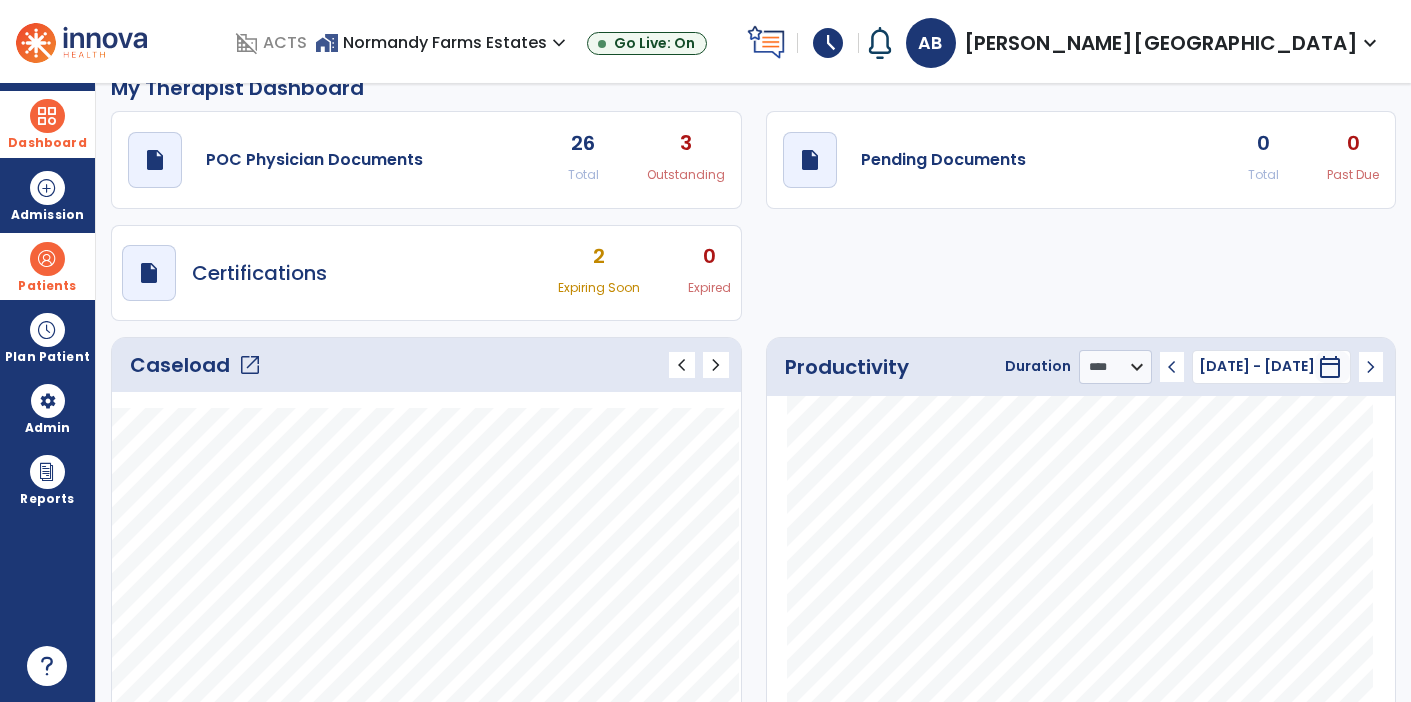 scroll, scrollTop: 30, scrollLeft: 0, axis: vertical 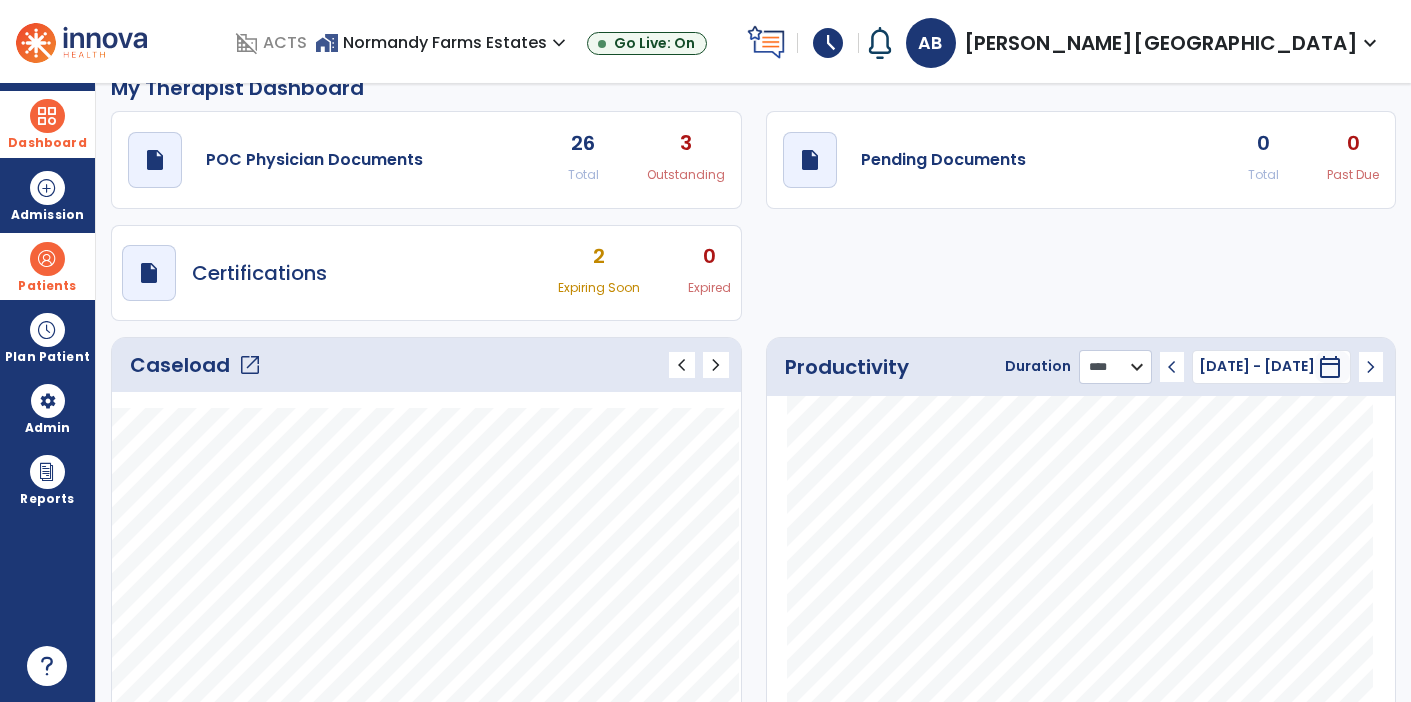 click on "******** **** ***" 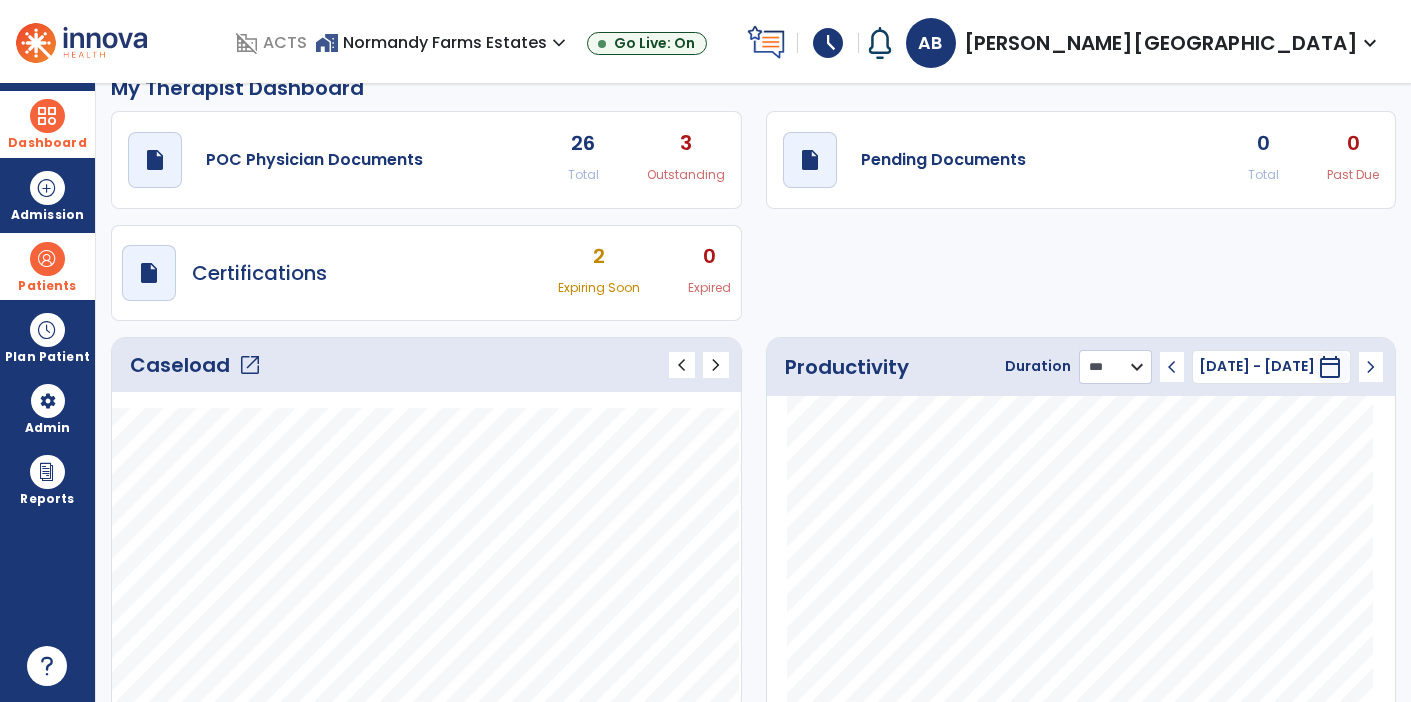 click on "******** **** ***" 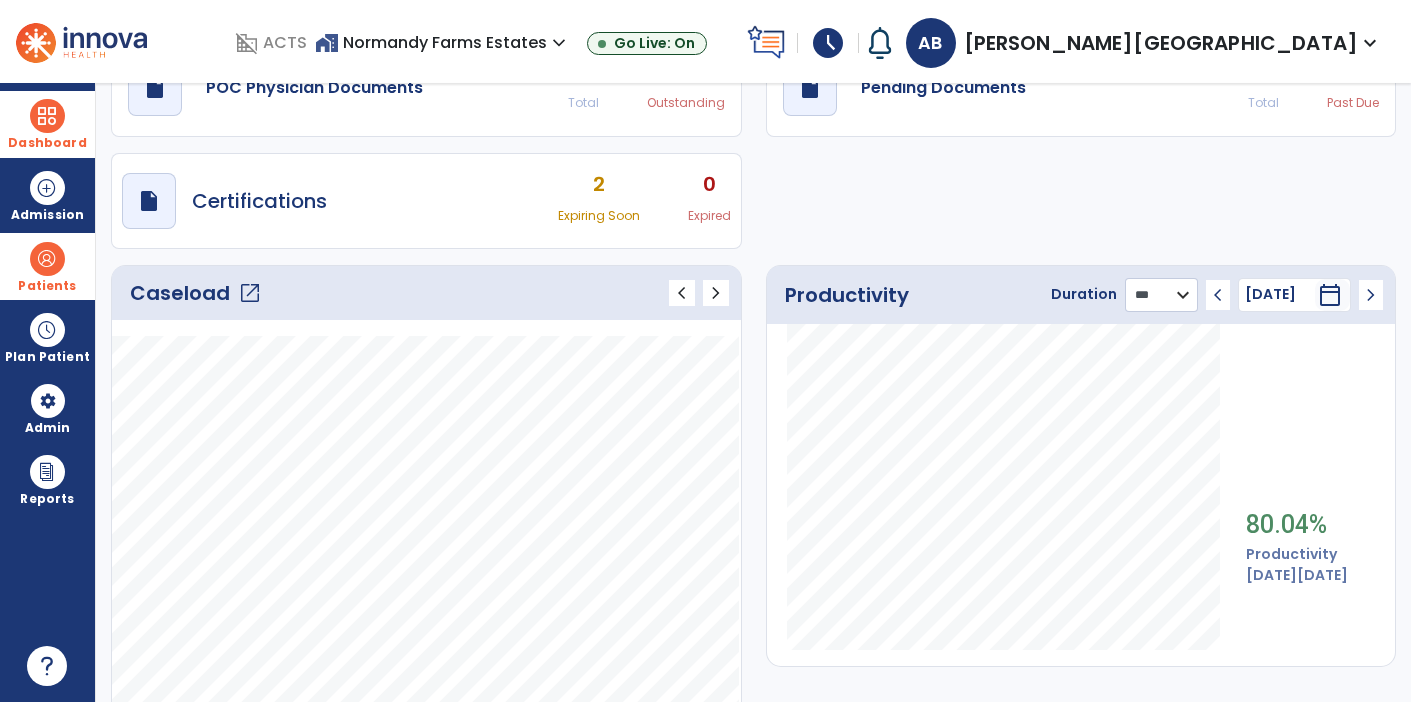 scroll, scrollTop: 105, scrollLeft: 0, axis: vertical 